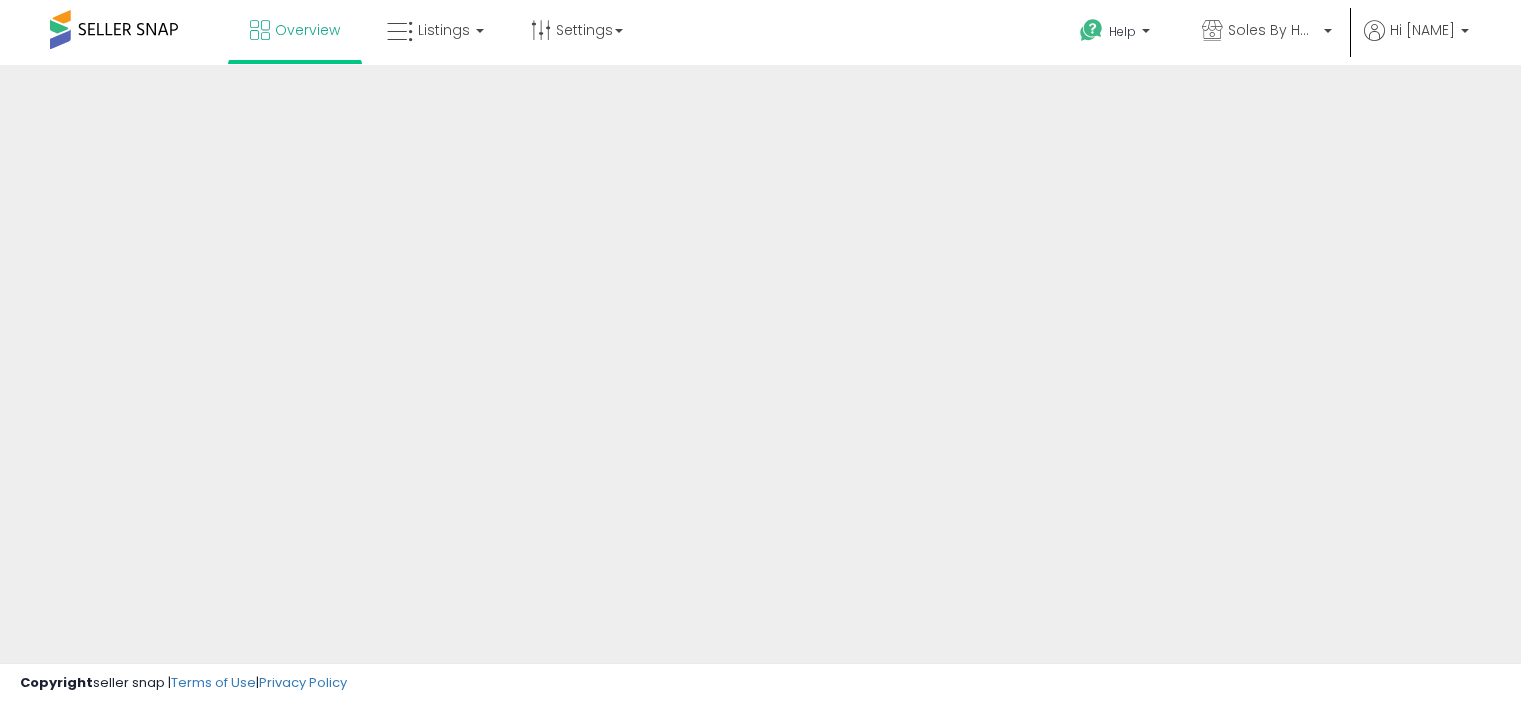 scroll, scrollTop: 0, scrollLeft: 0, axis: both 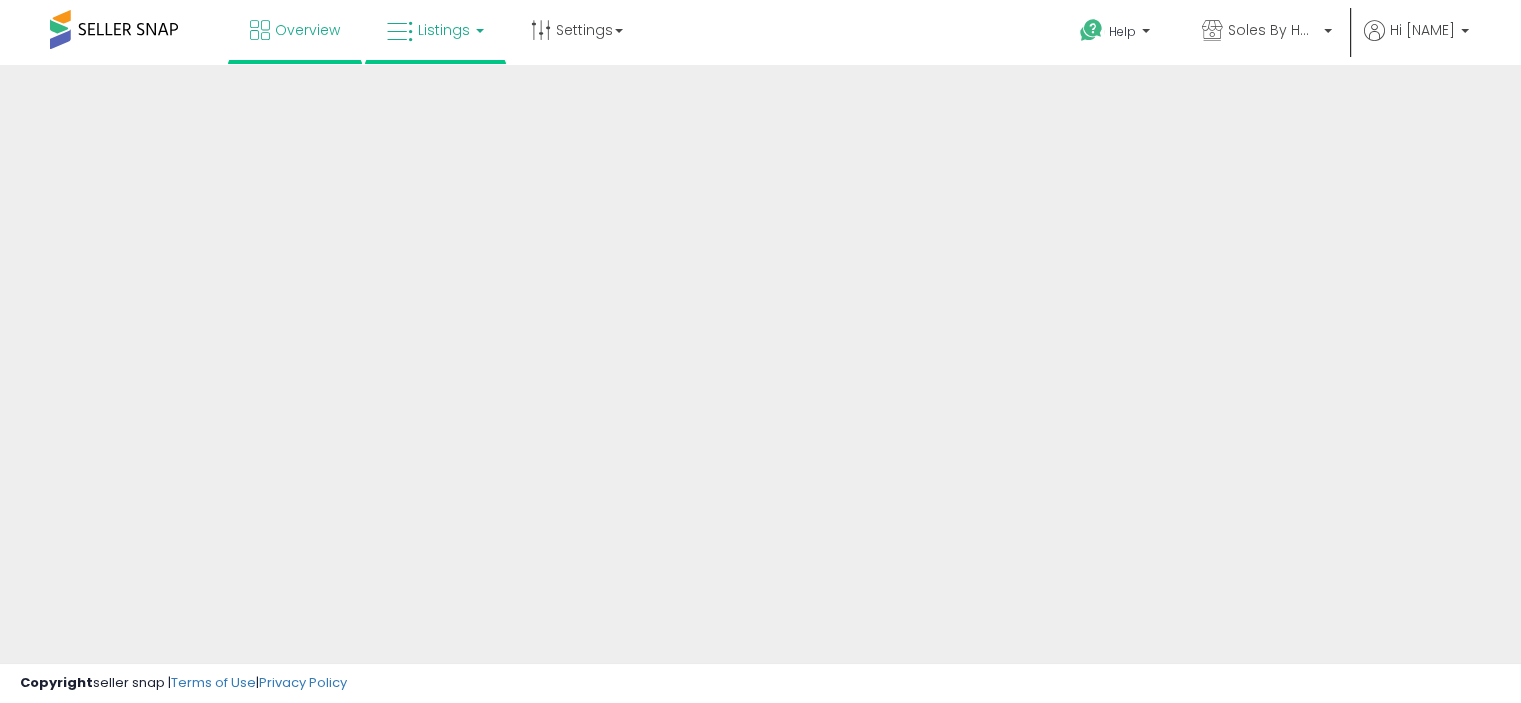click on "Listings" at bounding box center [444, 30] 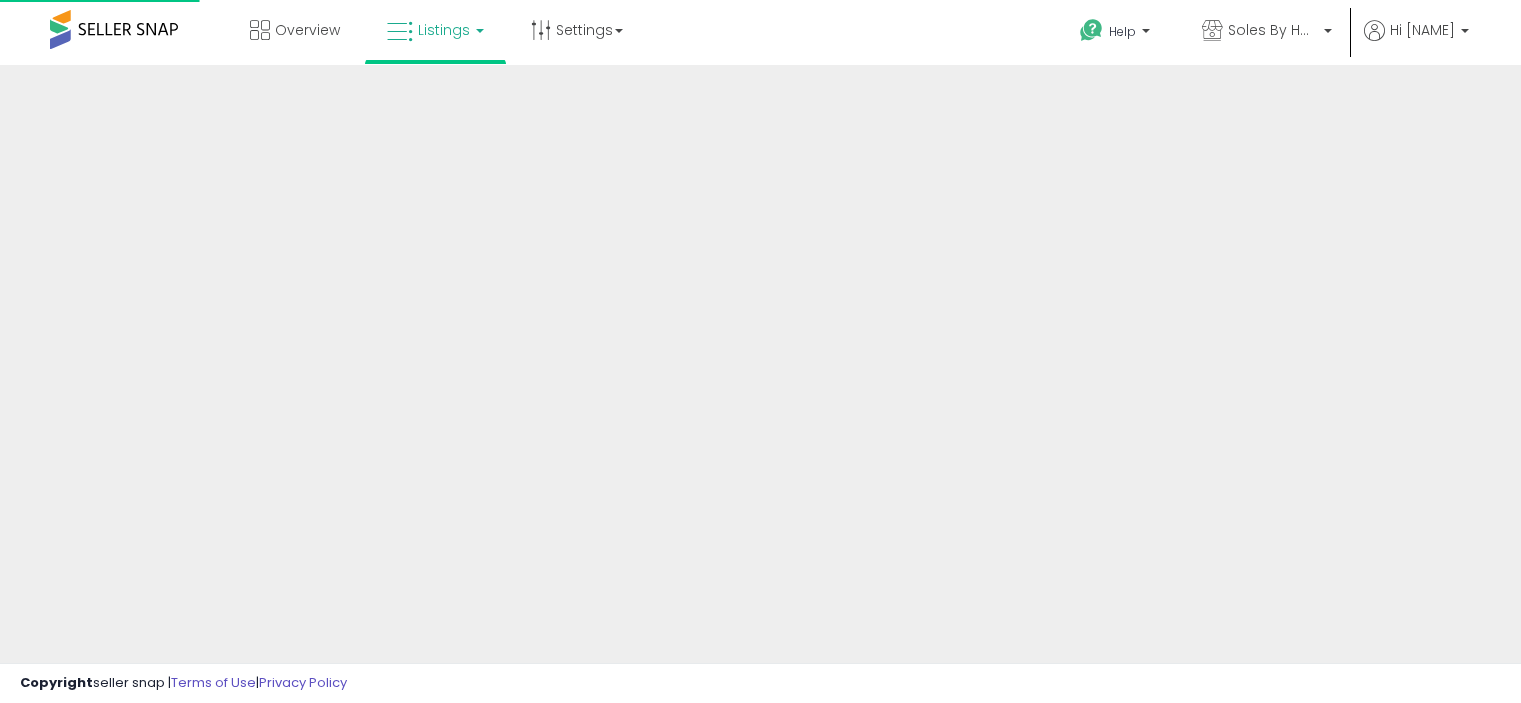 scroll, scrollTop: 0, scrollLeft: 0, axis: both 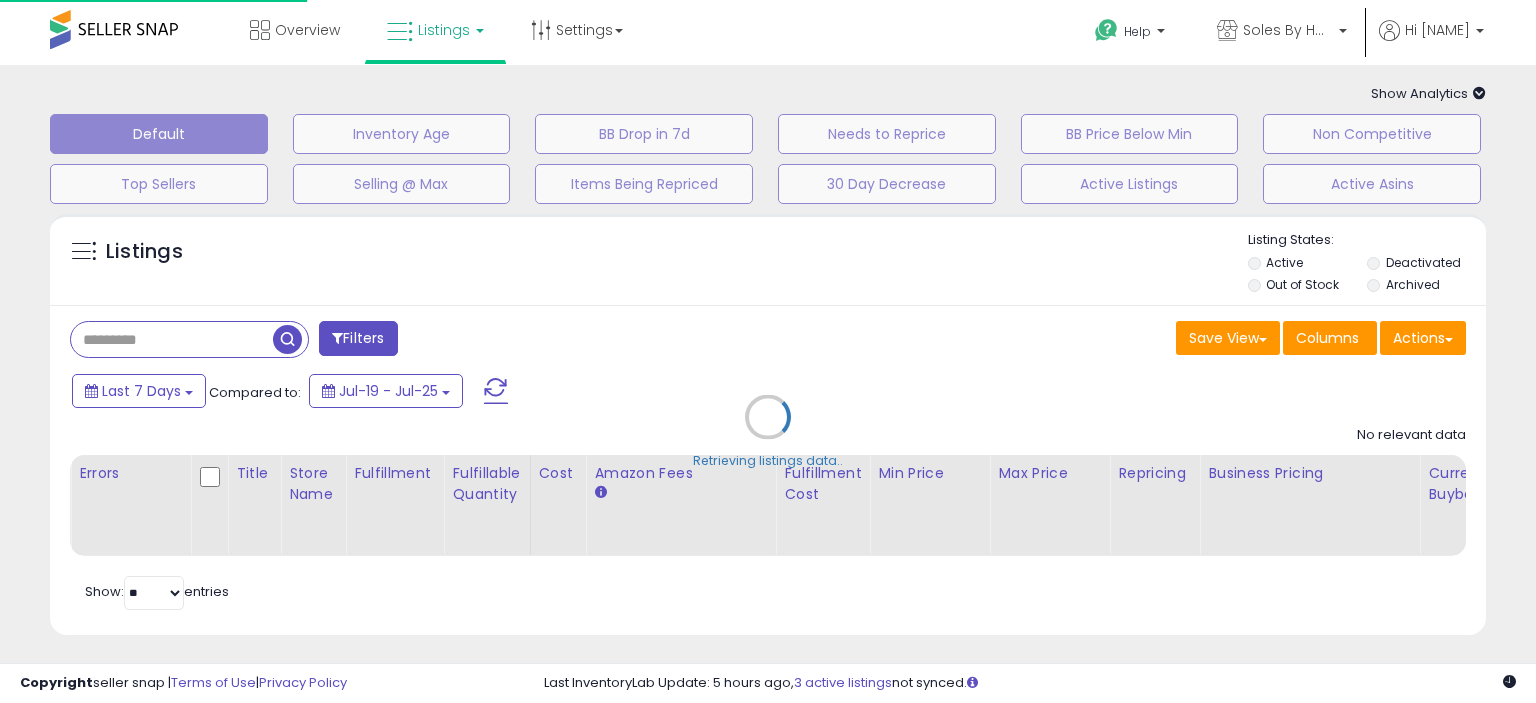 select 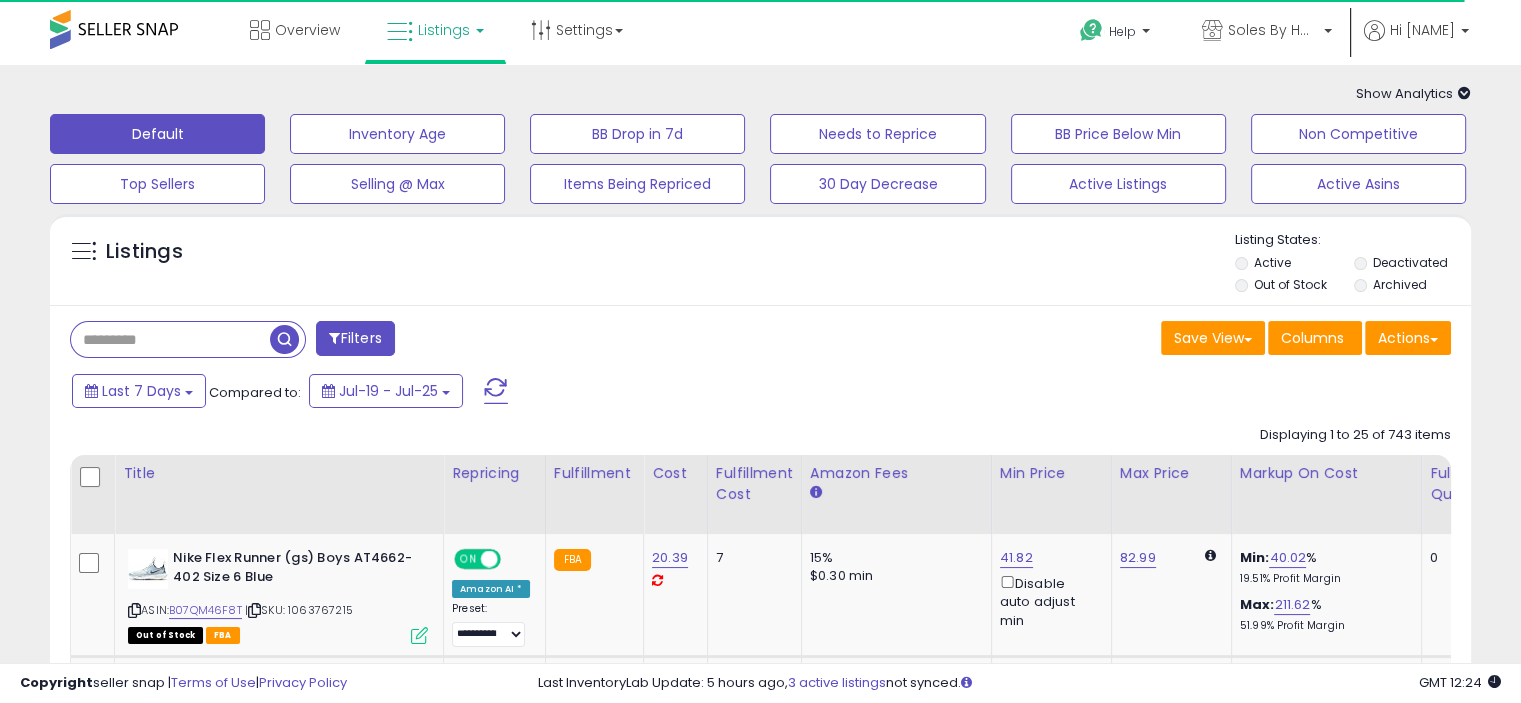 click on "Out of Stock" at bounding box center (1290, 284) 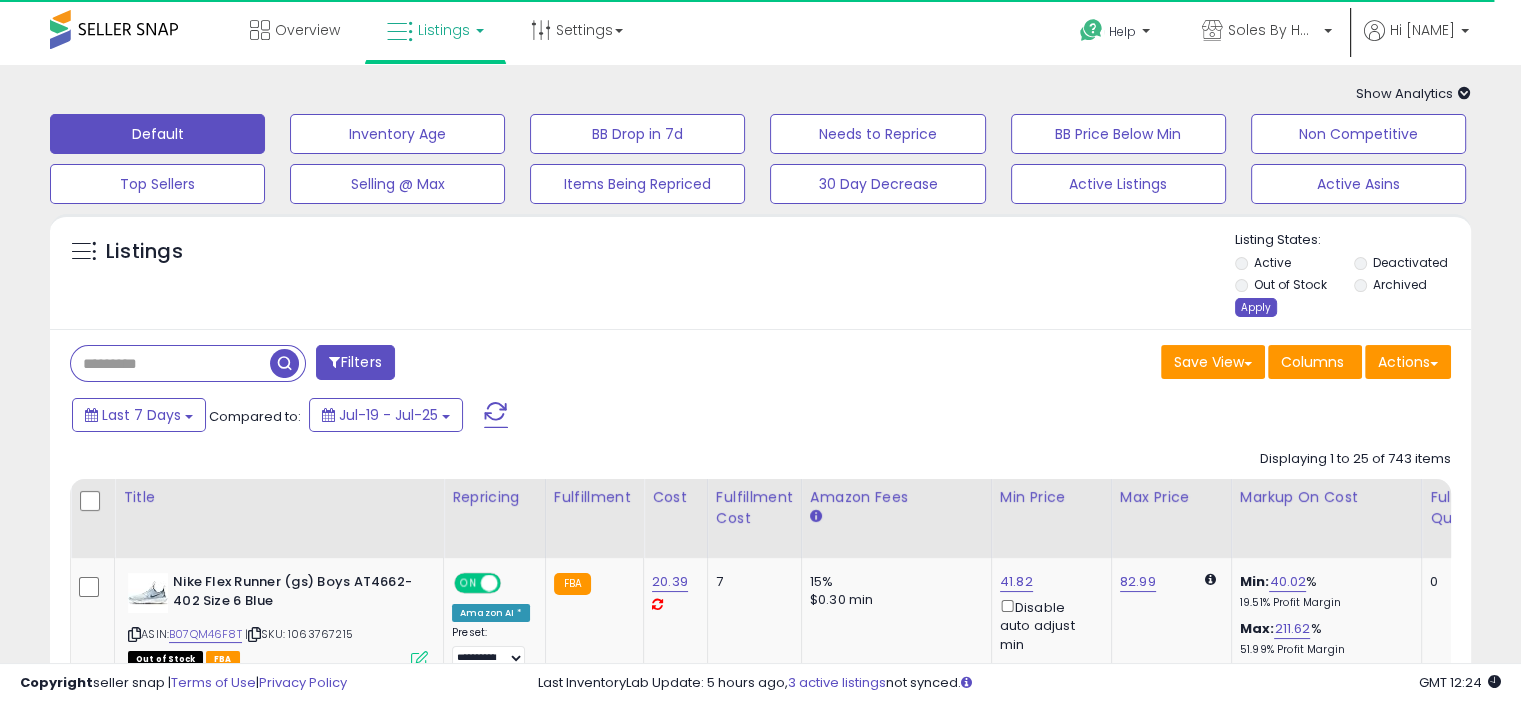 click on "Apply" at bounding box center (1256, 307) 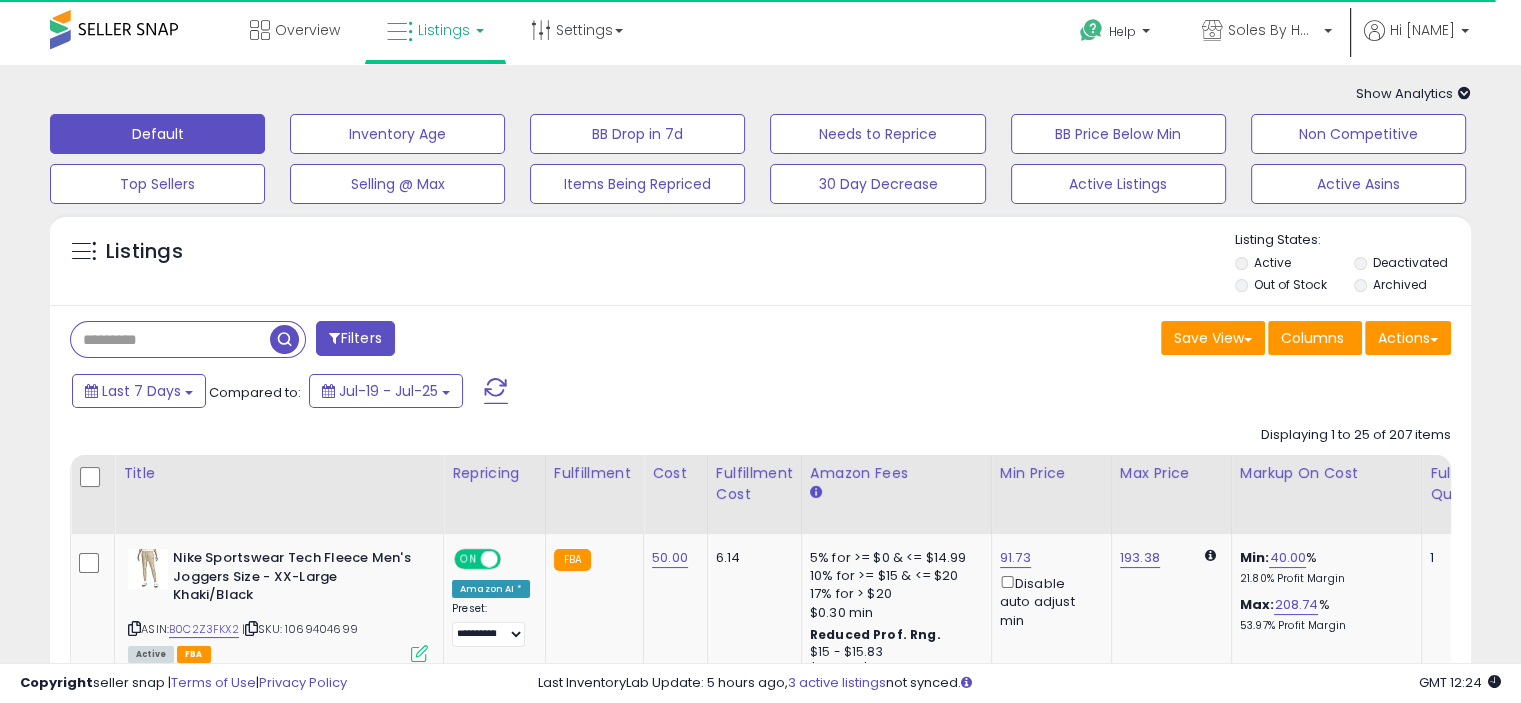 click on "Filters" at bounding box center [355, 338] 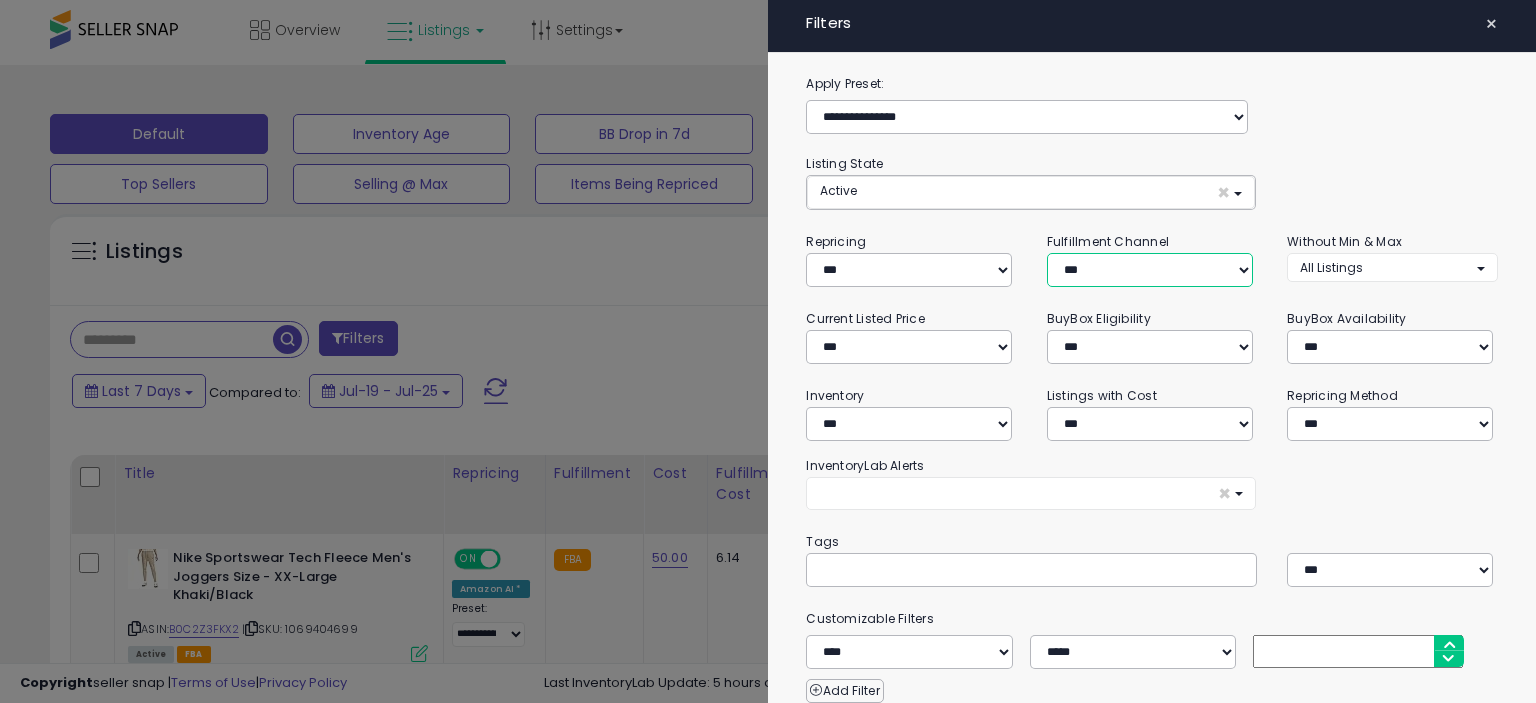 click on "***
***
***
***" at bounding box center (1150, 270) 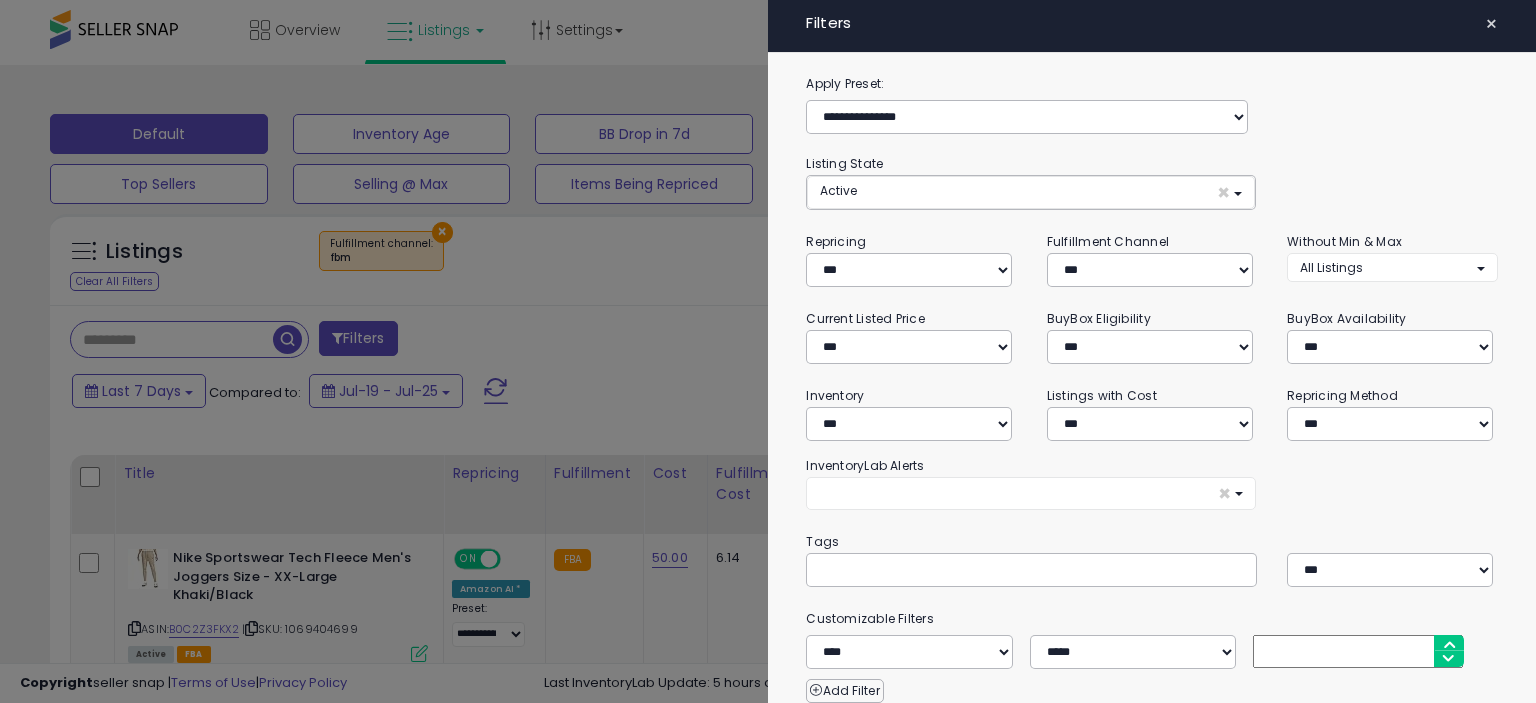 click at bounding box center (768, 351) 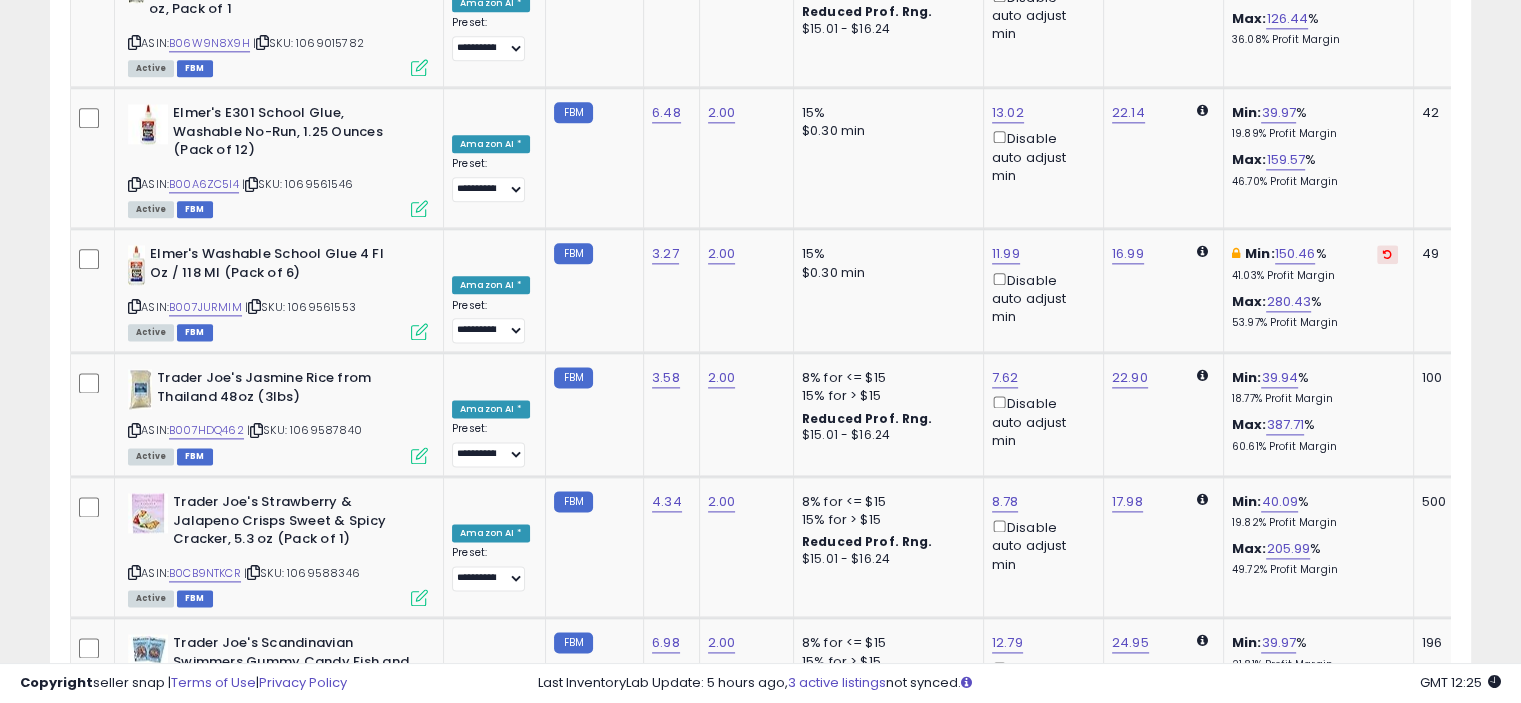 scroll, scrollTop: 3478, scrollLeft: 0, axis: vertical 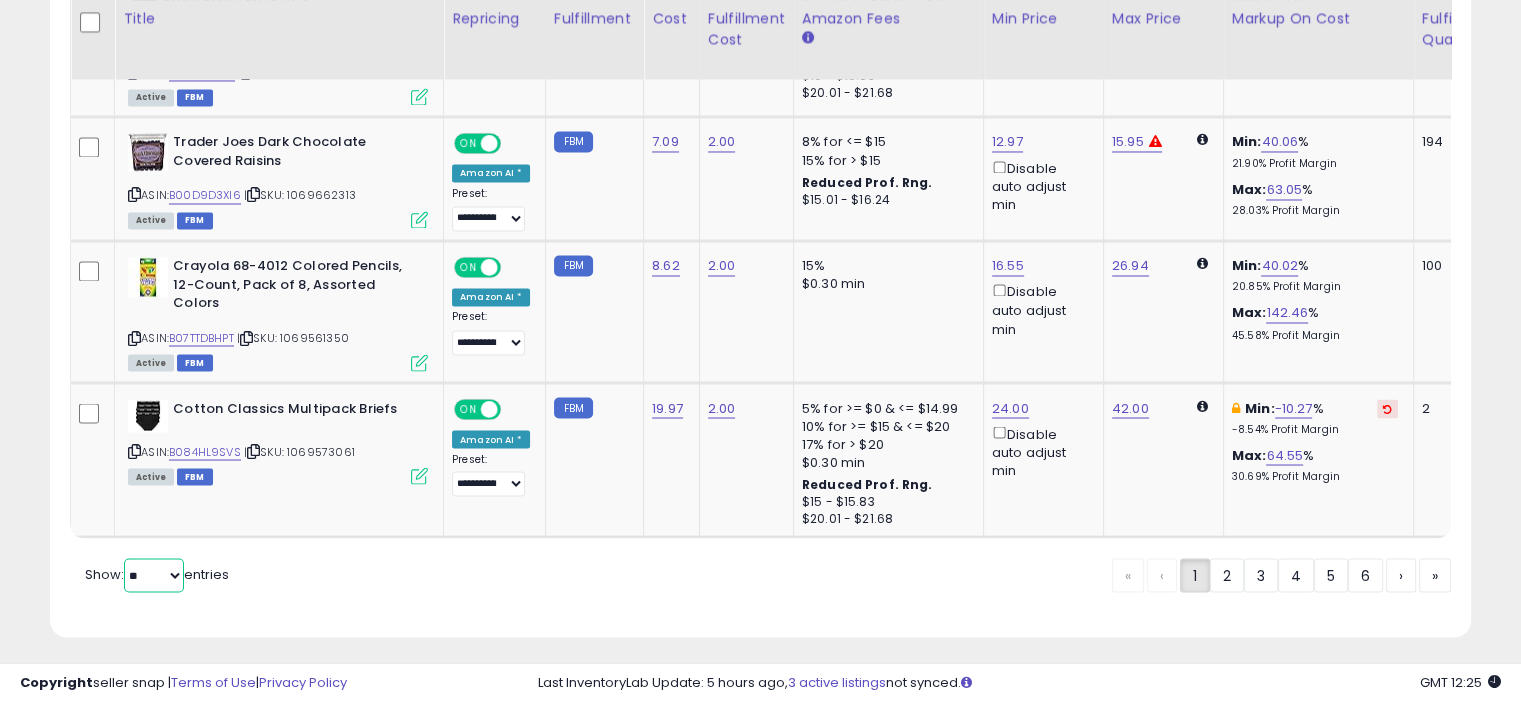 click on "**
**" at bounding box center [154, 575] 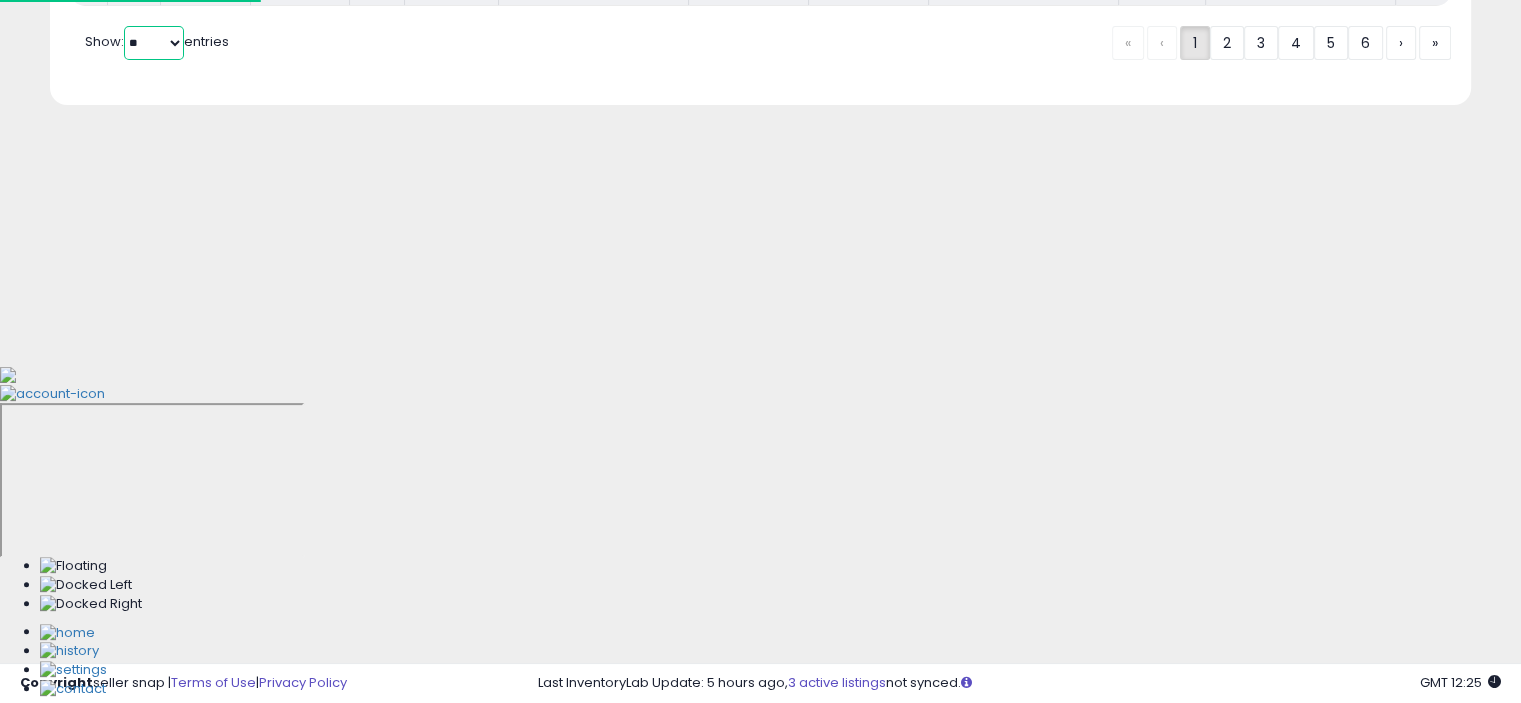 scroll, scrollTop: 192, scrollLeft: 0, axis: vertical 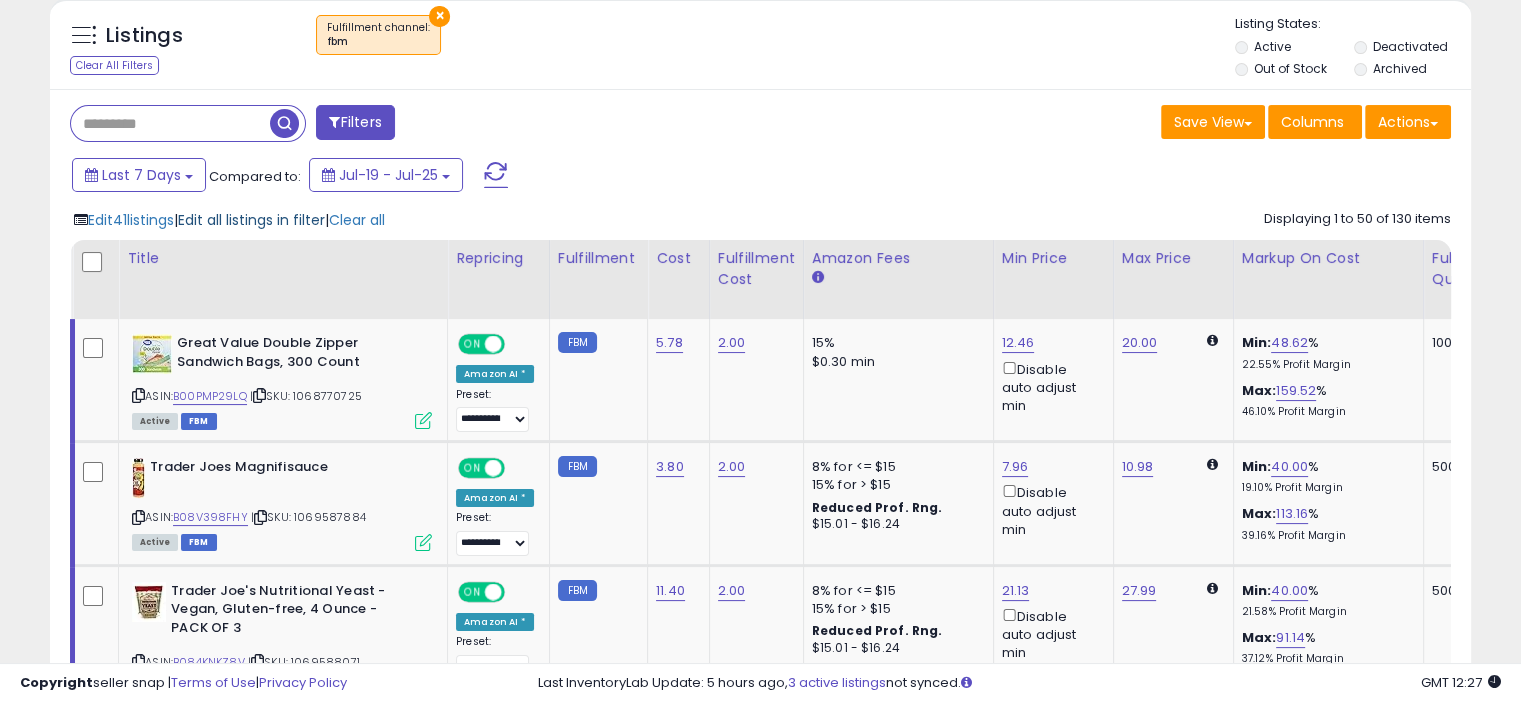 click on "Edit all listings in filter" at bounding box center [251, 220] 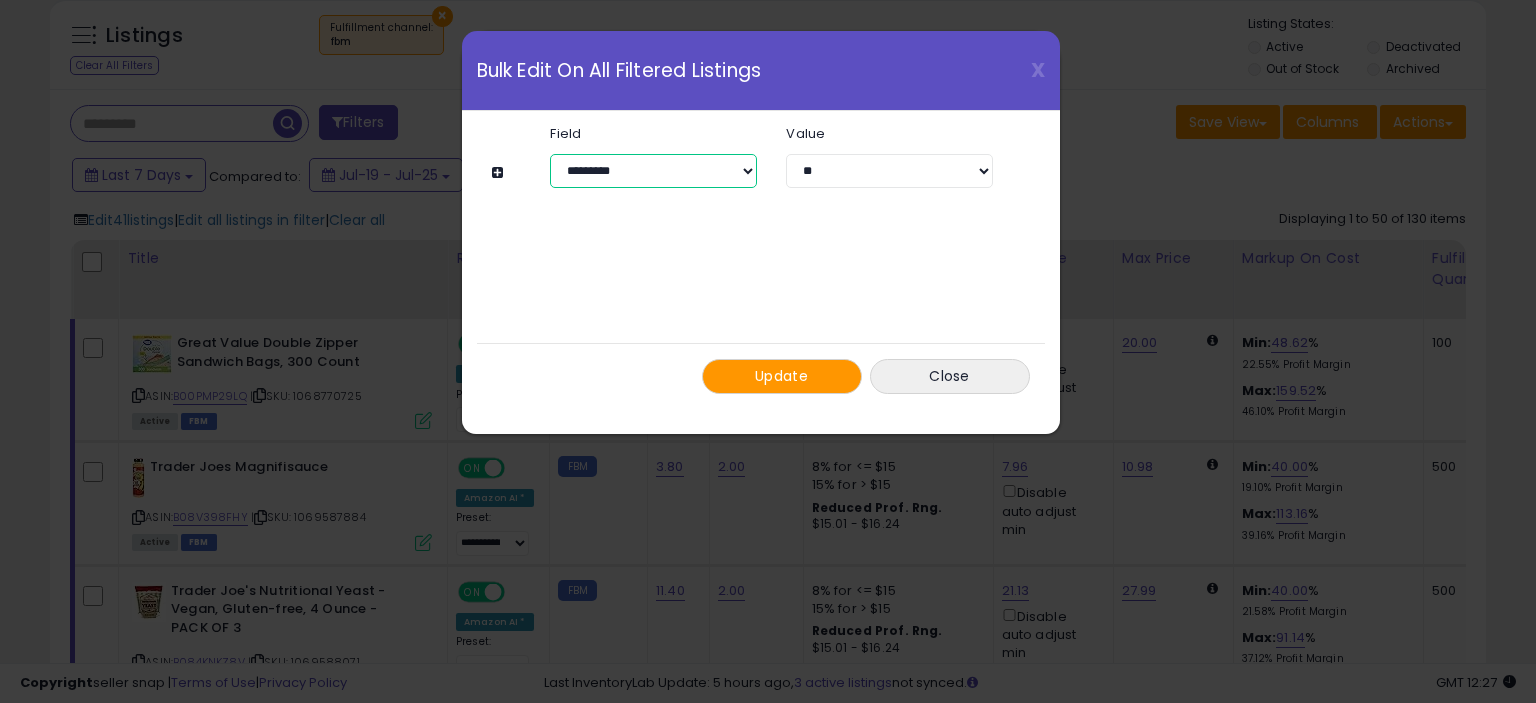 click on "**********" at bounding box center [653, 171] 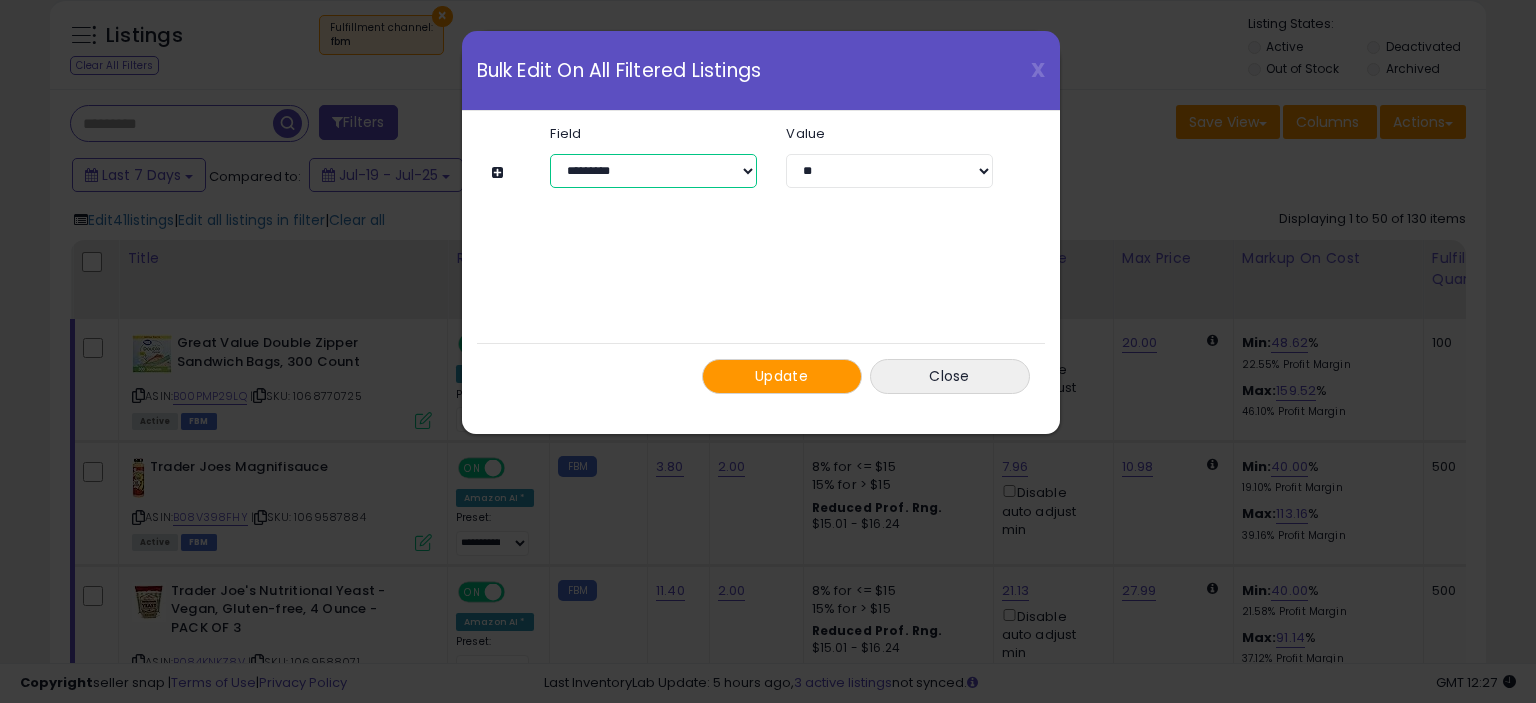 select on "**********" 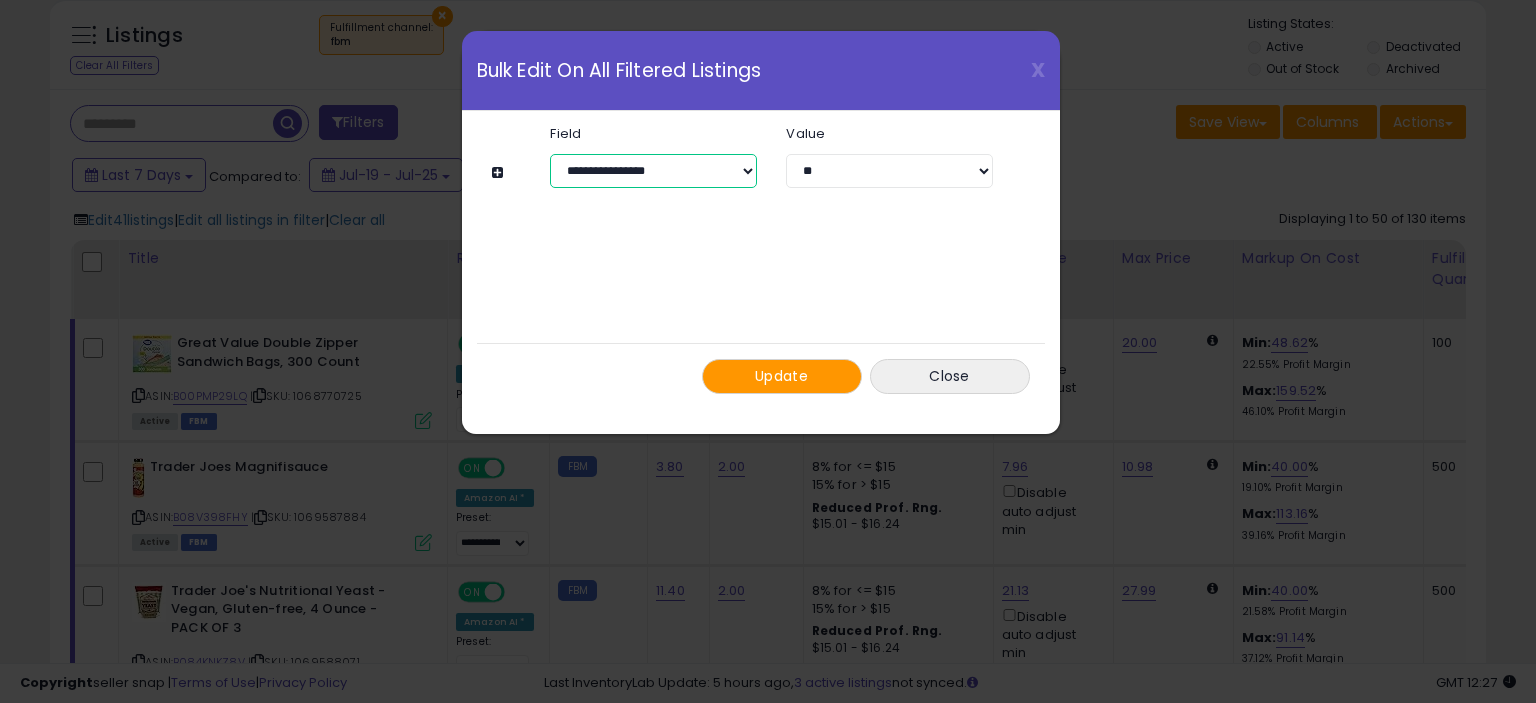 click on "**********" at bounding box center [653, 171] 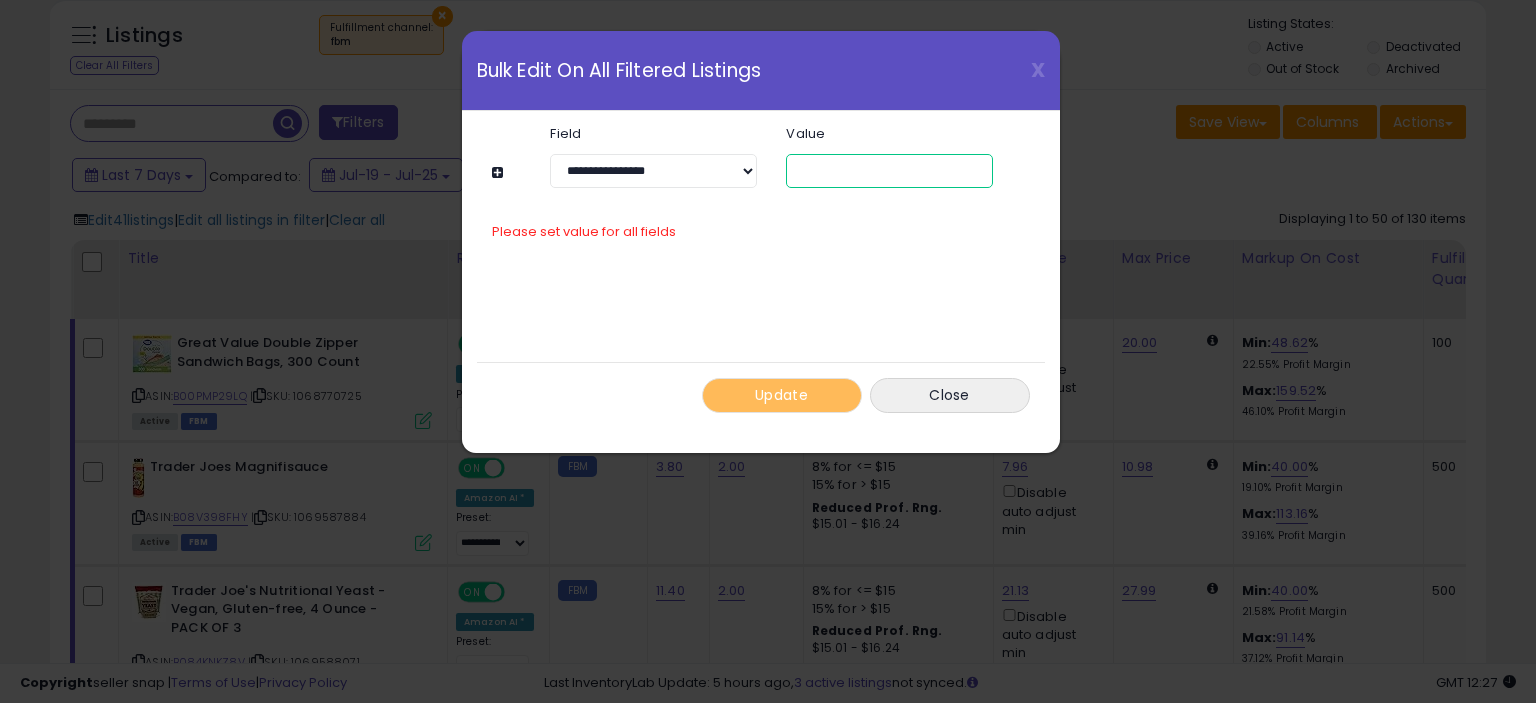 click at bounding box center [889, 171] 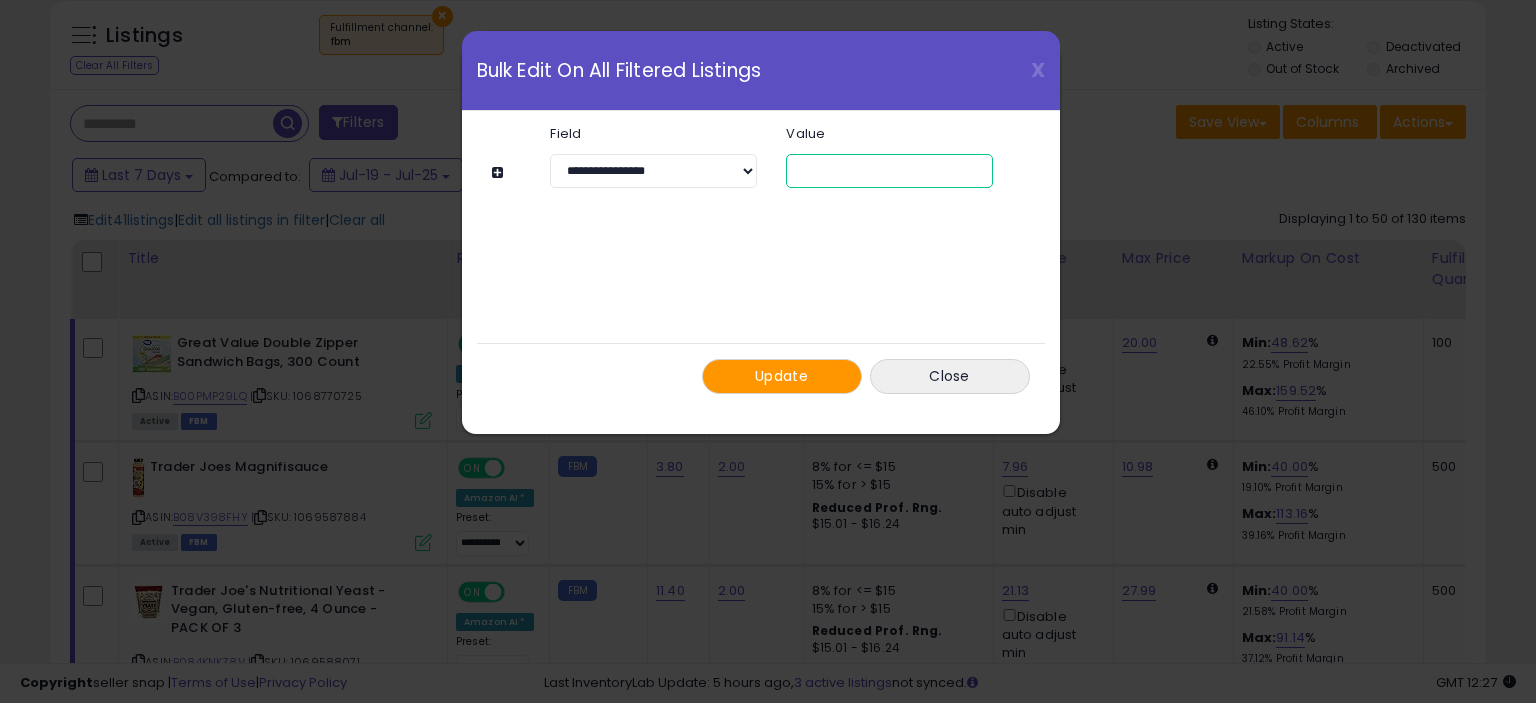 type on "****" 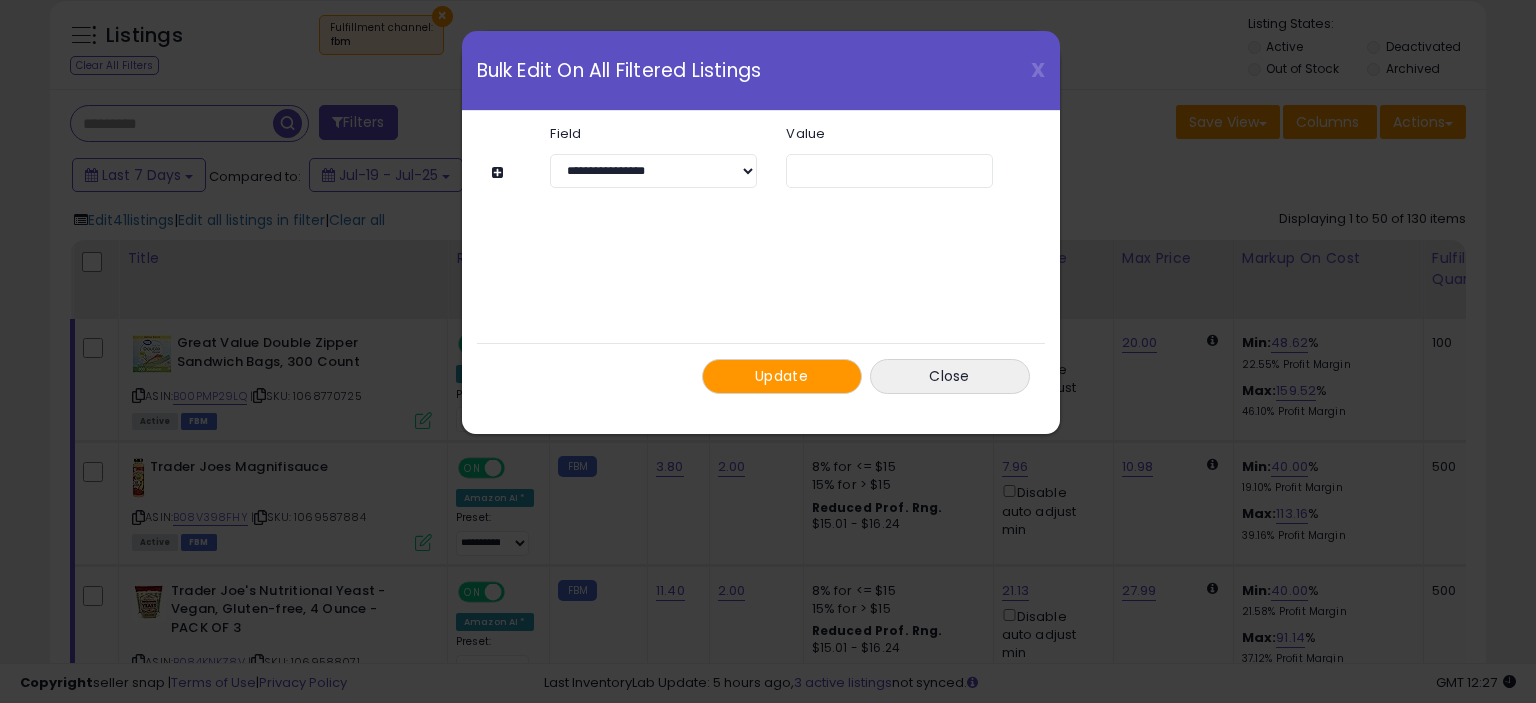 click on "Update" at bounding box center (781, 376) 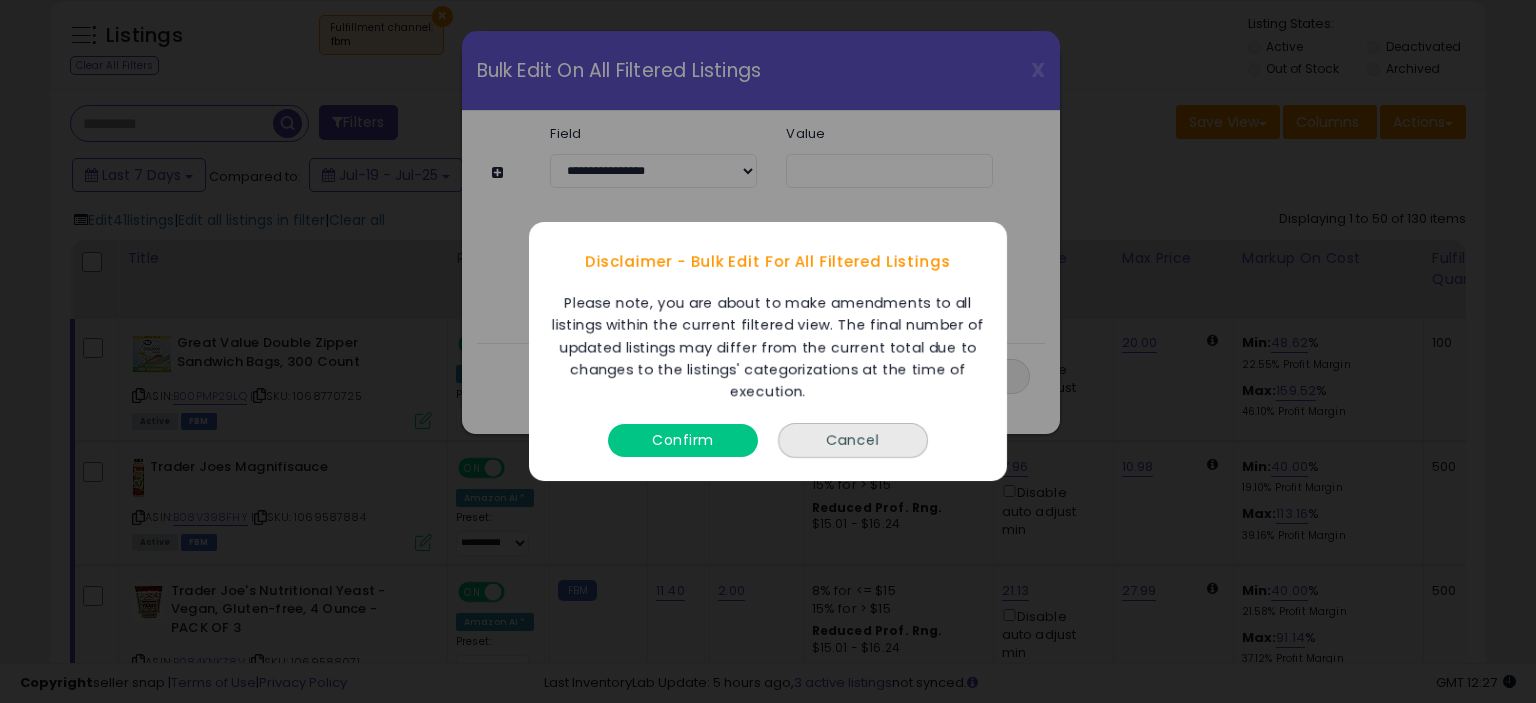 click on "Confirm" at bounding box center (683, 440) 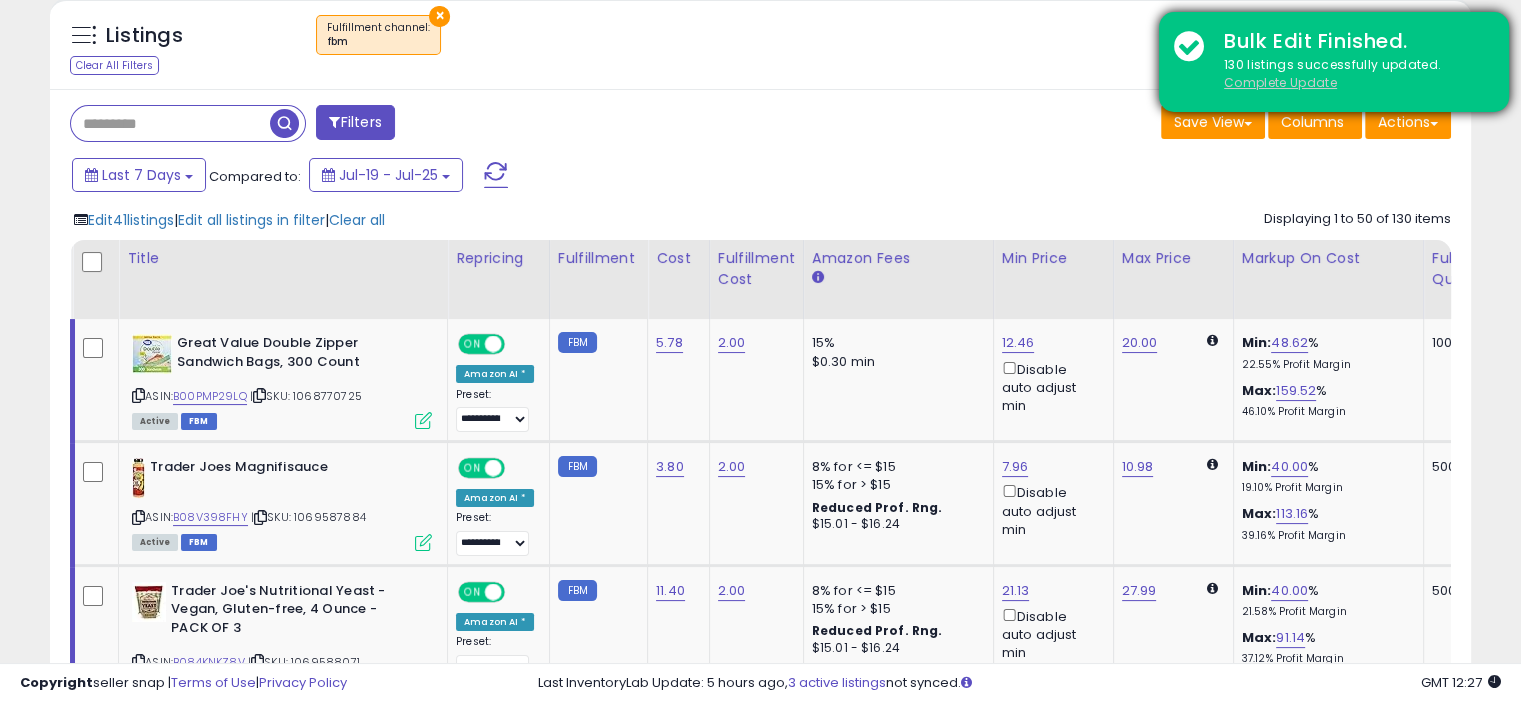 click on "Complete Update" at bounding box center [1280, 82] 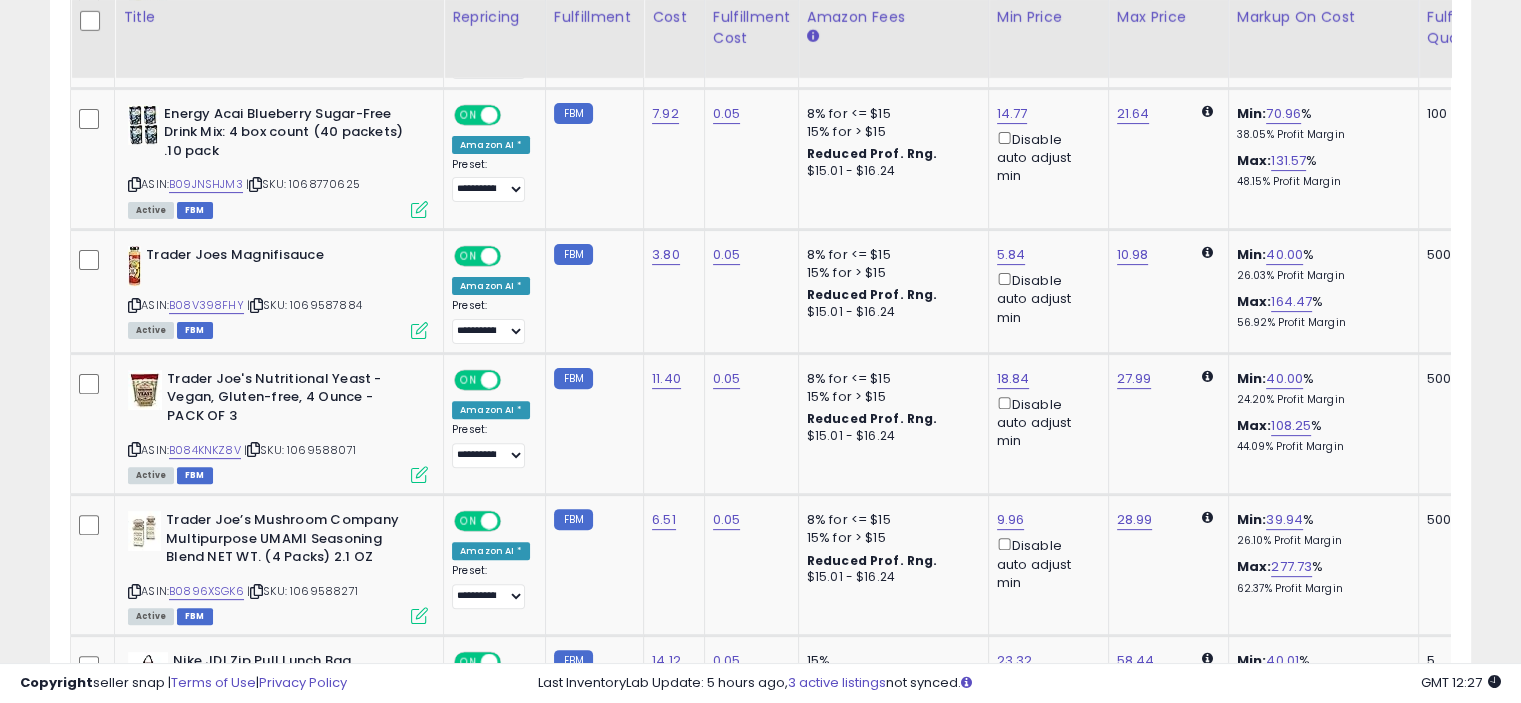 scroll, scrollTop: 583, scrollLeft: 0, axis: vertical 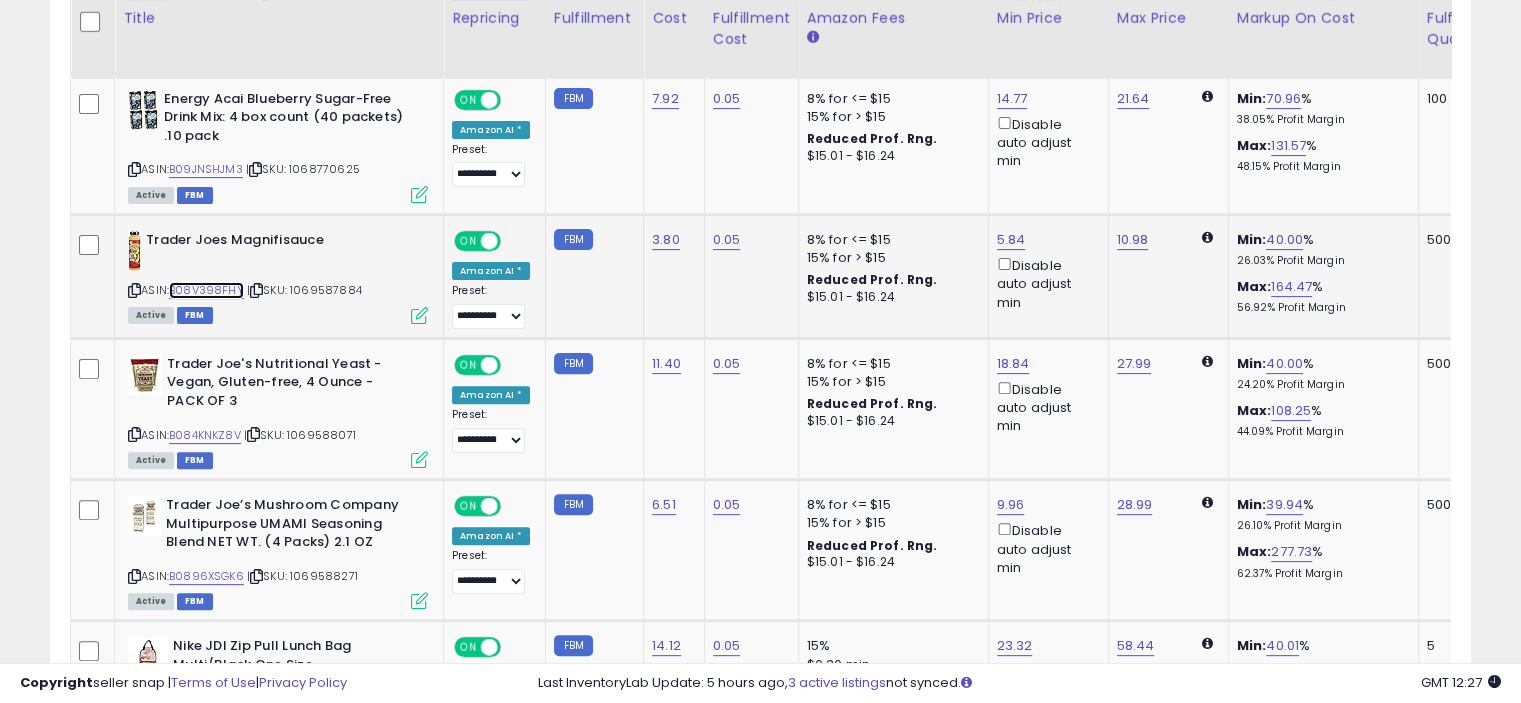 click on "B08V398FHY" at bounding box center [206, 290] 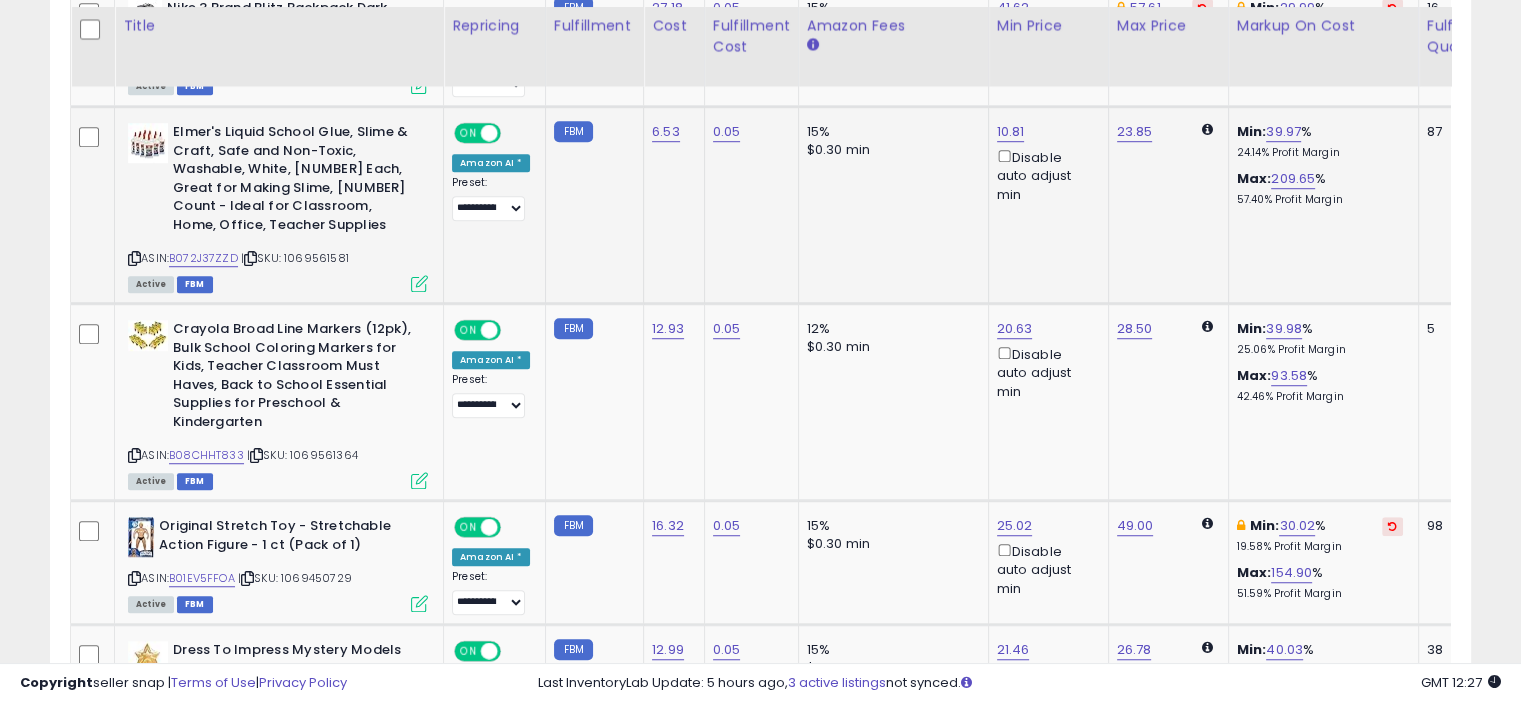 scroll, scrollTop: 1352, scrollLeft: 0, axis: vertical 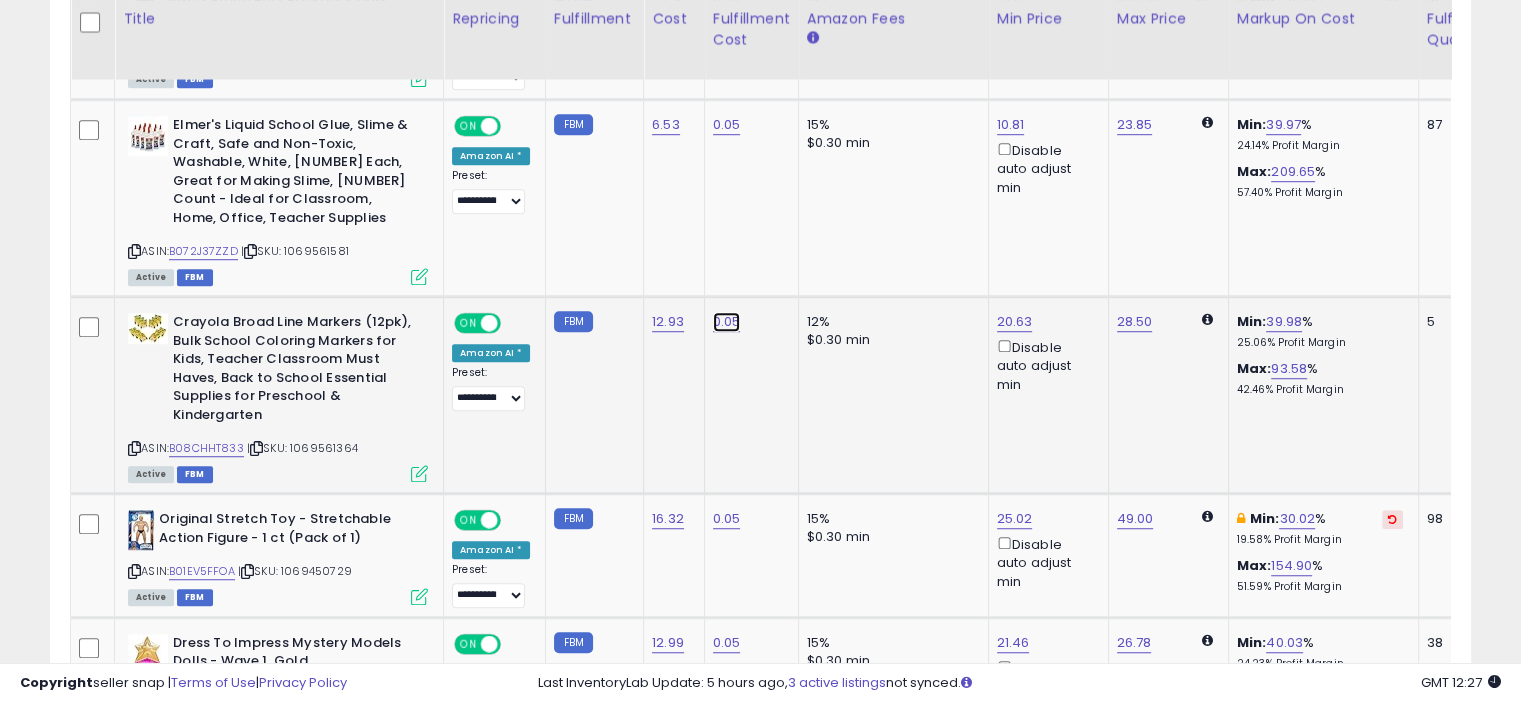 click on "0.05" at bounding box center (727, -794) 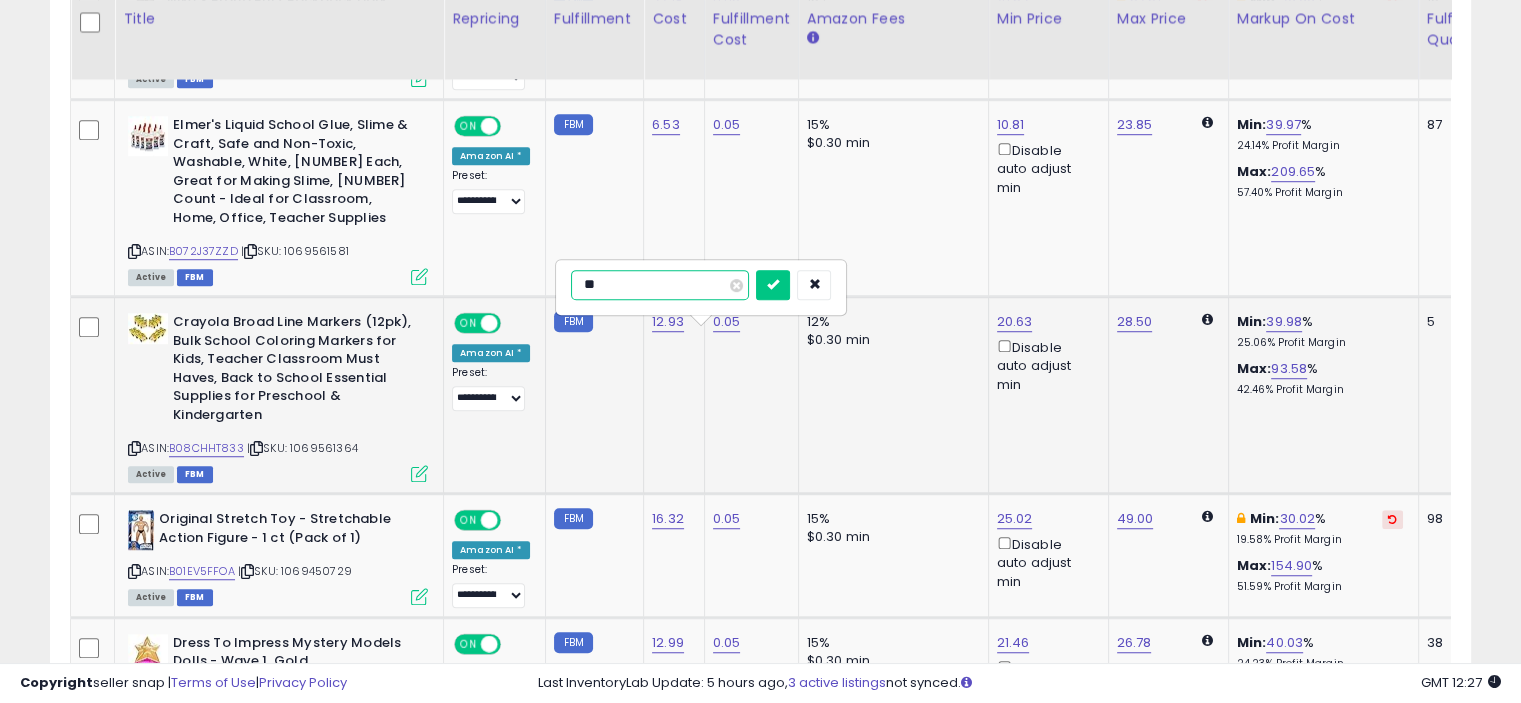type on "*" 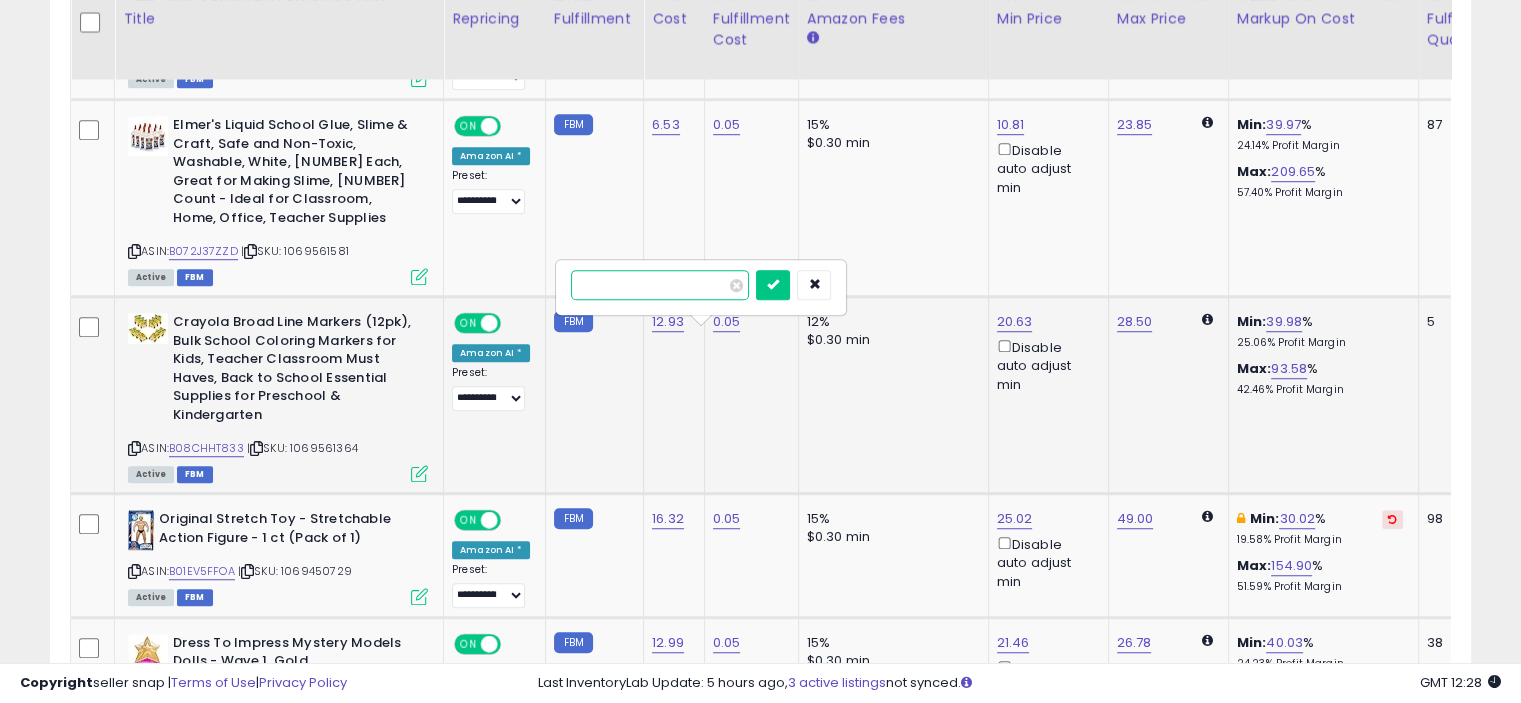 type on "*" 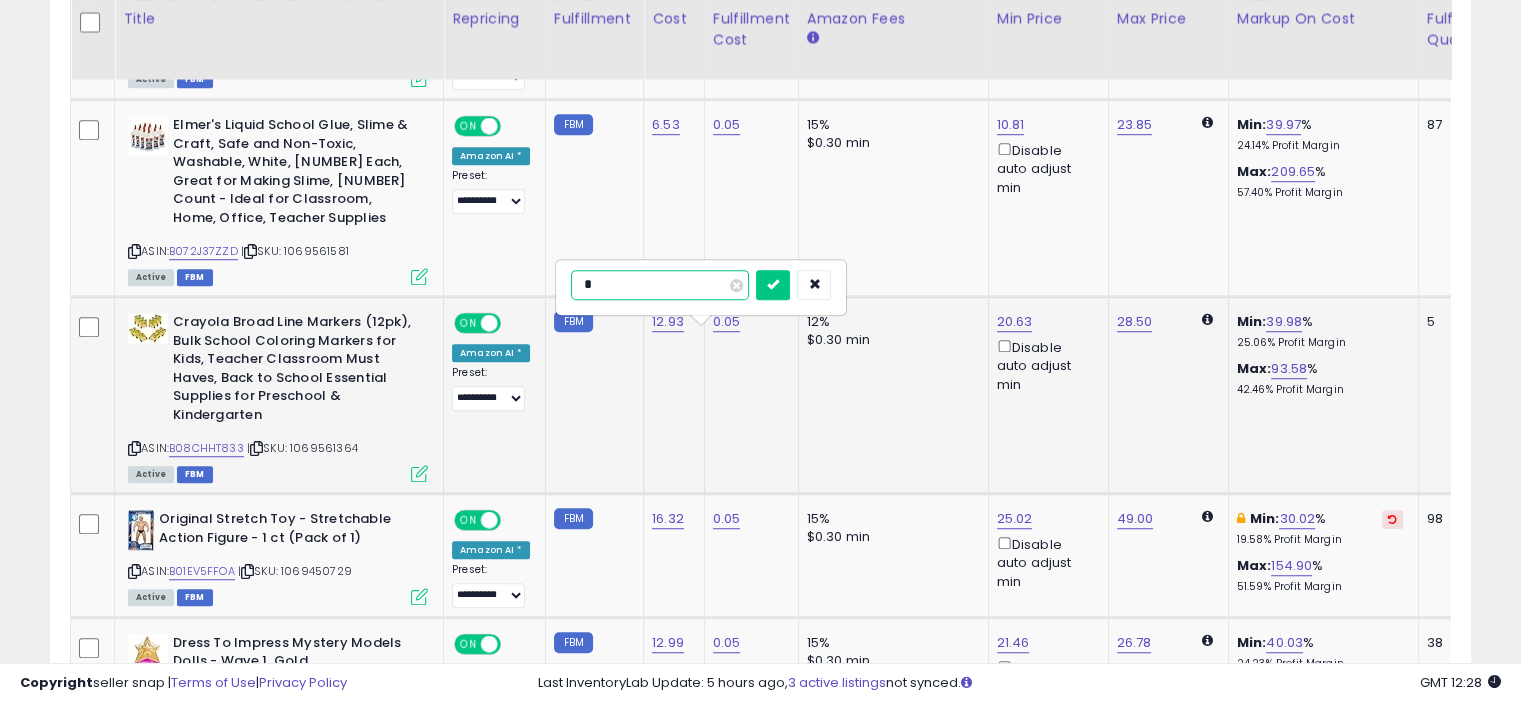 click at bounding box center [773, 285] 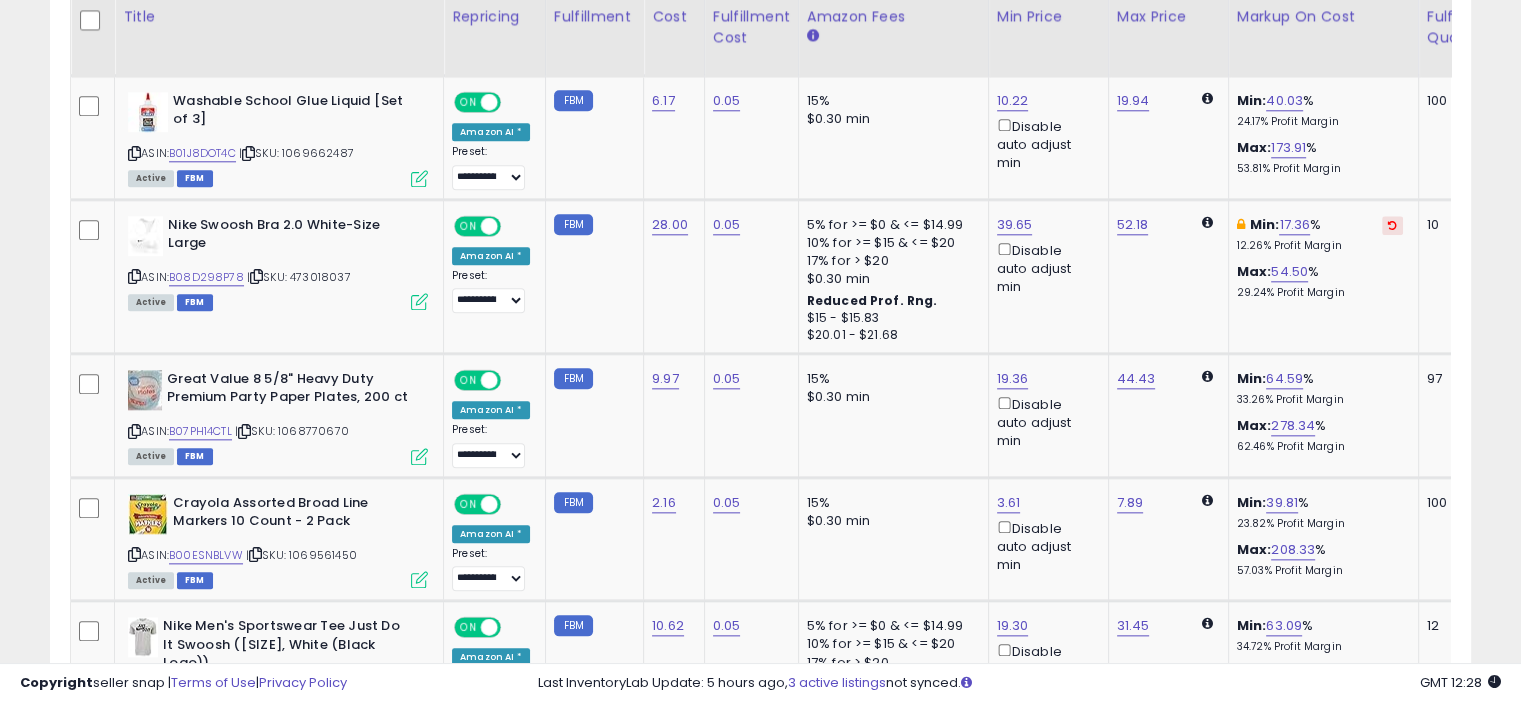 scroll, scrollTop: 2160, scrollLeft: 0, axis: vertical 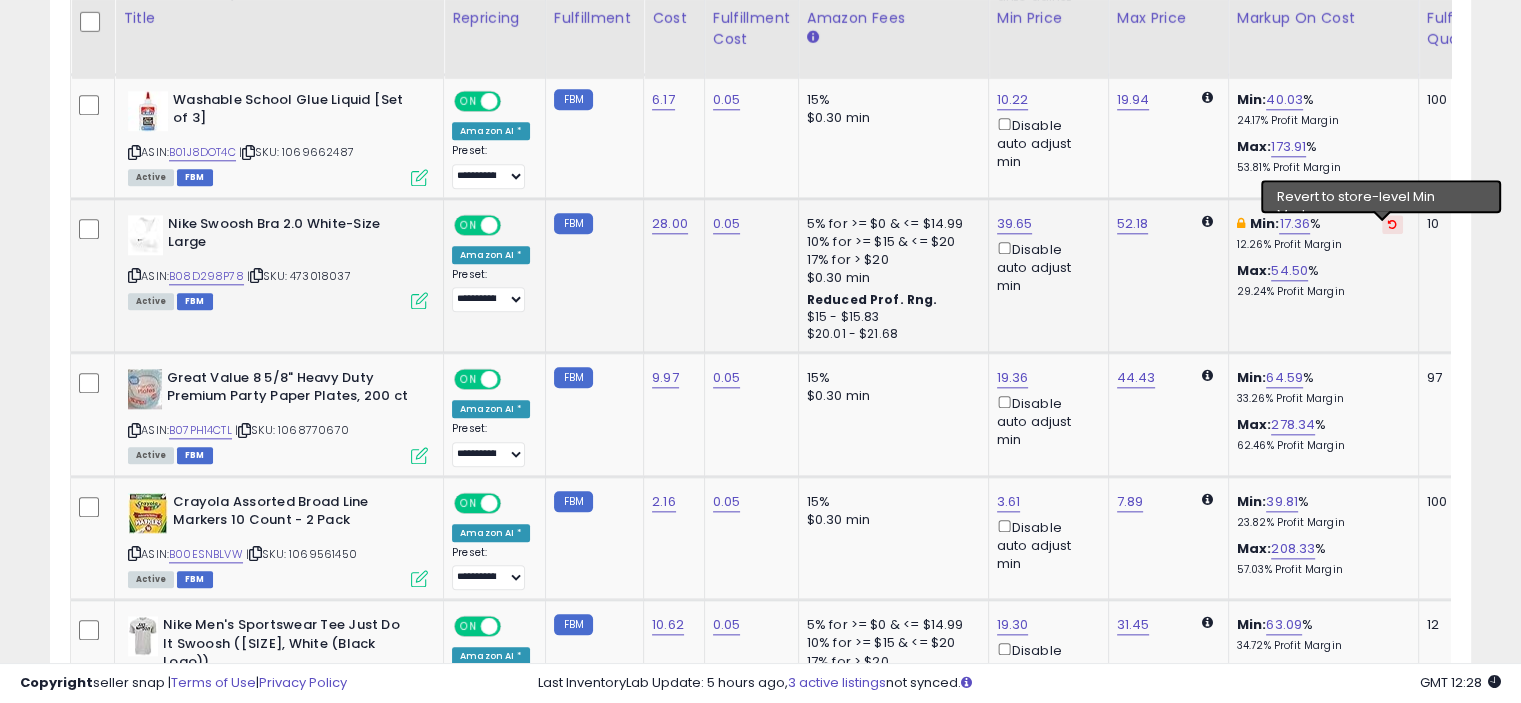 click at bounding box center [1392, 224] 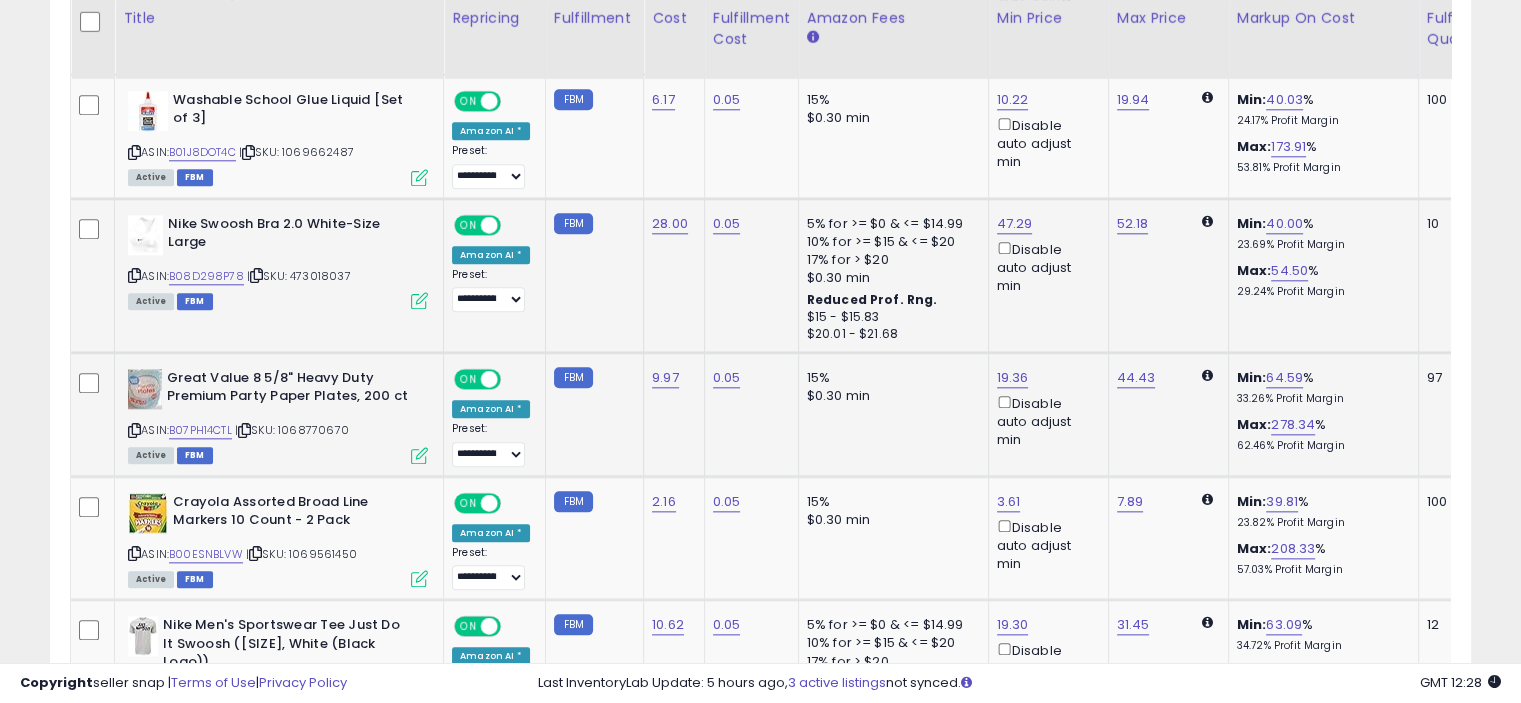 scroll, scrollTop: 2204, scrollLeft: 0, axis: vertical 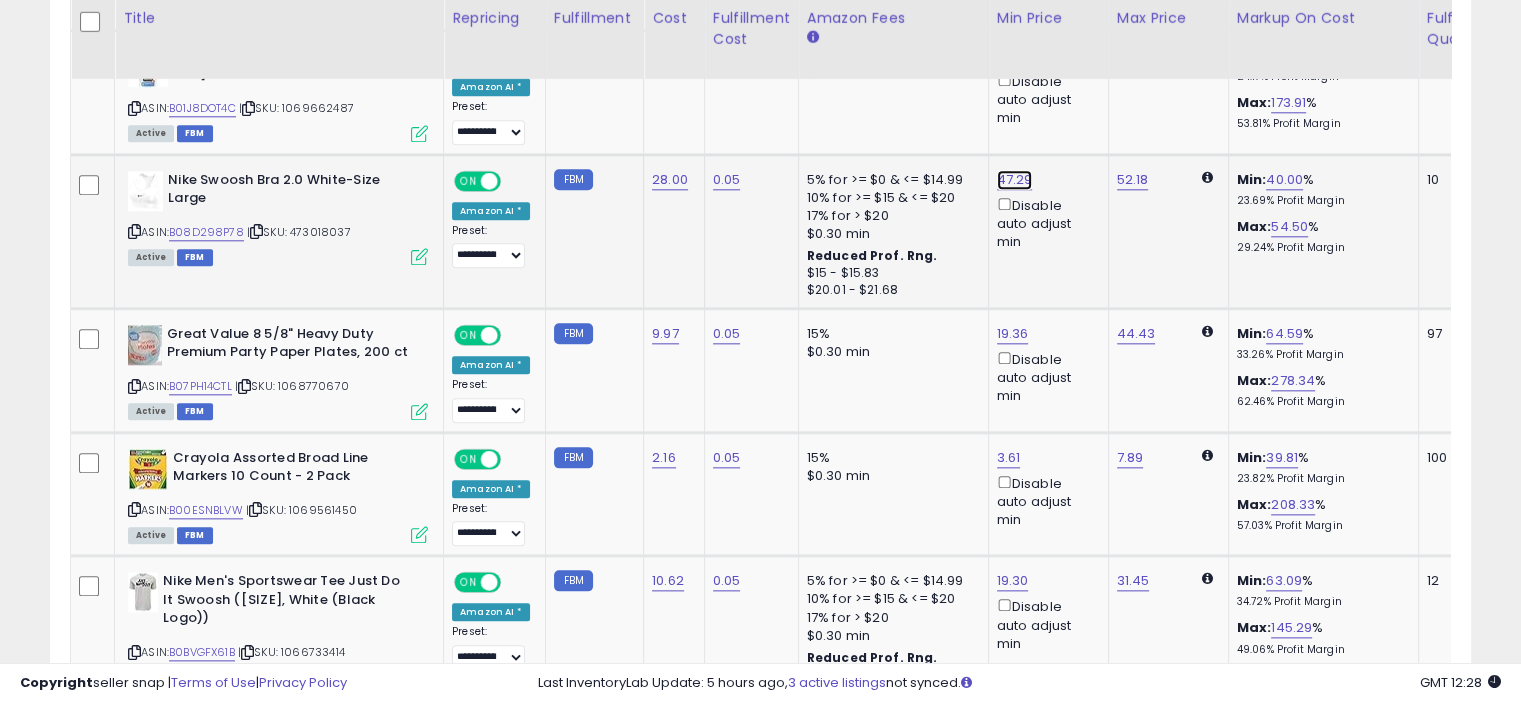 click on "47.29" at bounding box center (1013, -1646) 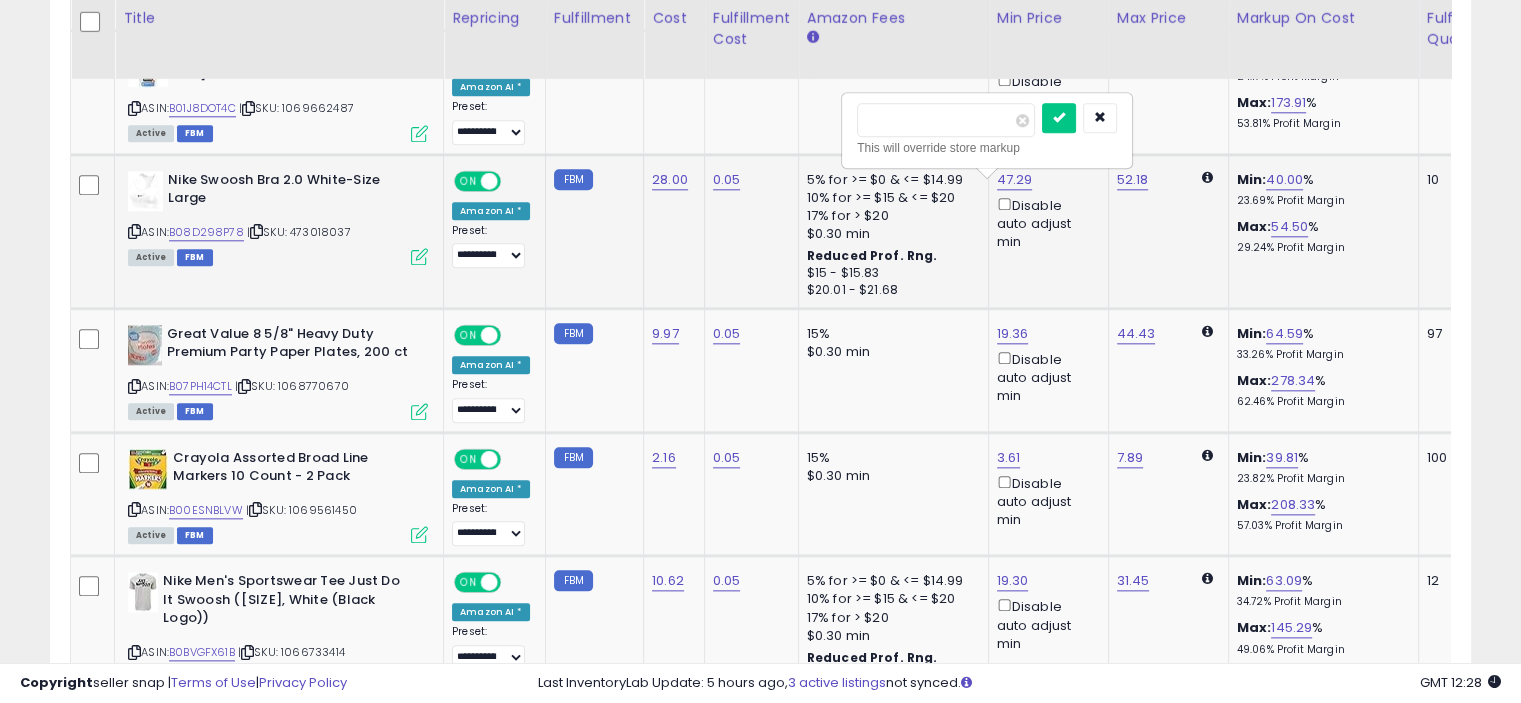 type on "*" 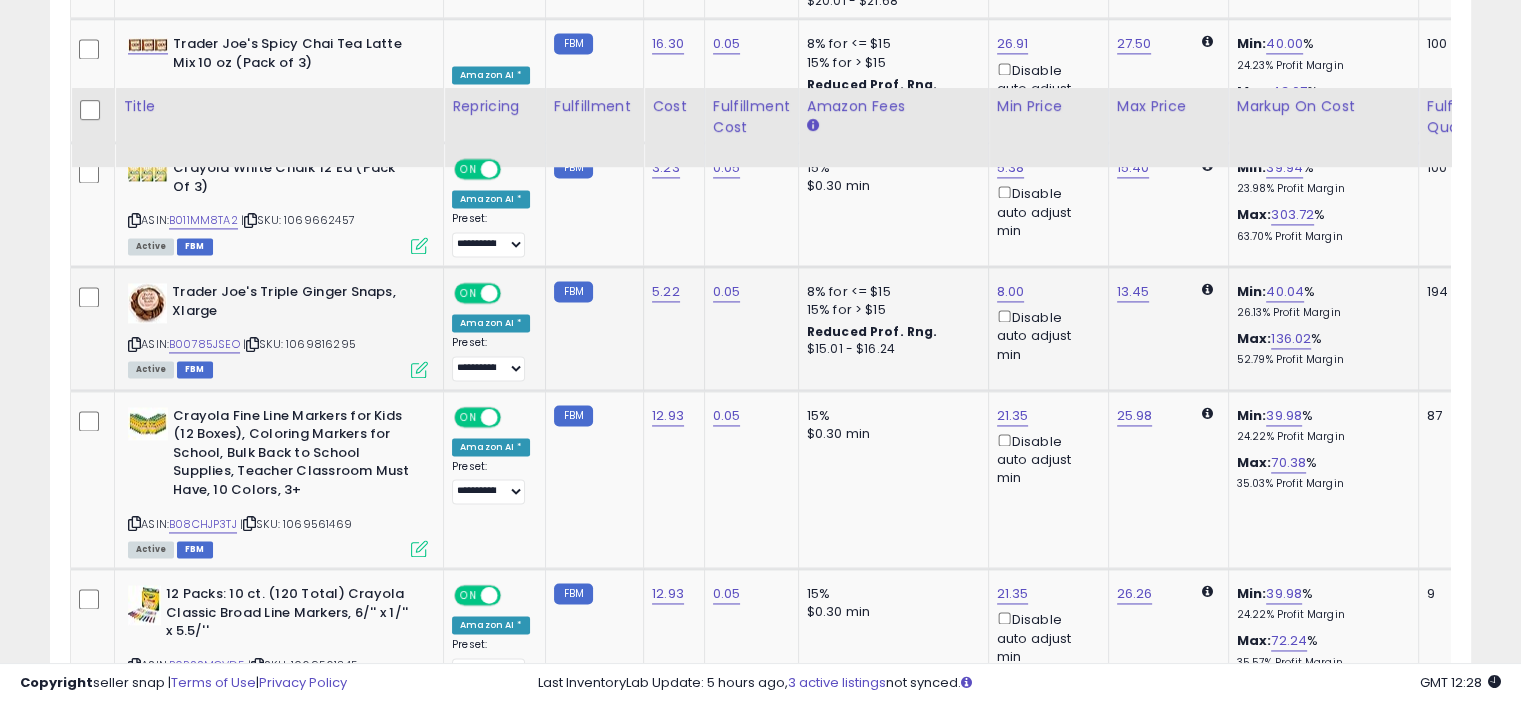scroll, scrollTop: 3047, scrollLeft: 0, axis: vertical 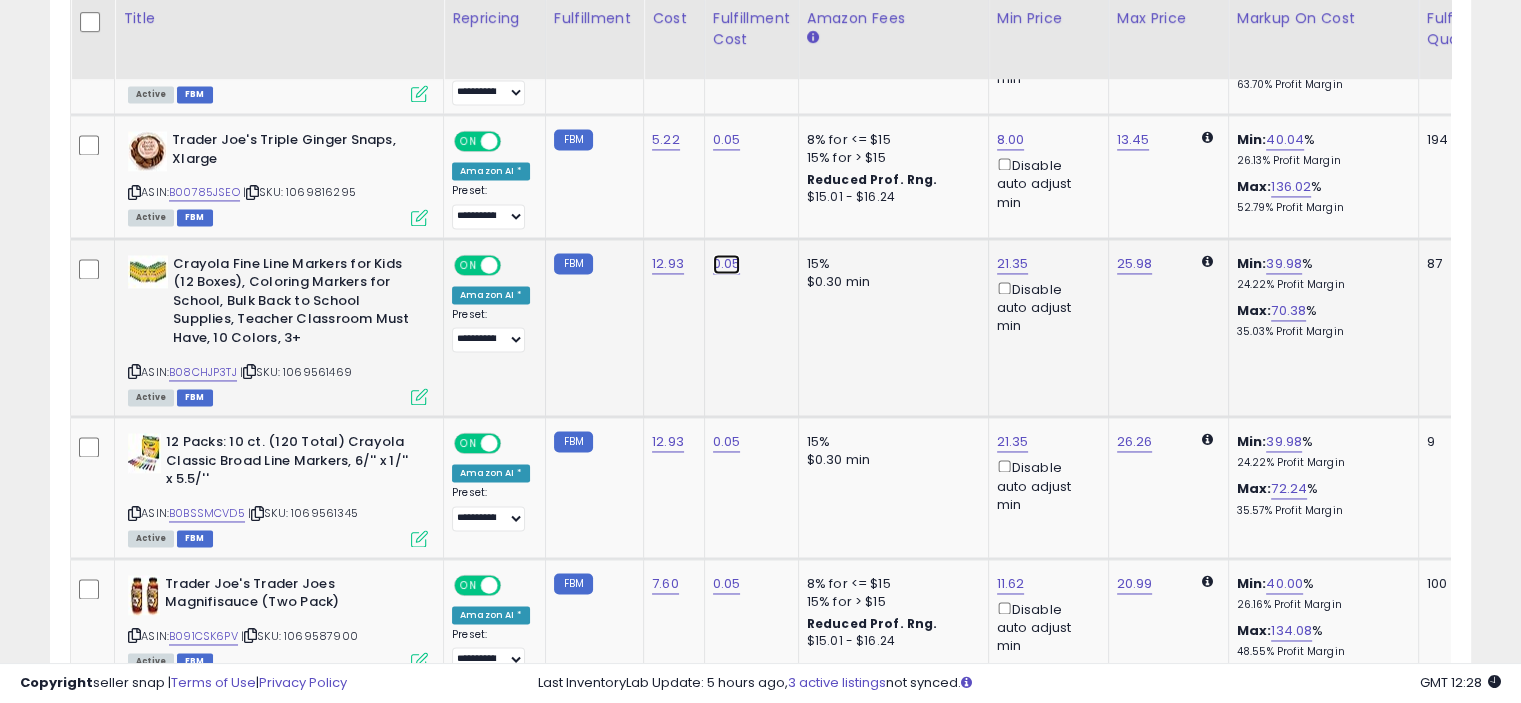 click on "0.05" at bounding box center [727, -2489] 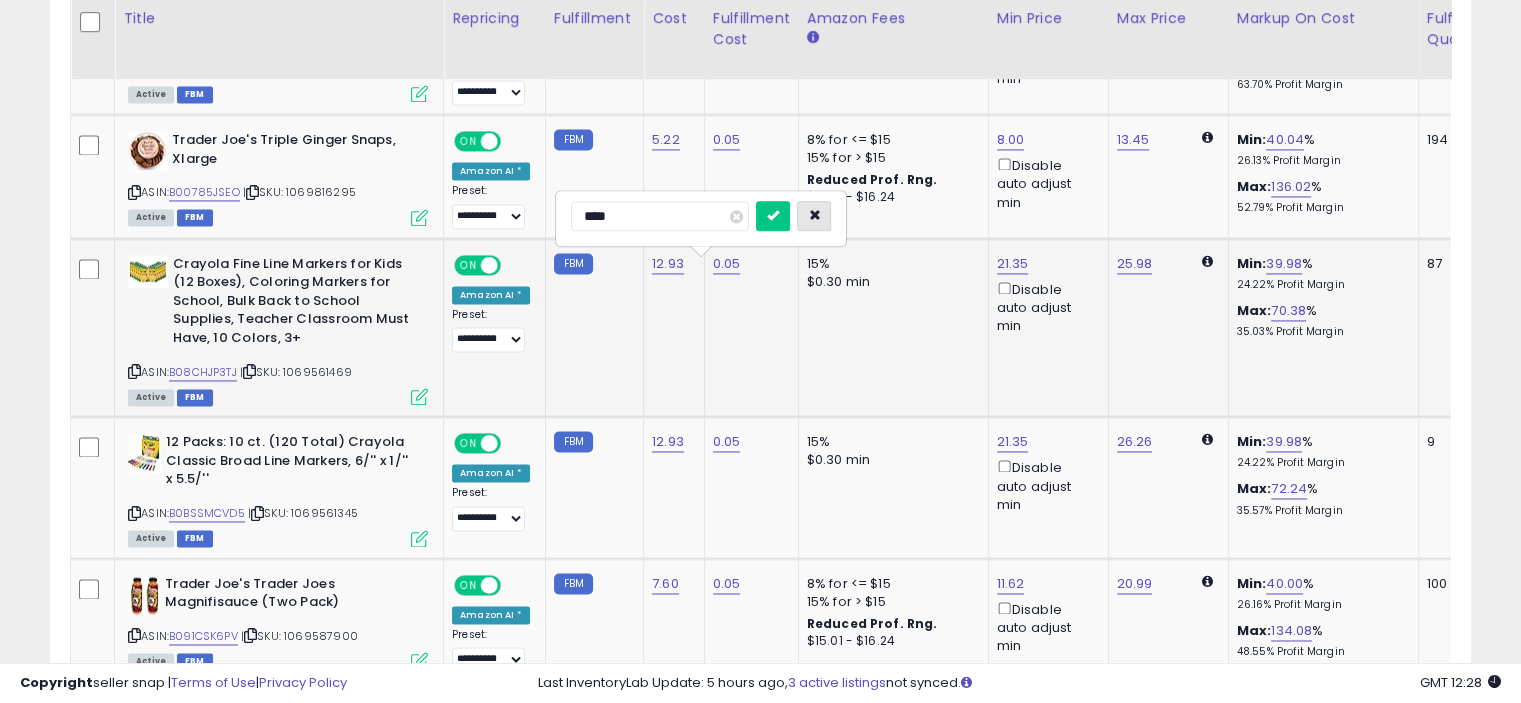 click at bounding box center (814, 215) 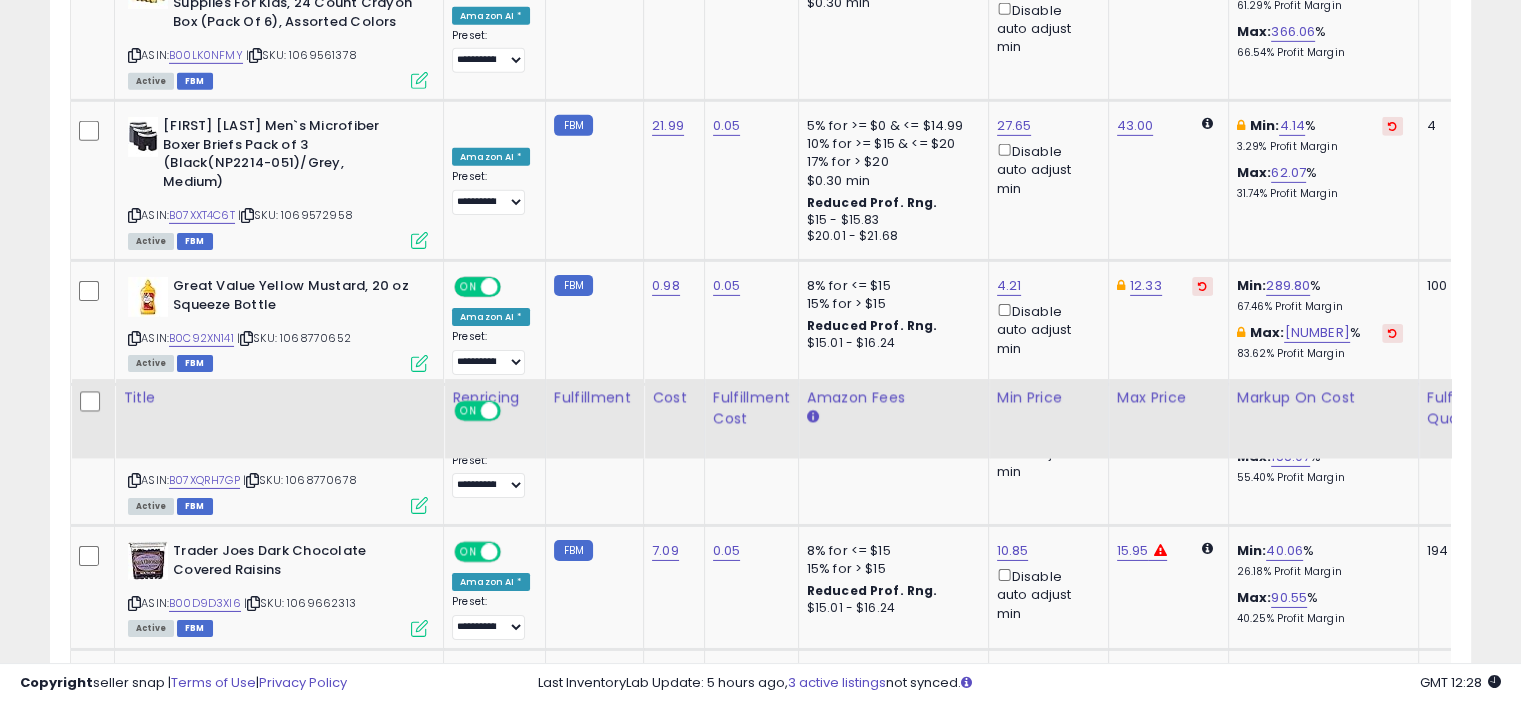 scroll, scrollTop: 6932, scrollLeft: 0, axis: vertical 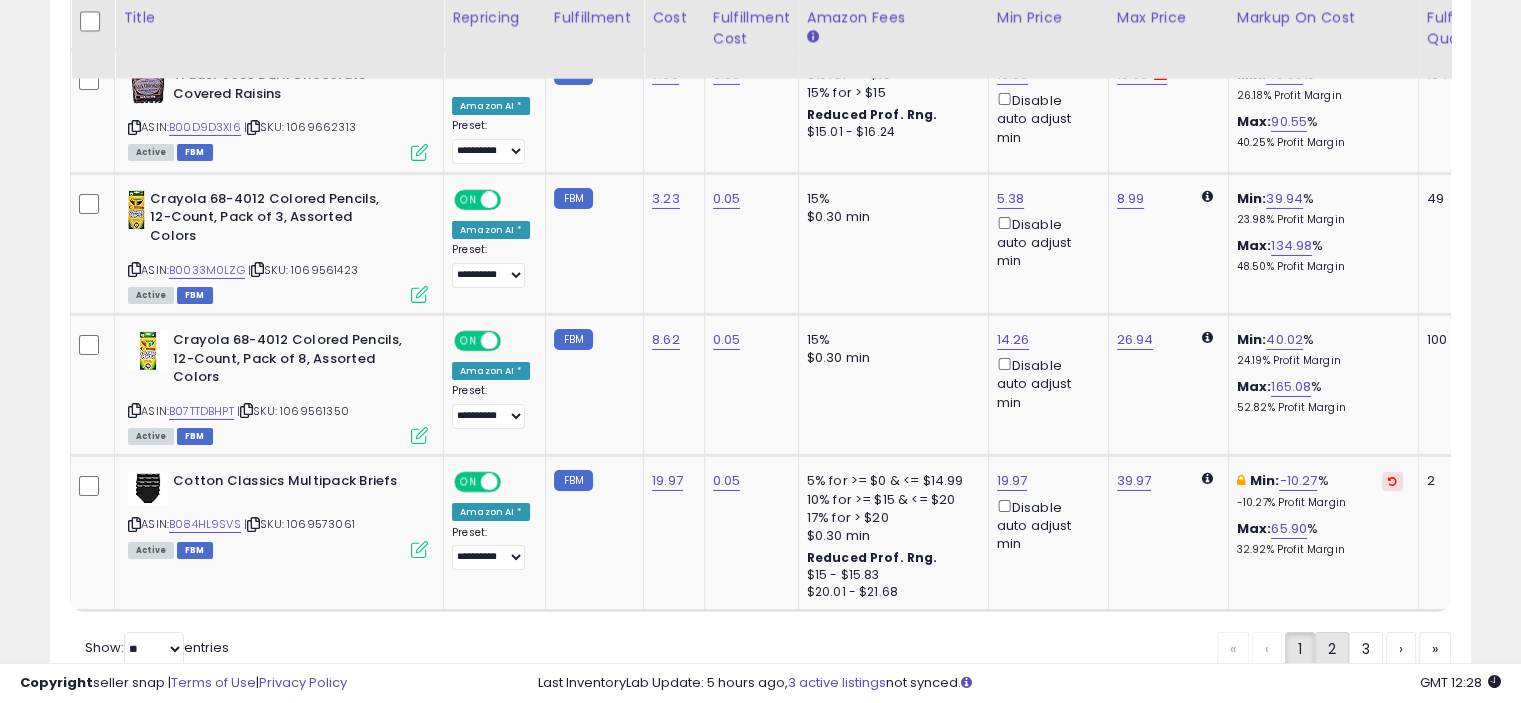 click on "2" 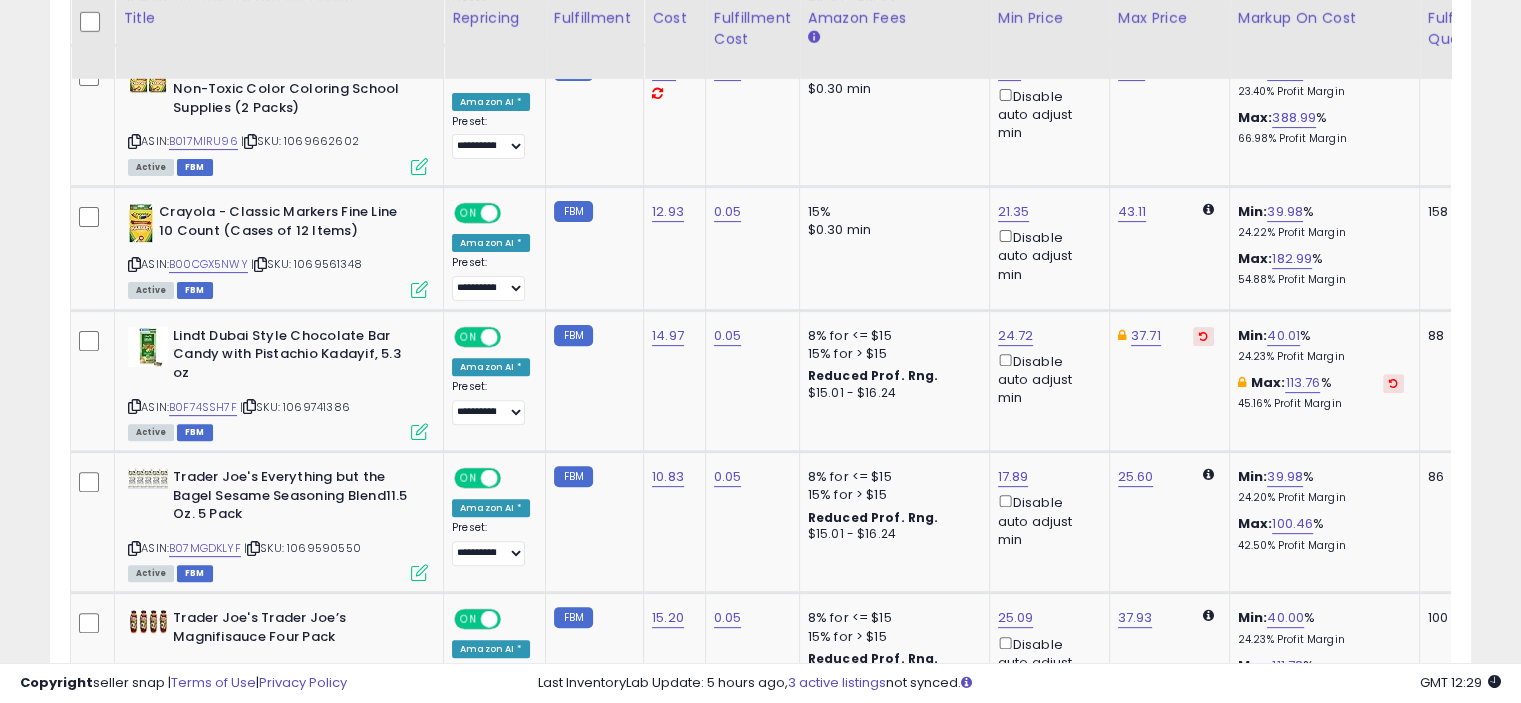 scroll, scrollTop: 612, scrollLeft: 0, axis: vertical 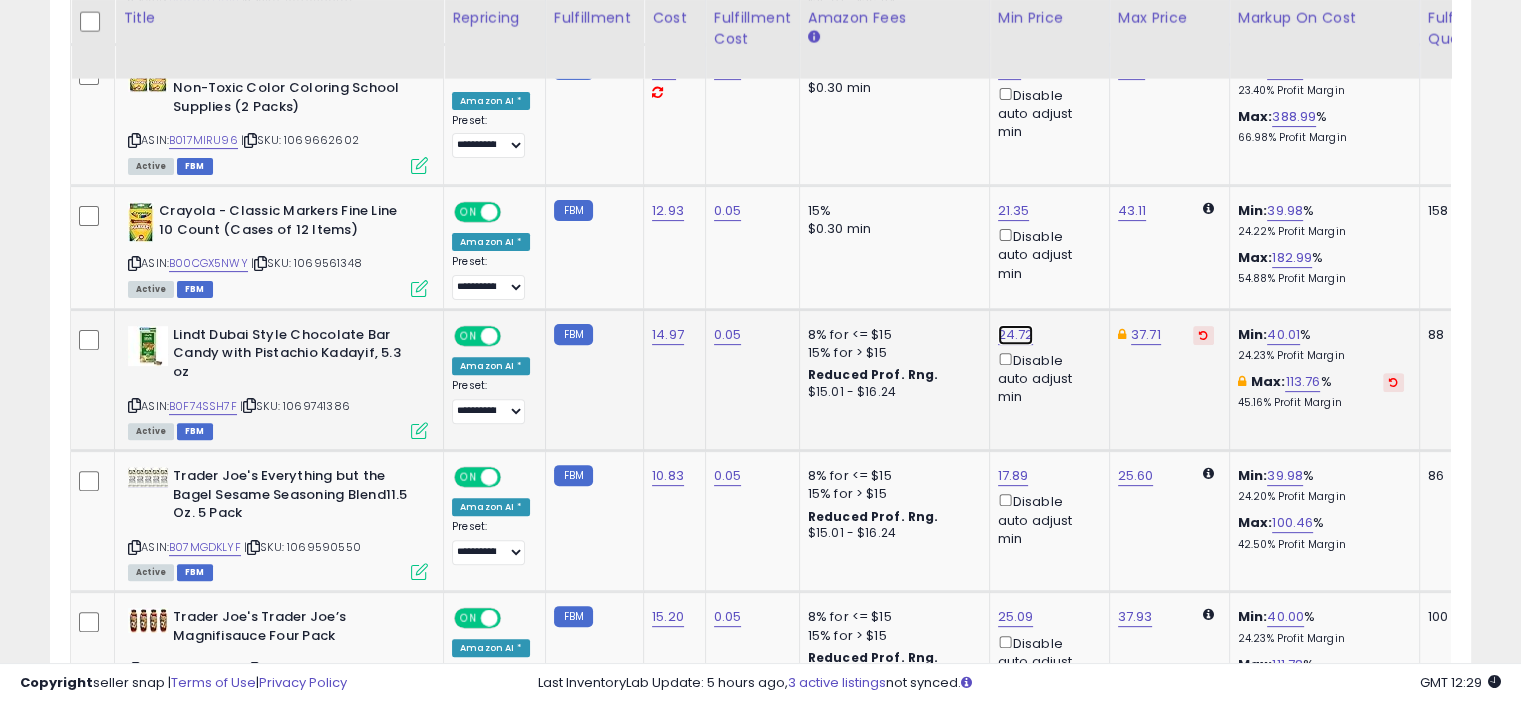 click on "24.72" at bounding box center (1012, -54) 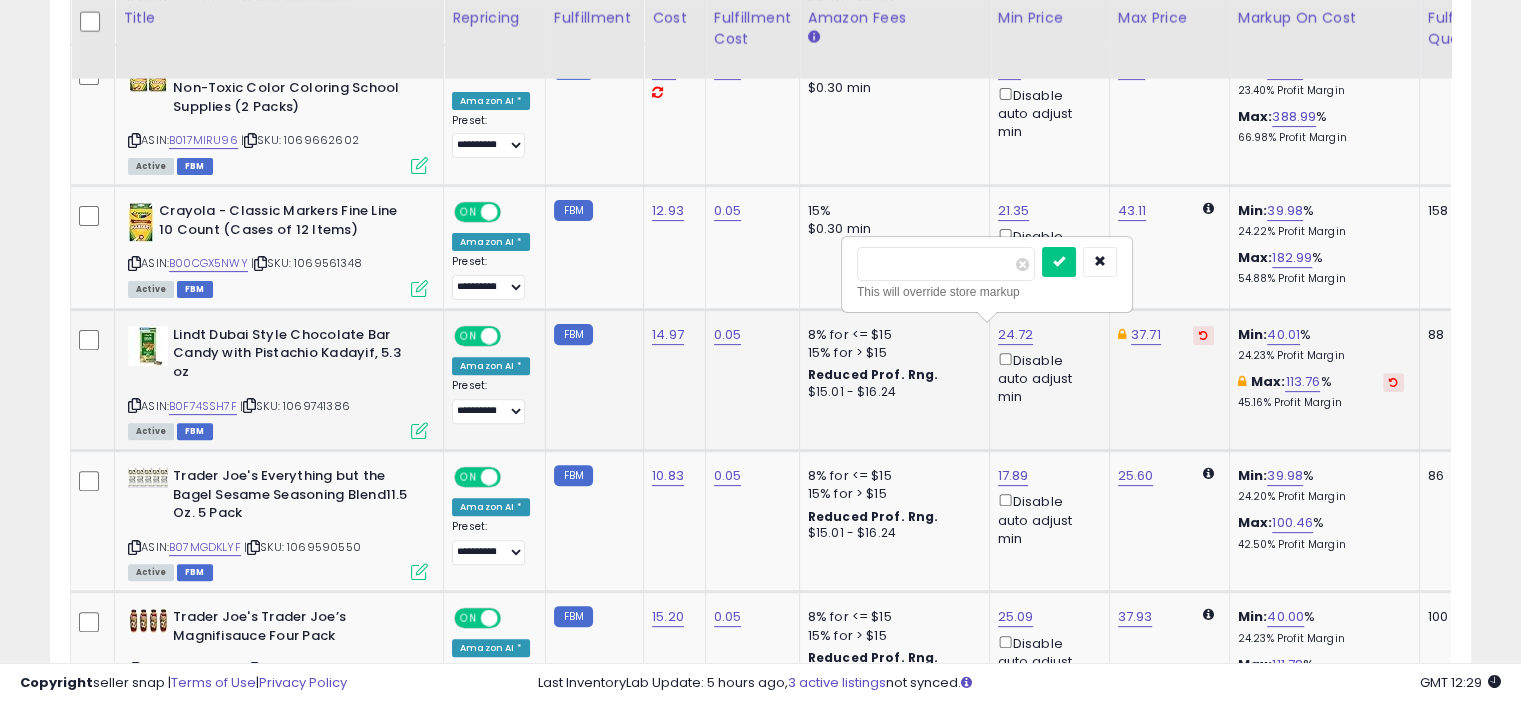 type on "*" 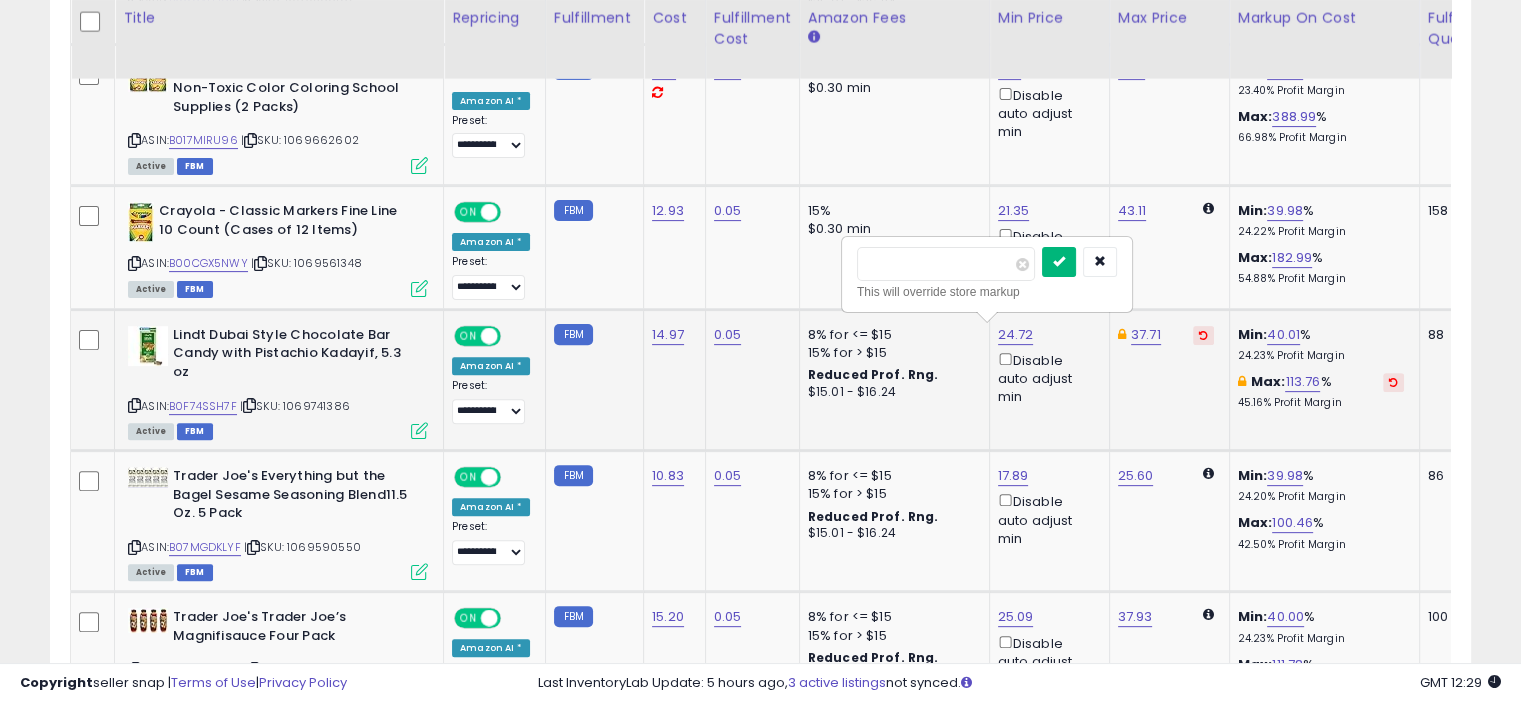 type on "**" 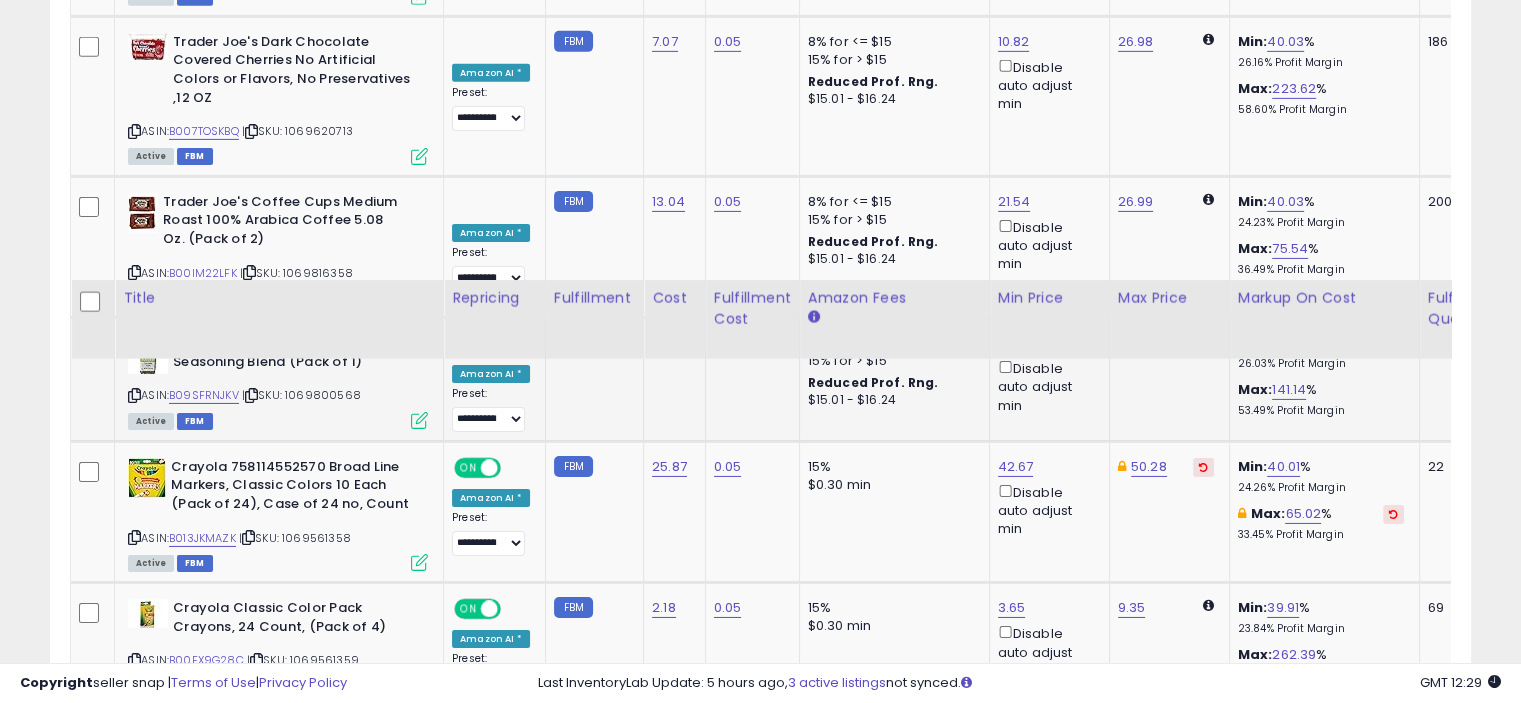 scroll, scrollTop: 6843, scrollLeft: 0, axis: vertical 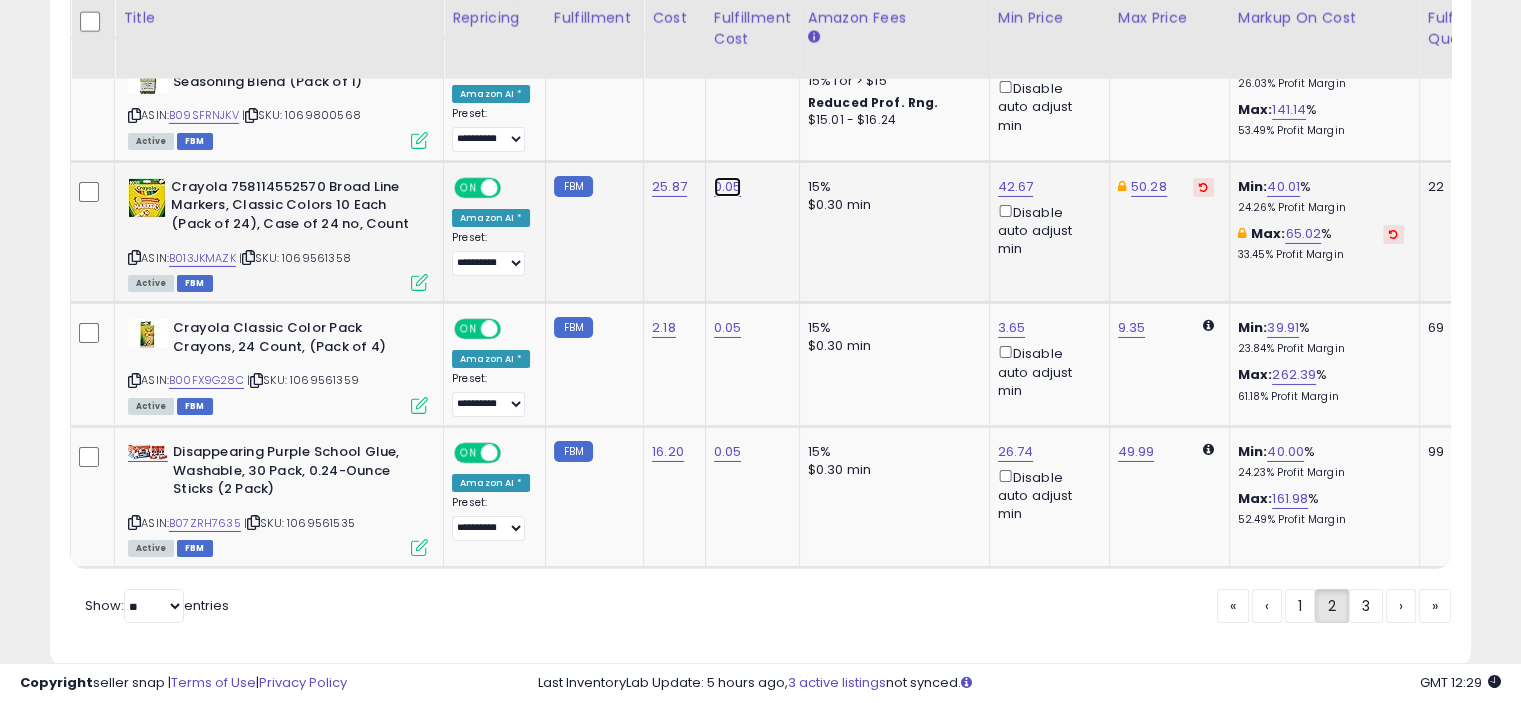click on "0.05" at bounding box center [728, -6285] 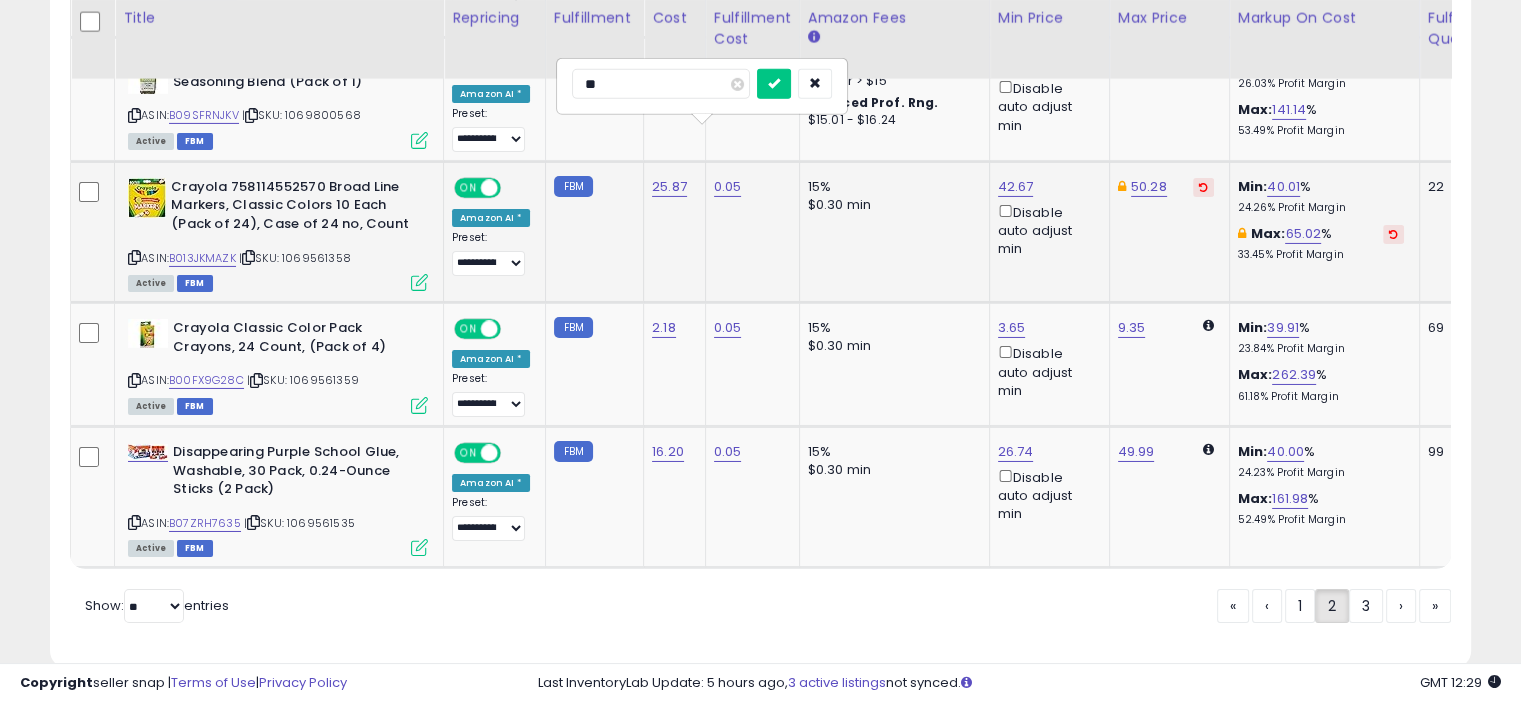 type on "*" 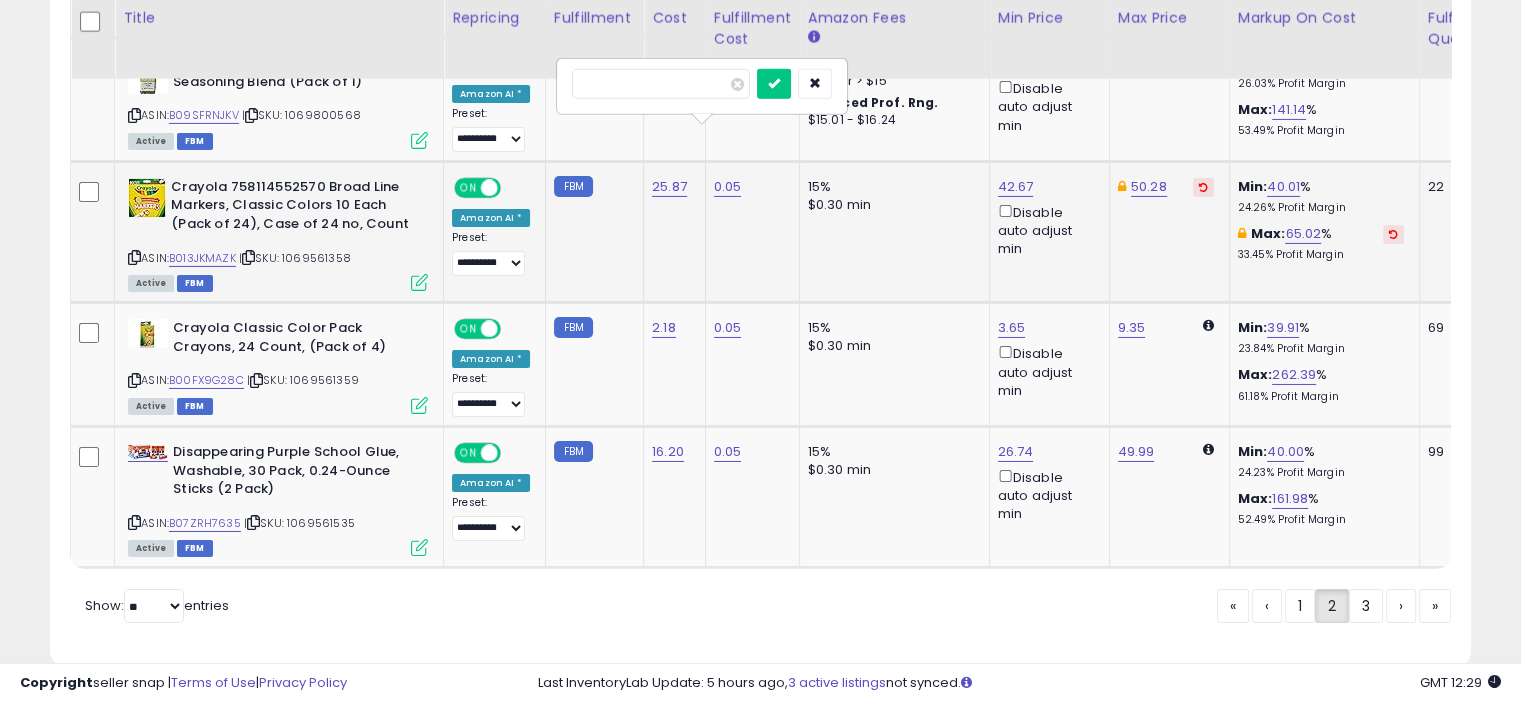 type on "*" 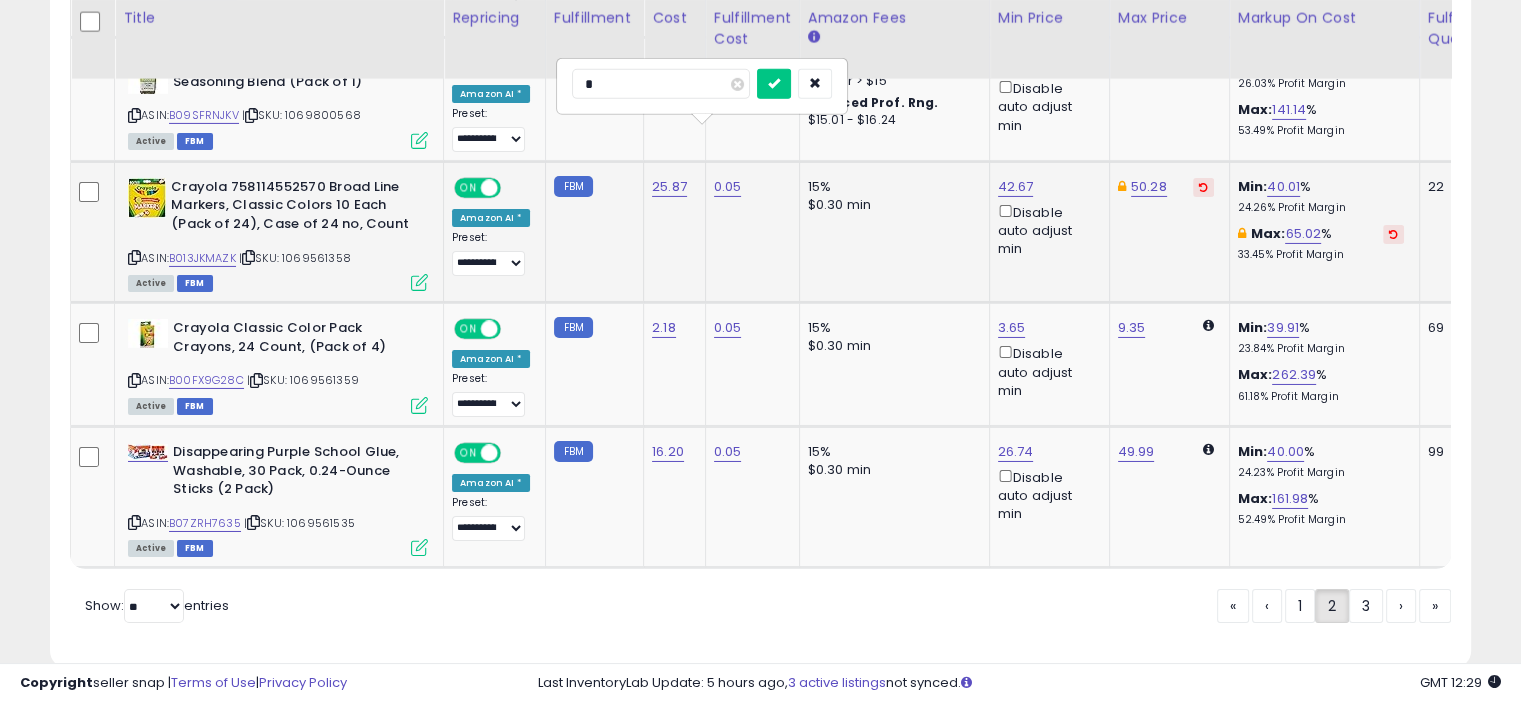 click at bounding box center [774, 84] 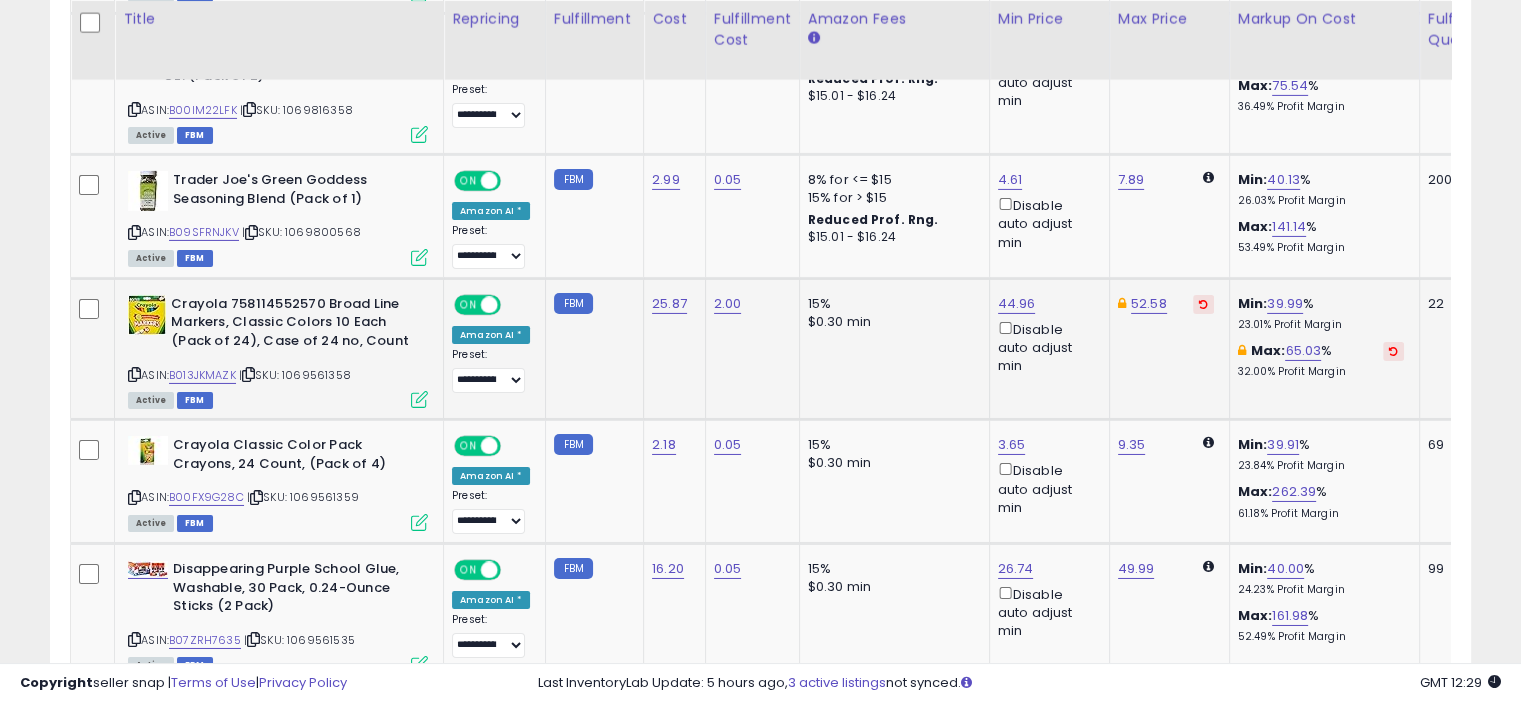 scroll, scrollTop: 6727, scrollLeft: 0, axis: vertical 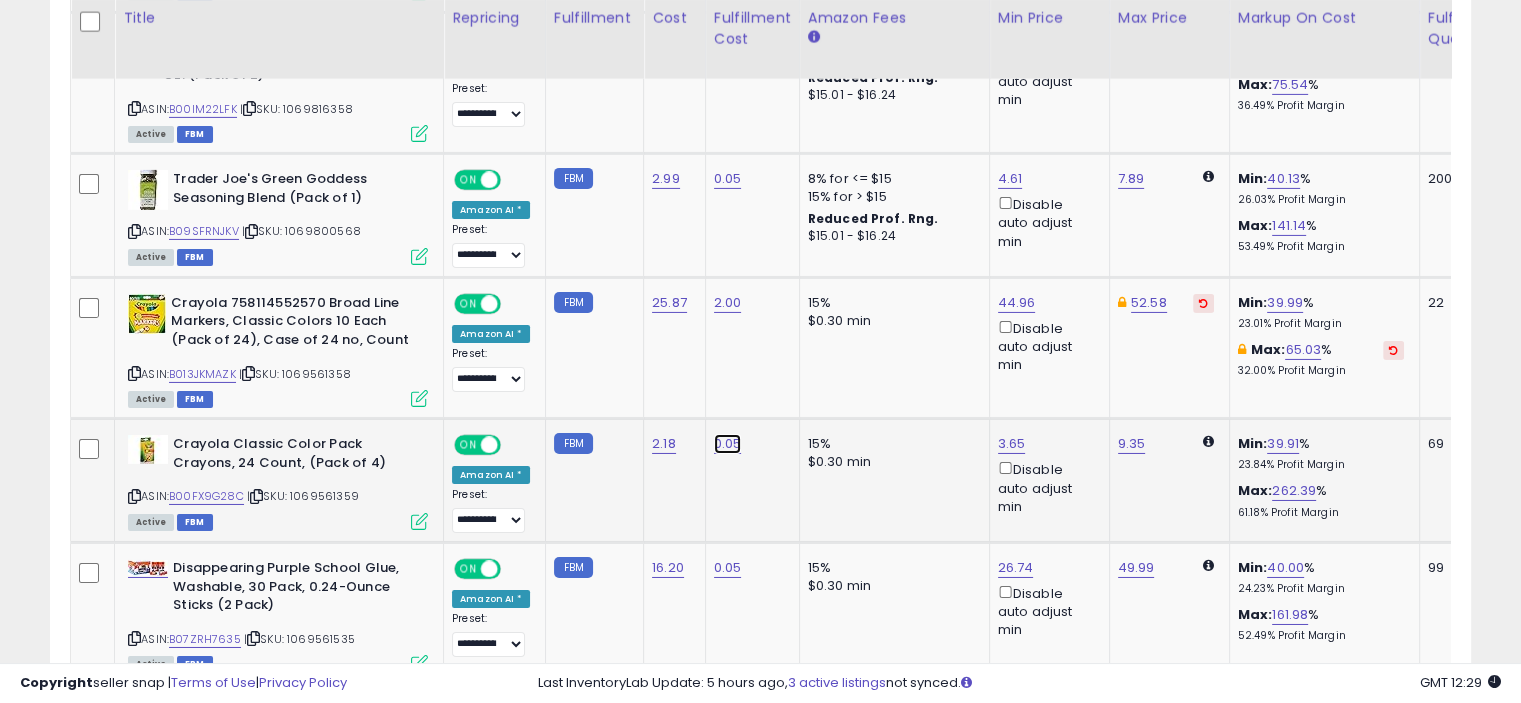 click on "0.05" at bounding box center [728, -6169] 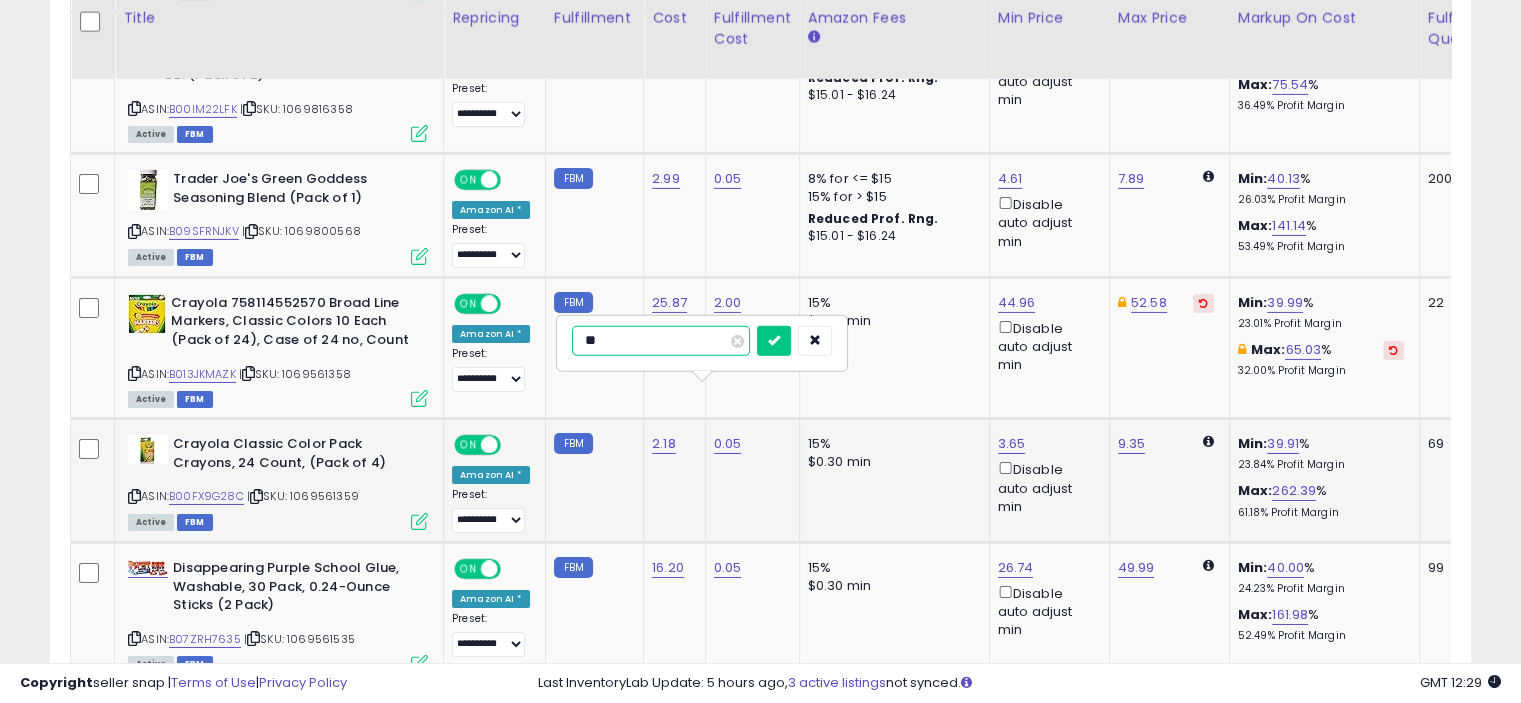 type on "*" 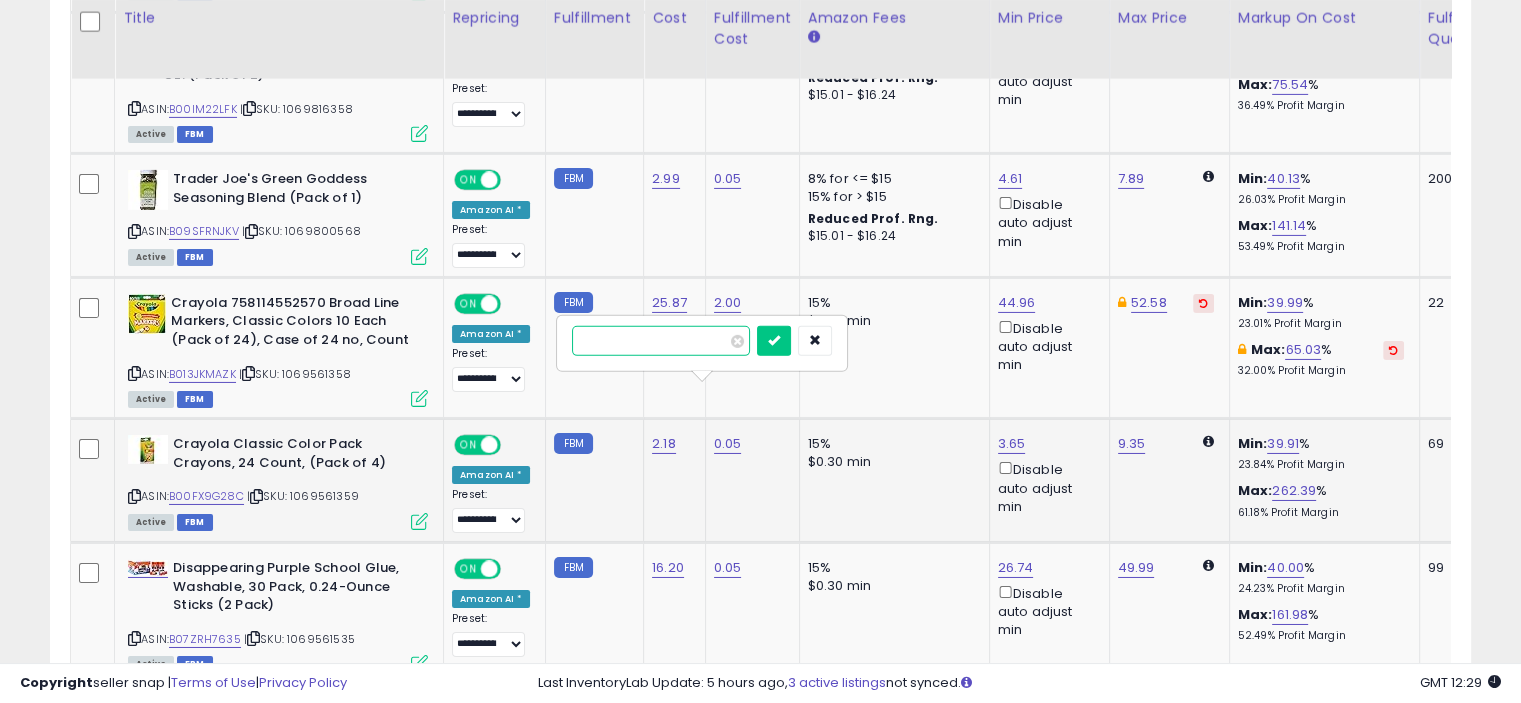 type on "*" 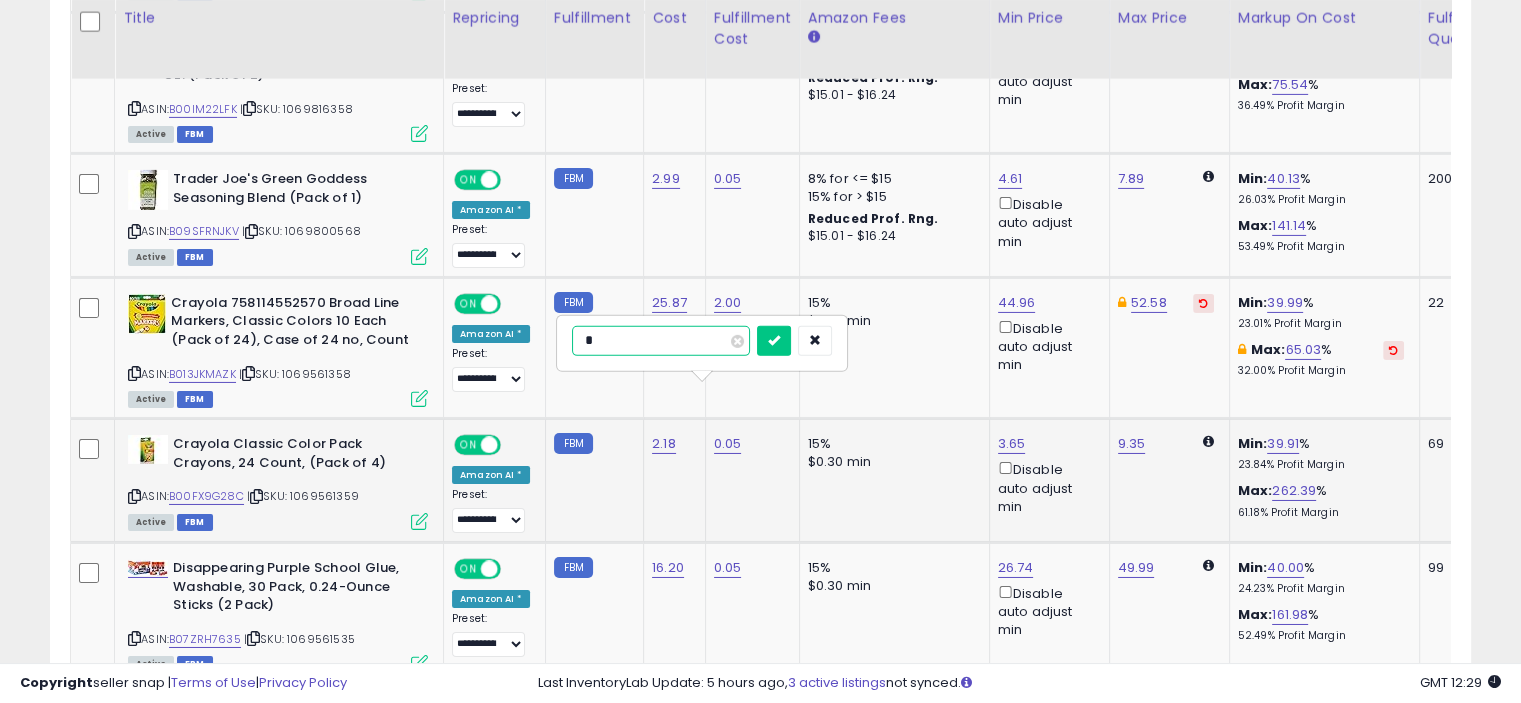 click at bounding box center (774, 341) 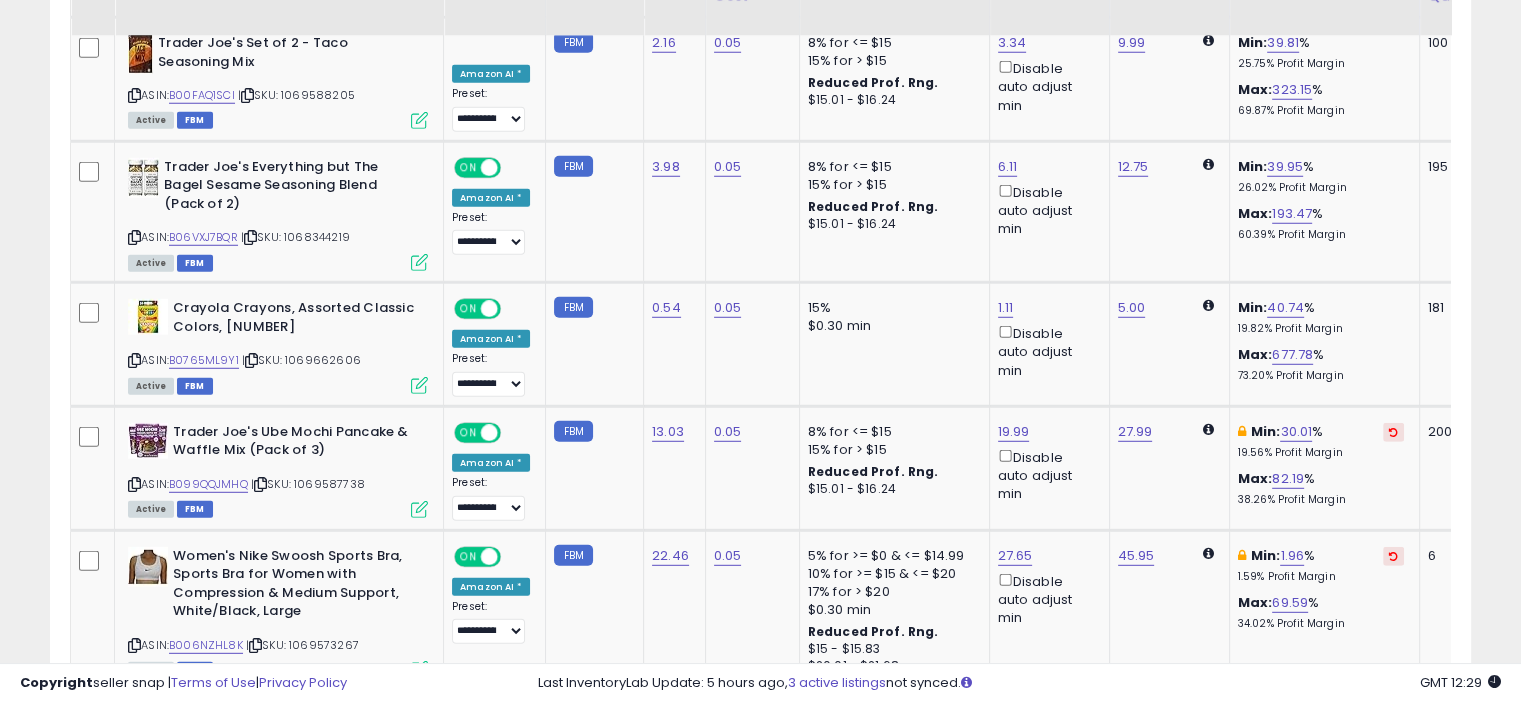 scroll, scrollTop: 5484, scrollLeft: 0, axis: vertical 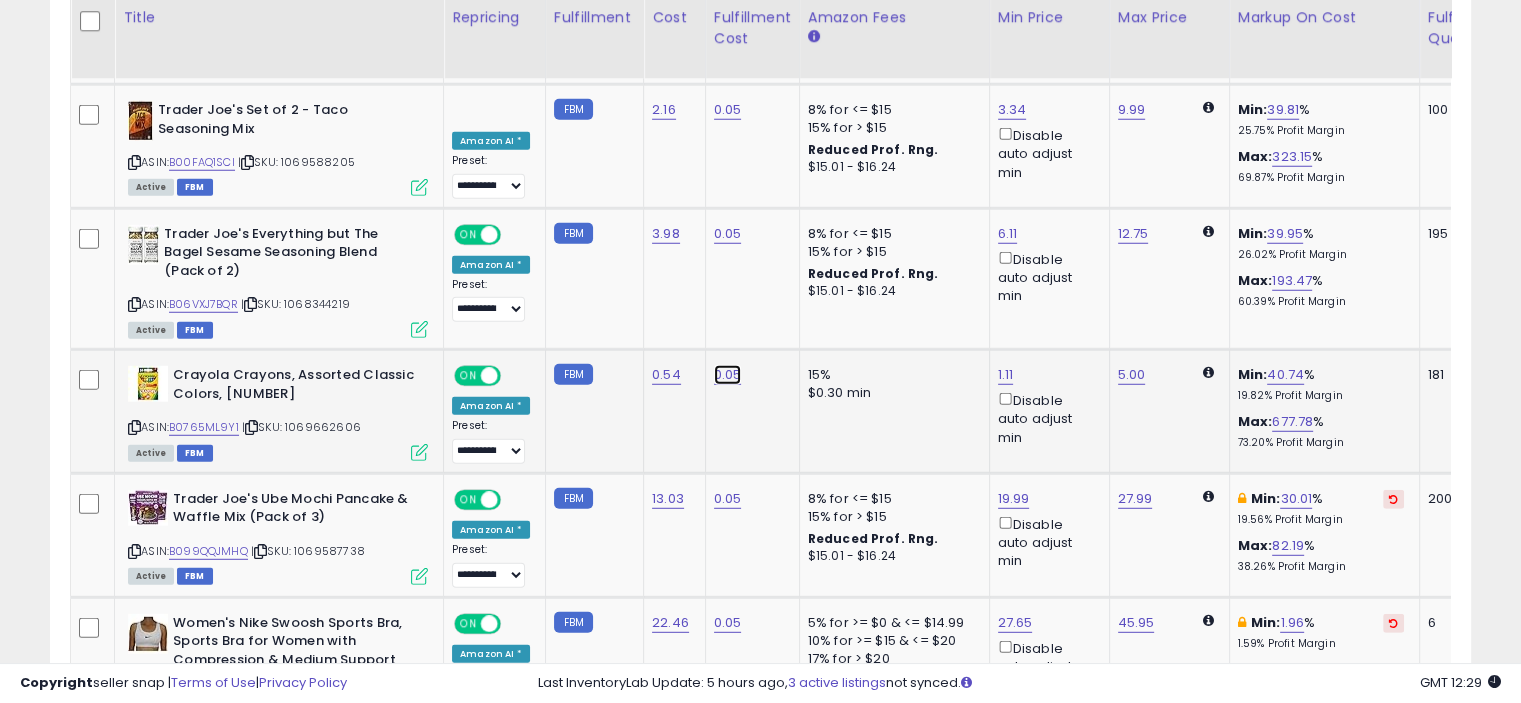 click on "0.05" at bounding box center (728, -4926) 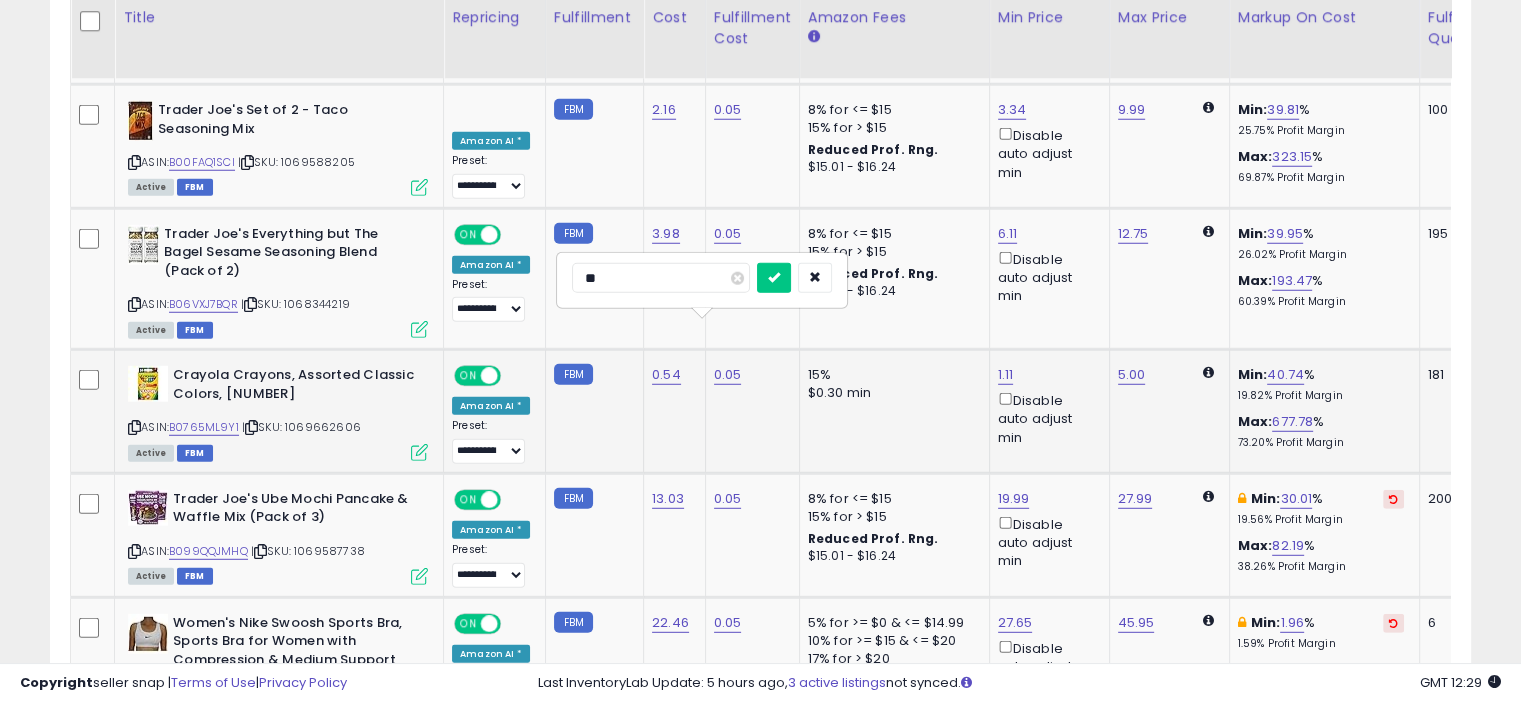 type on "*" 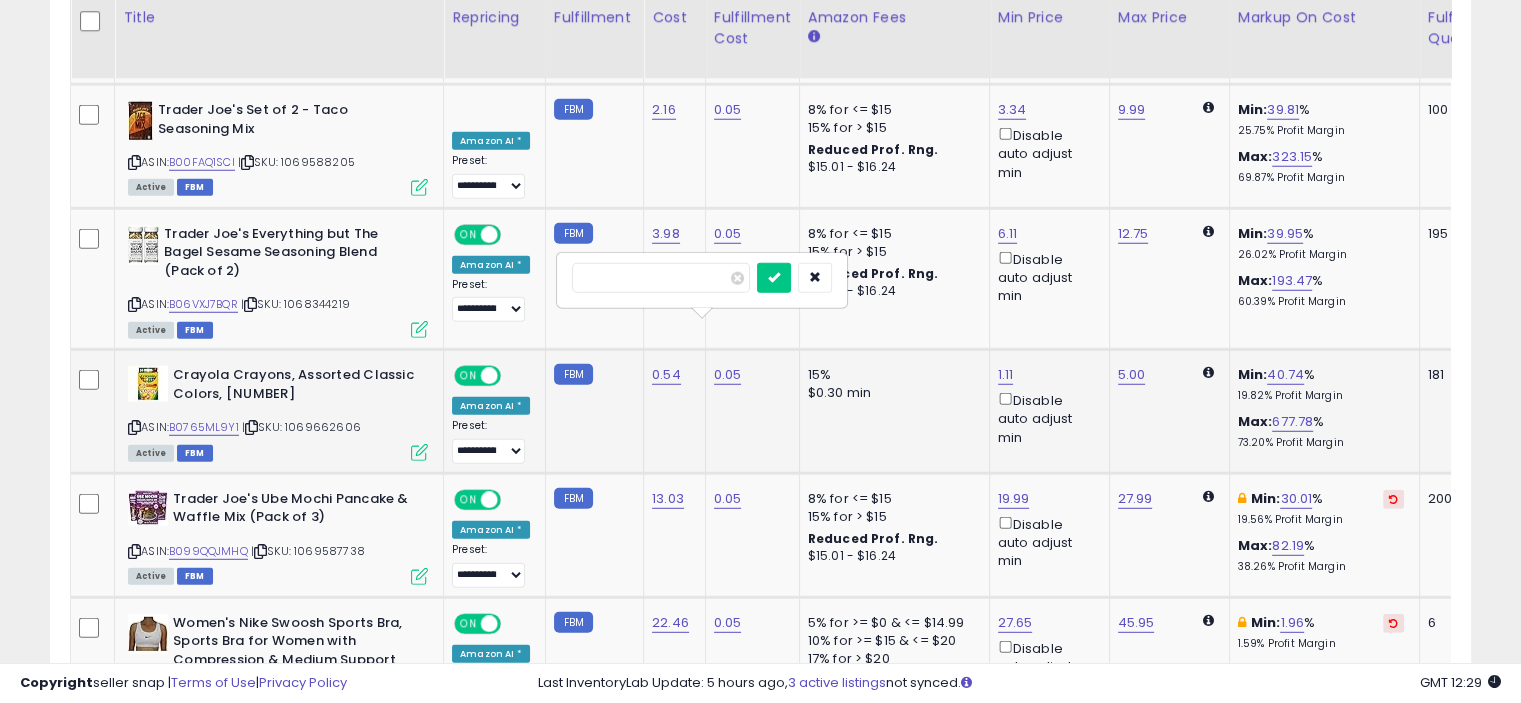 type on "*" 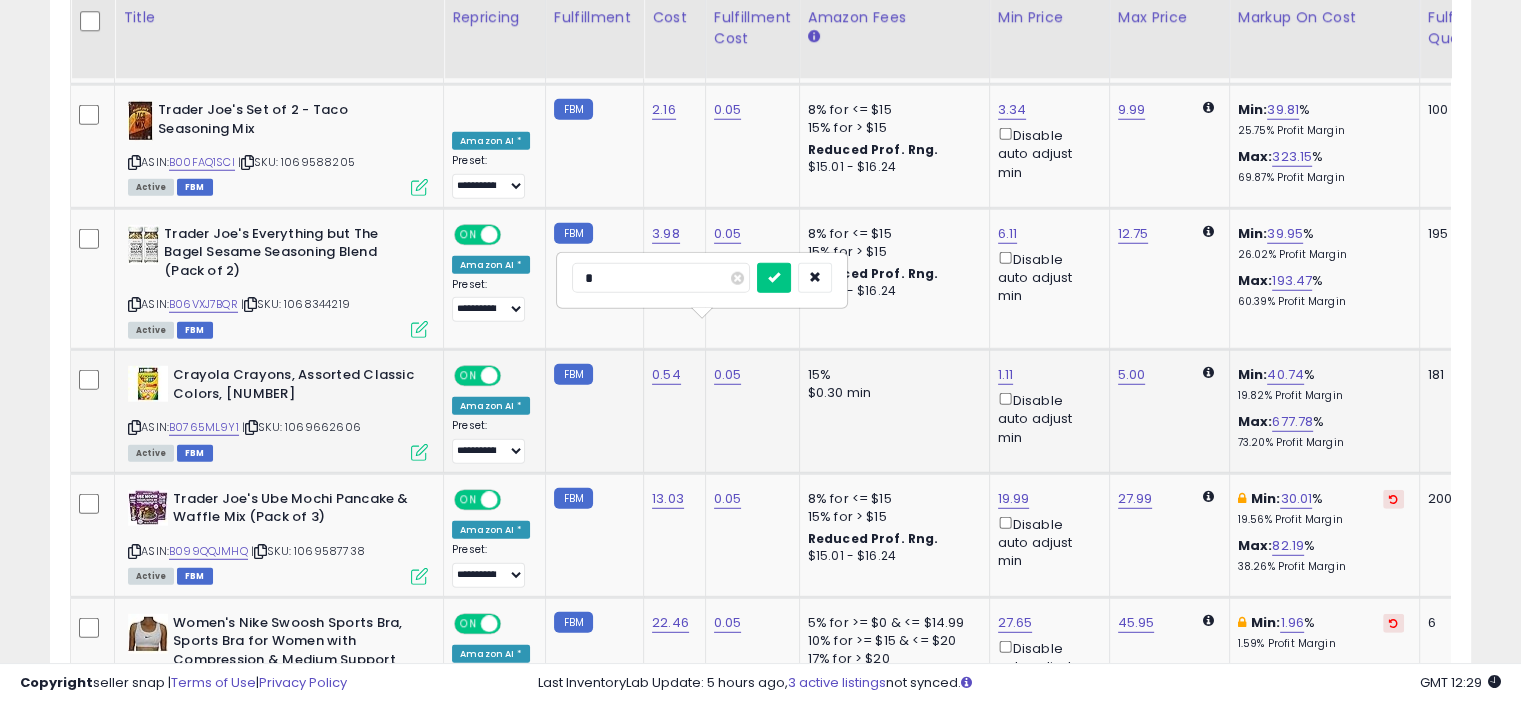 click at bounding box center [774, 278] 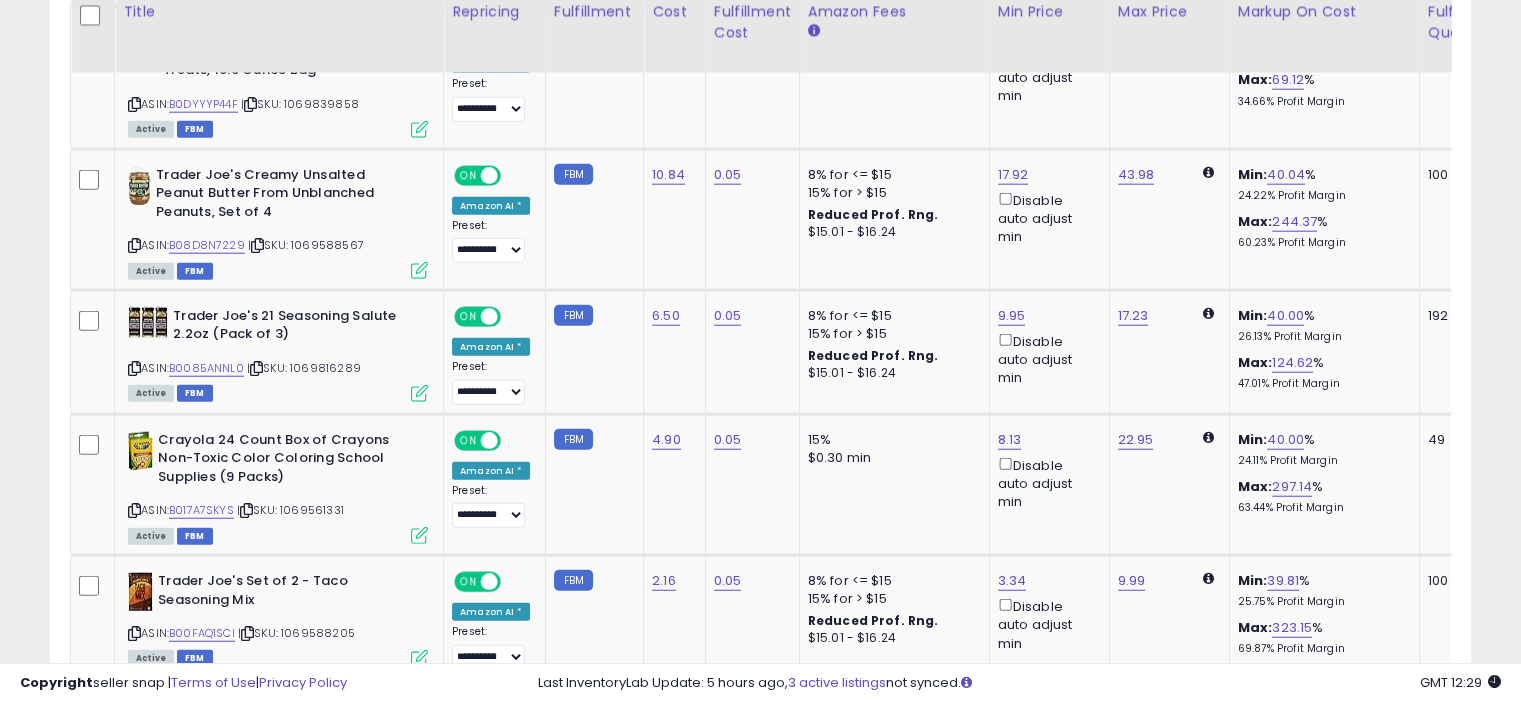 scroll, scrollTop: 5007, scrollLeft: 0, axis: vertical 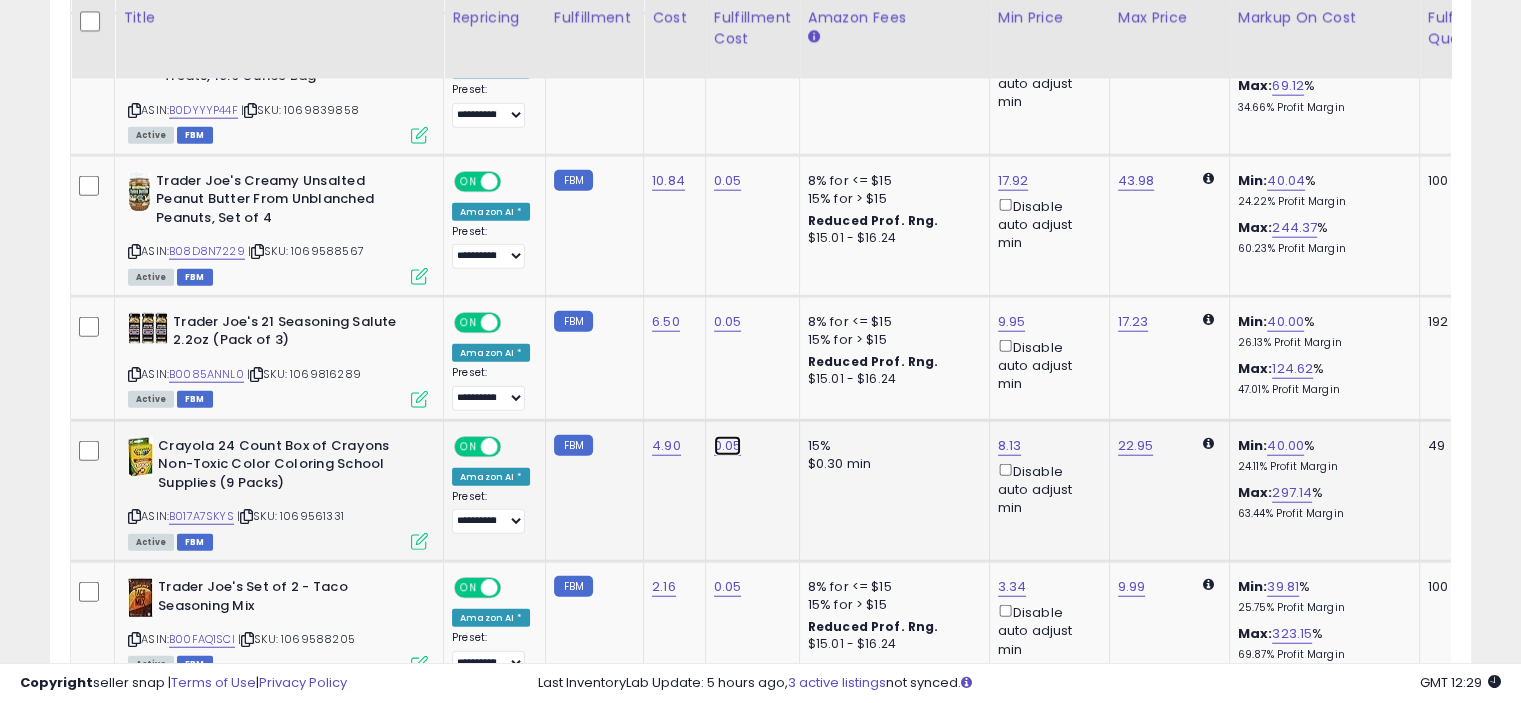 click on "0.05" at bounding box center (728, -4449) 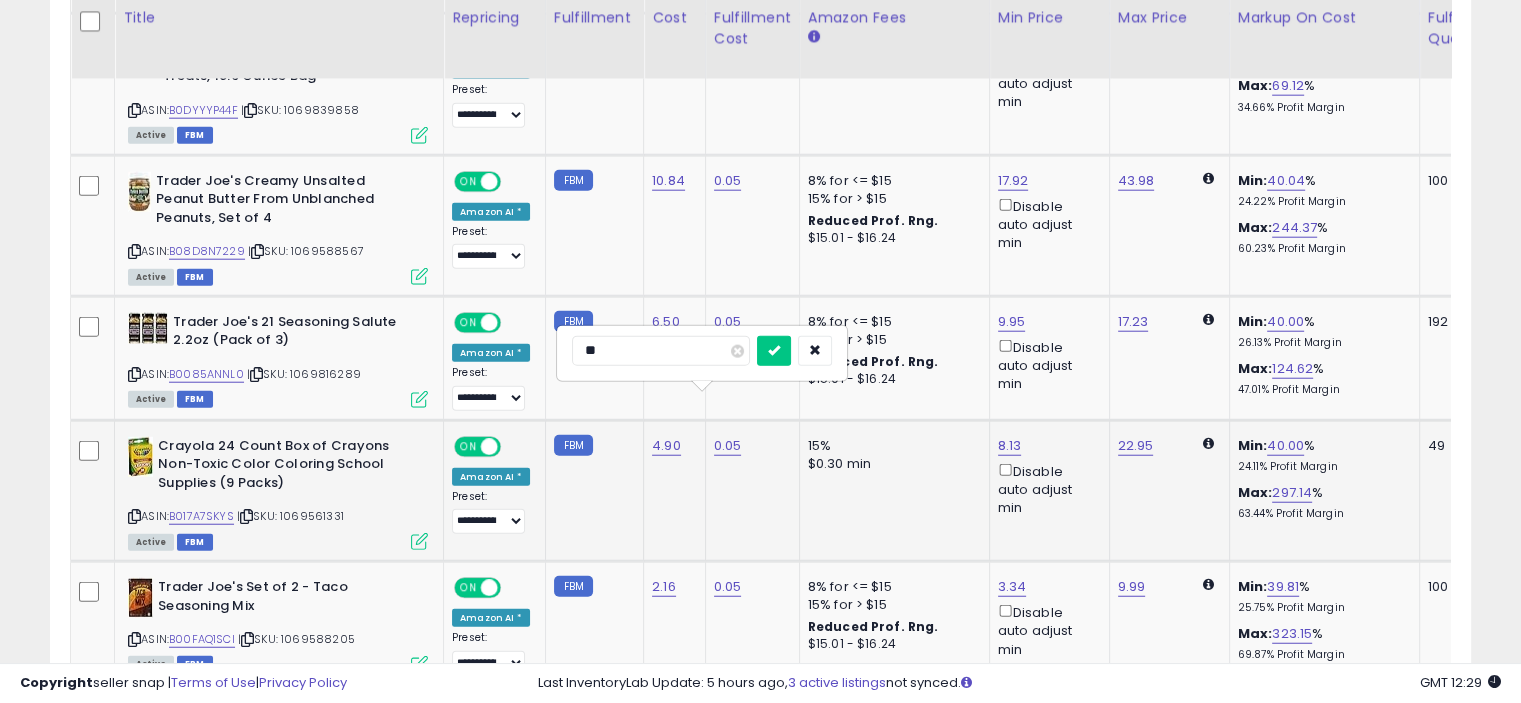 type on "*" 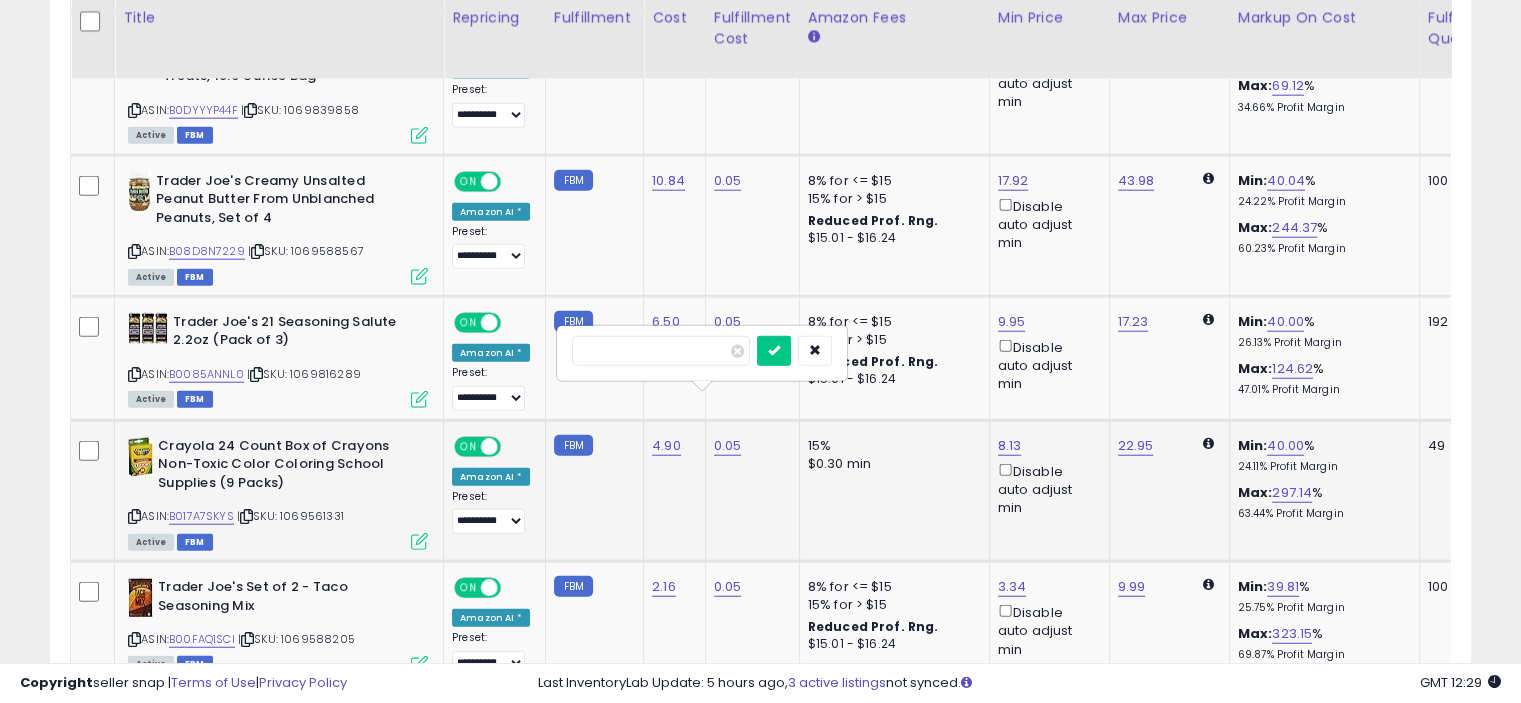 type on "*" 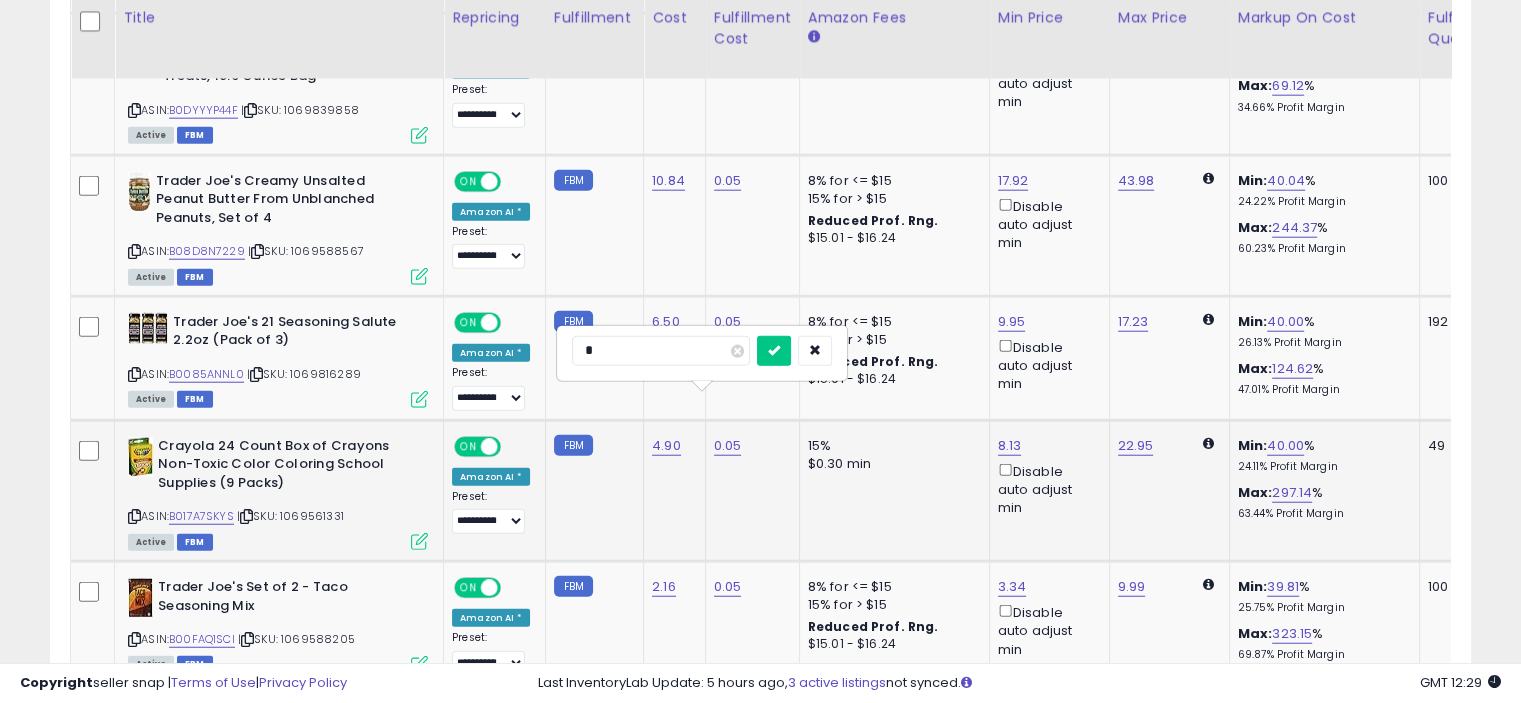 click at bounding box center (774, 351) 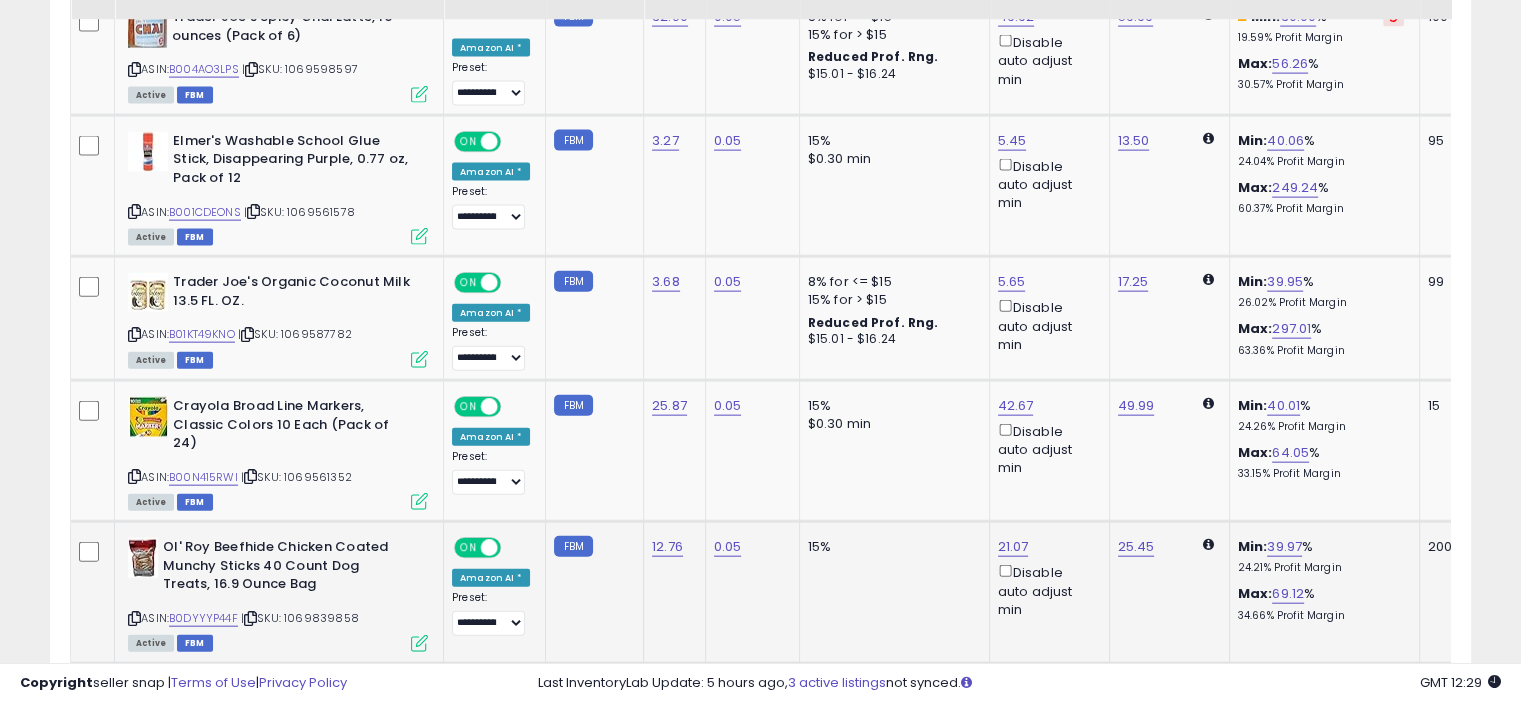 scroll, scrollTop: 4438, scrollLeft: 0, axis: vertical 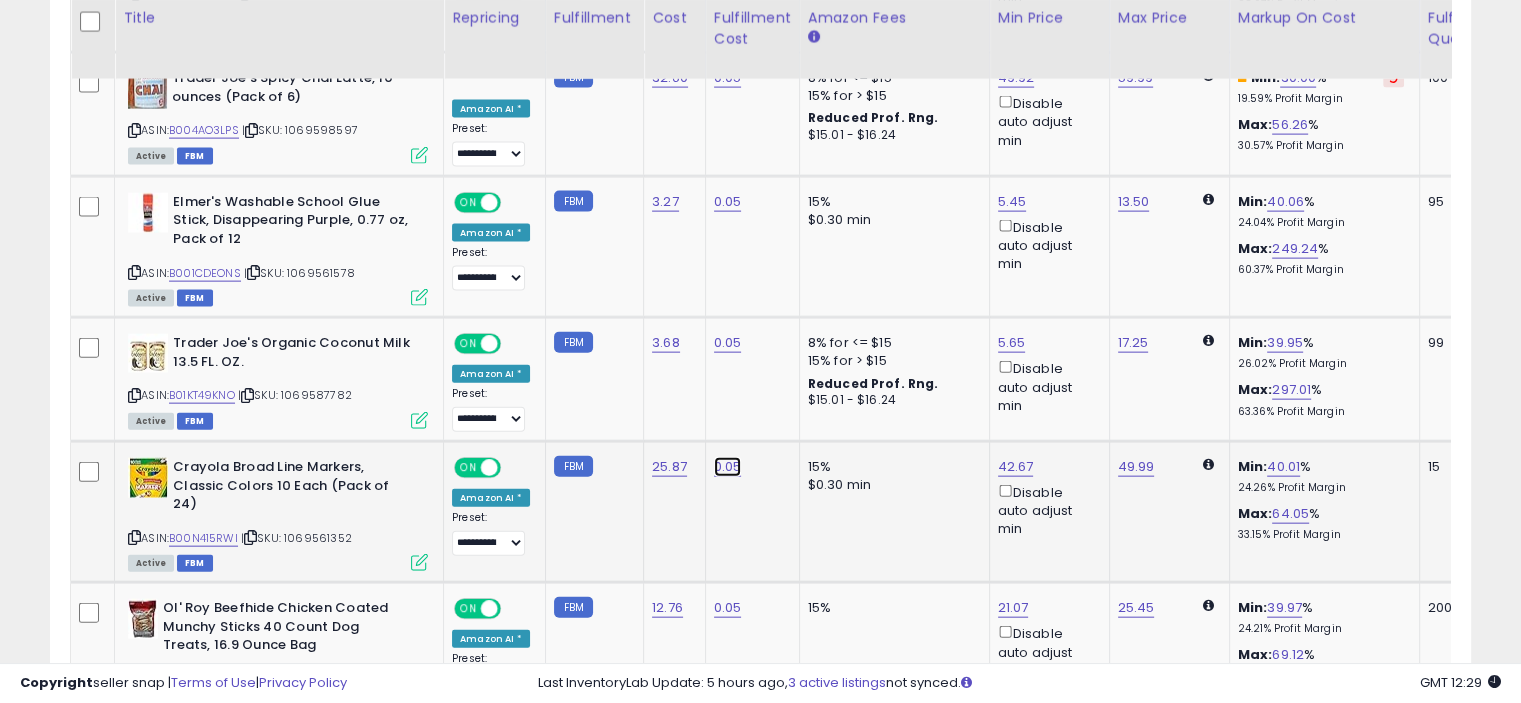 click on "0.05" at bounding box center (728, -3880) 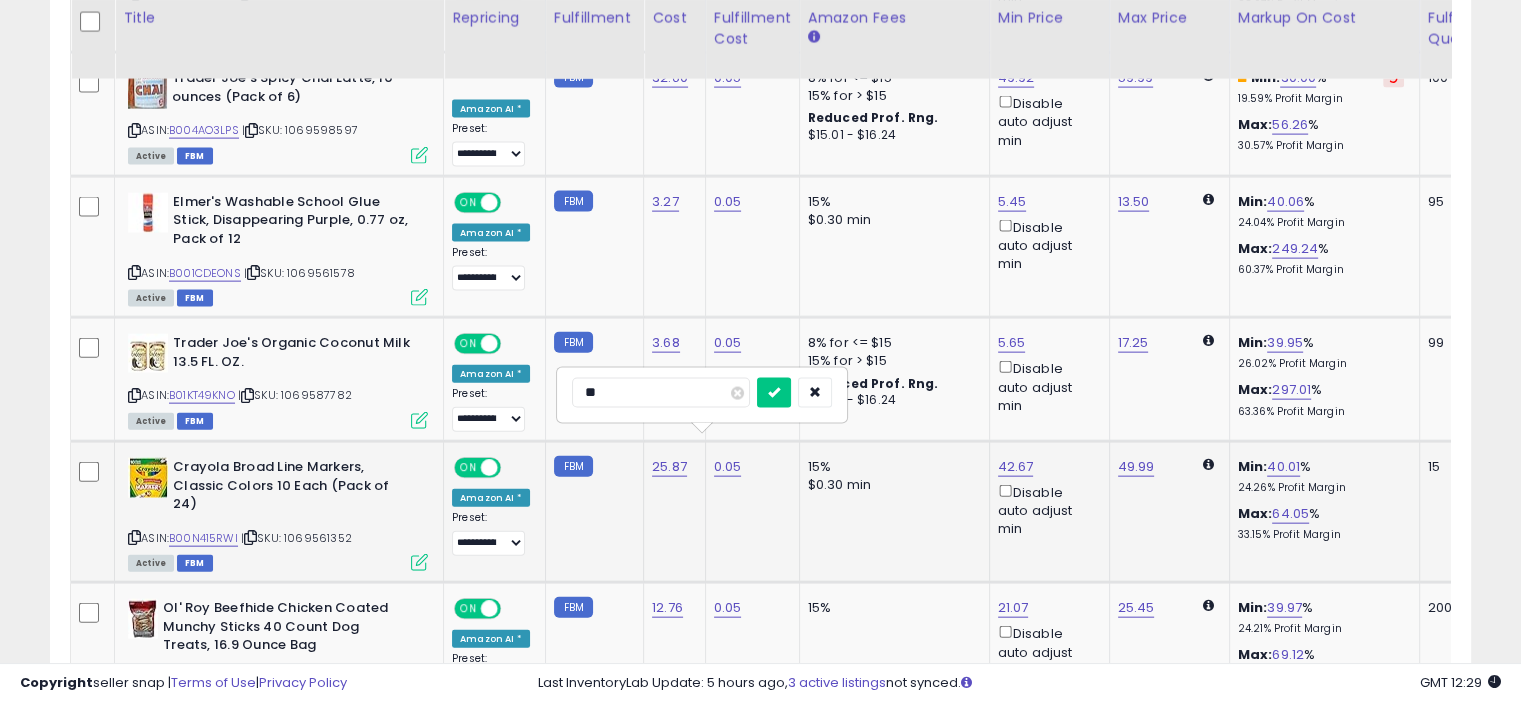 type on "*" 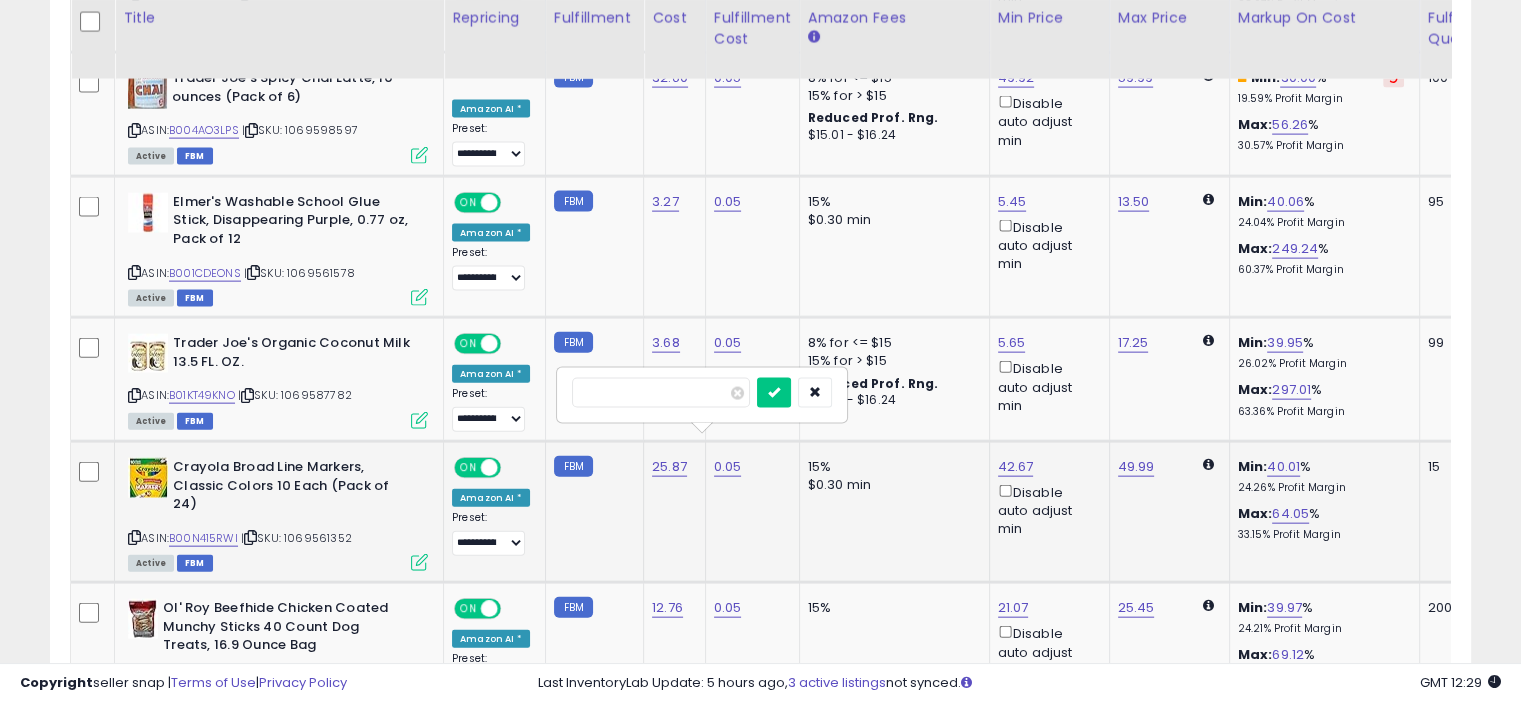 type on "*" 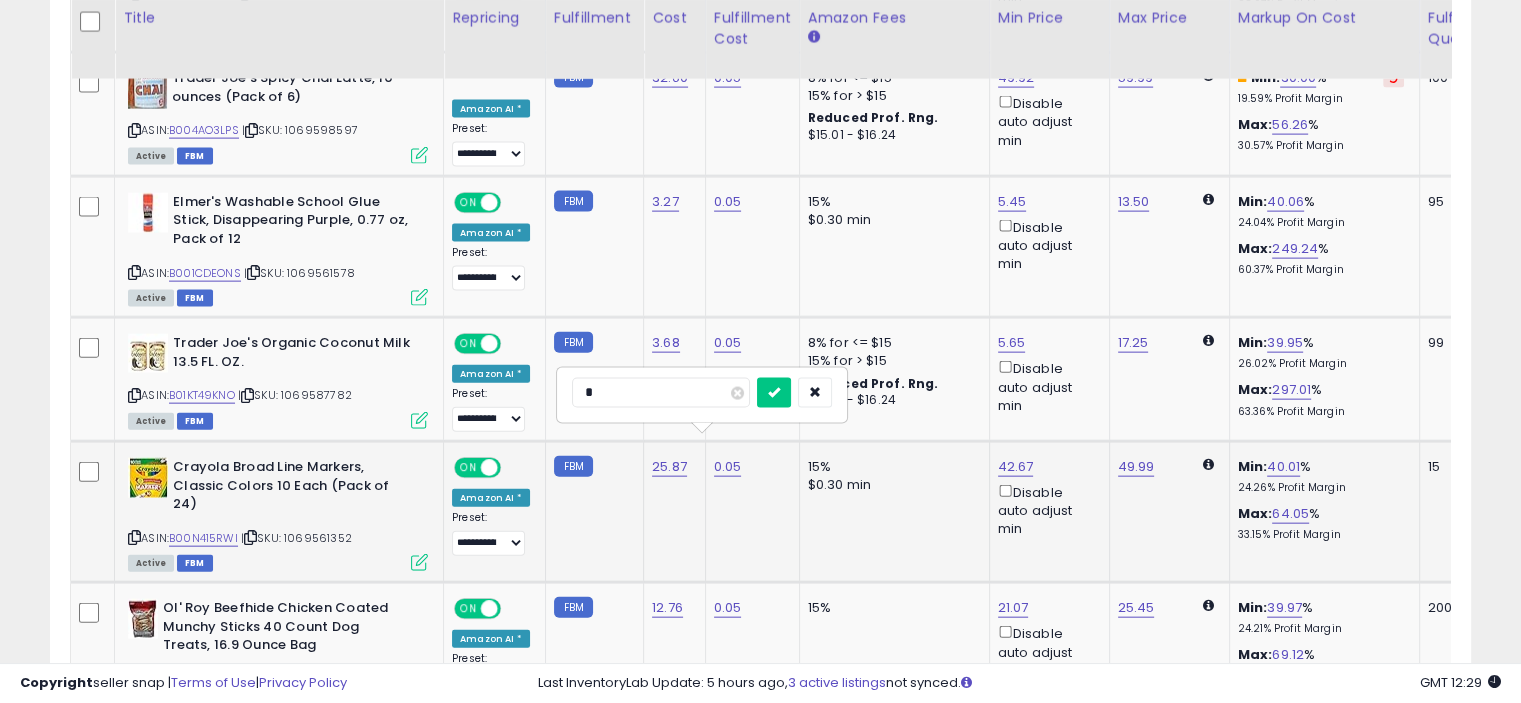 click at bounding box center (774, 393) 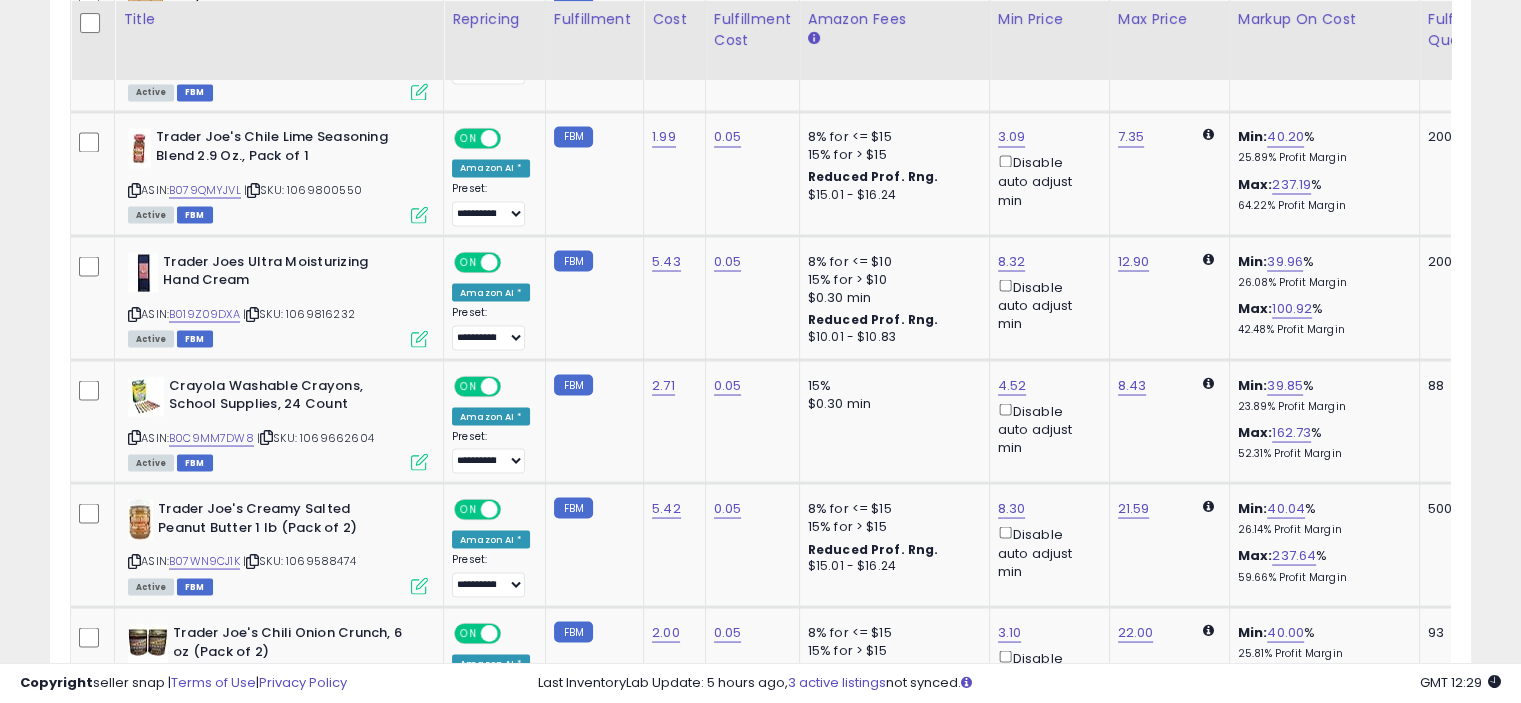 scroll, scrollTop: 3620, scrollLeft: 0, axis: vertical 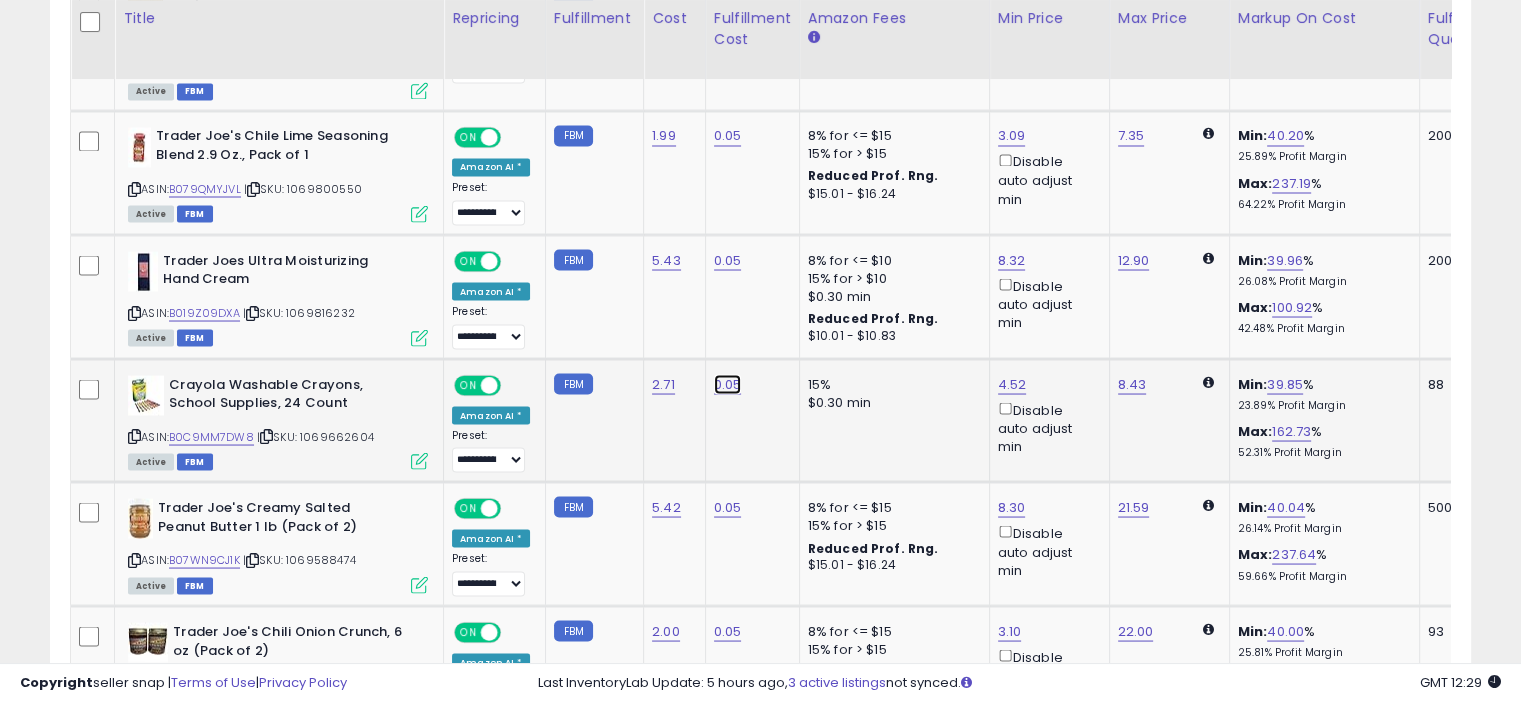 click on "0.05" at bounding box center (728, -3062) 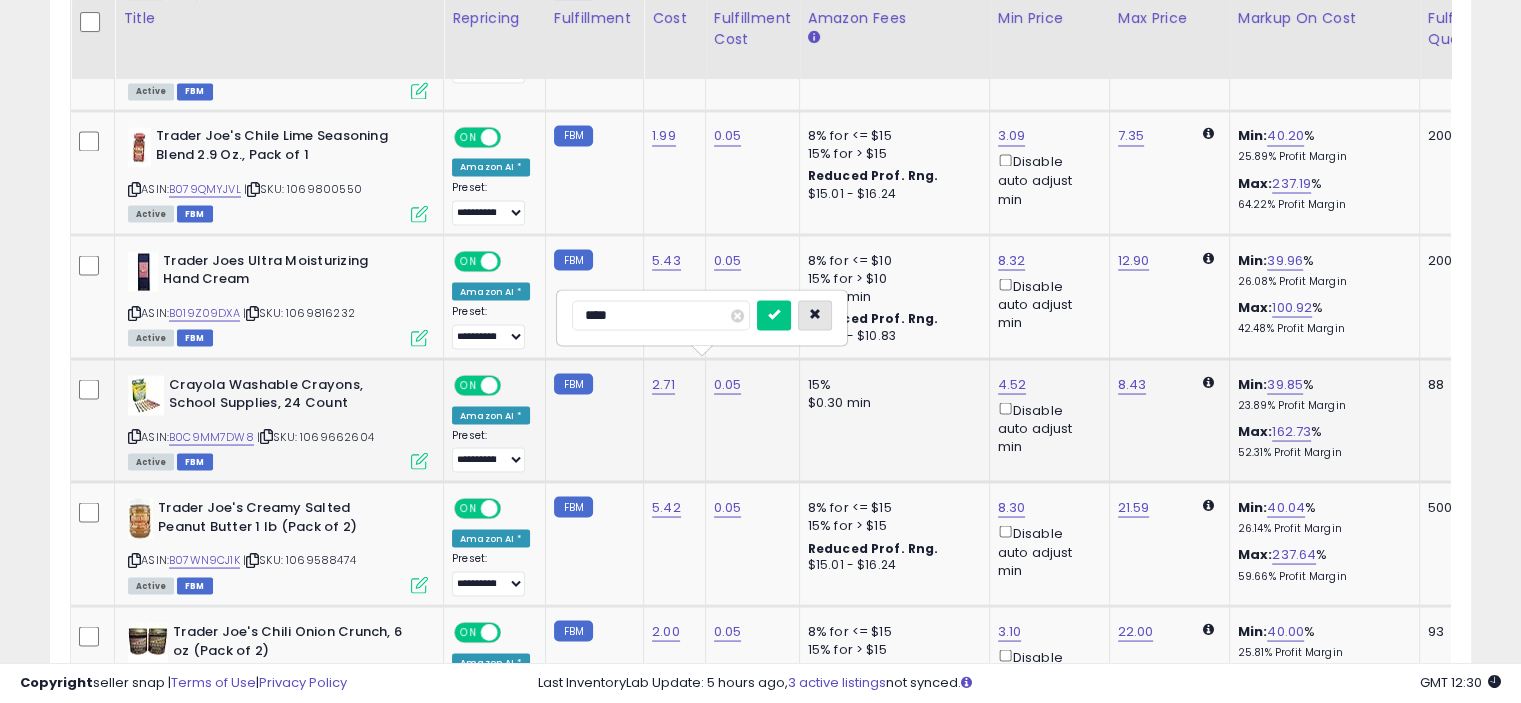 click at bounding box center (815, 315) 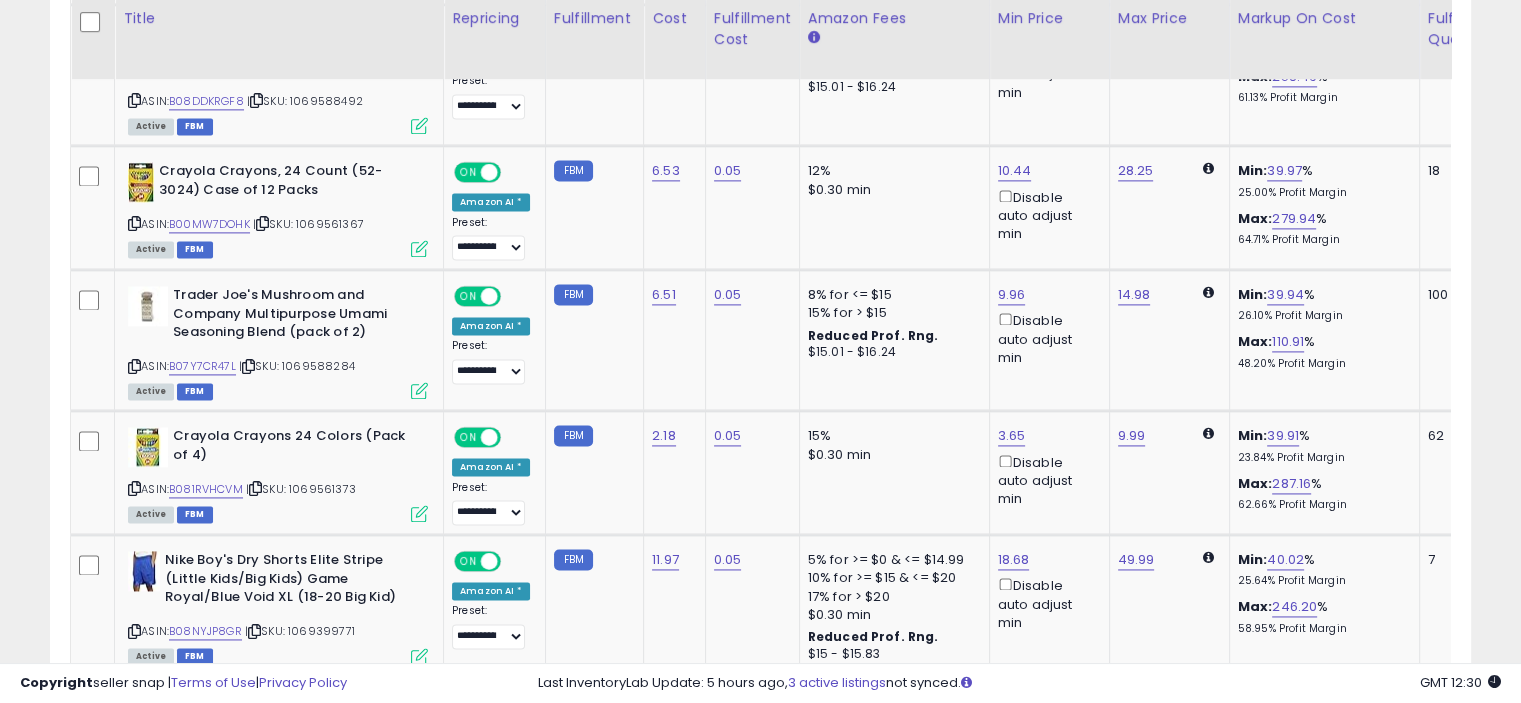 scroll, scrollTop: 2740, scrollLeft: 0, axis: vertical 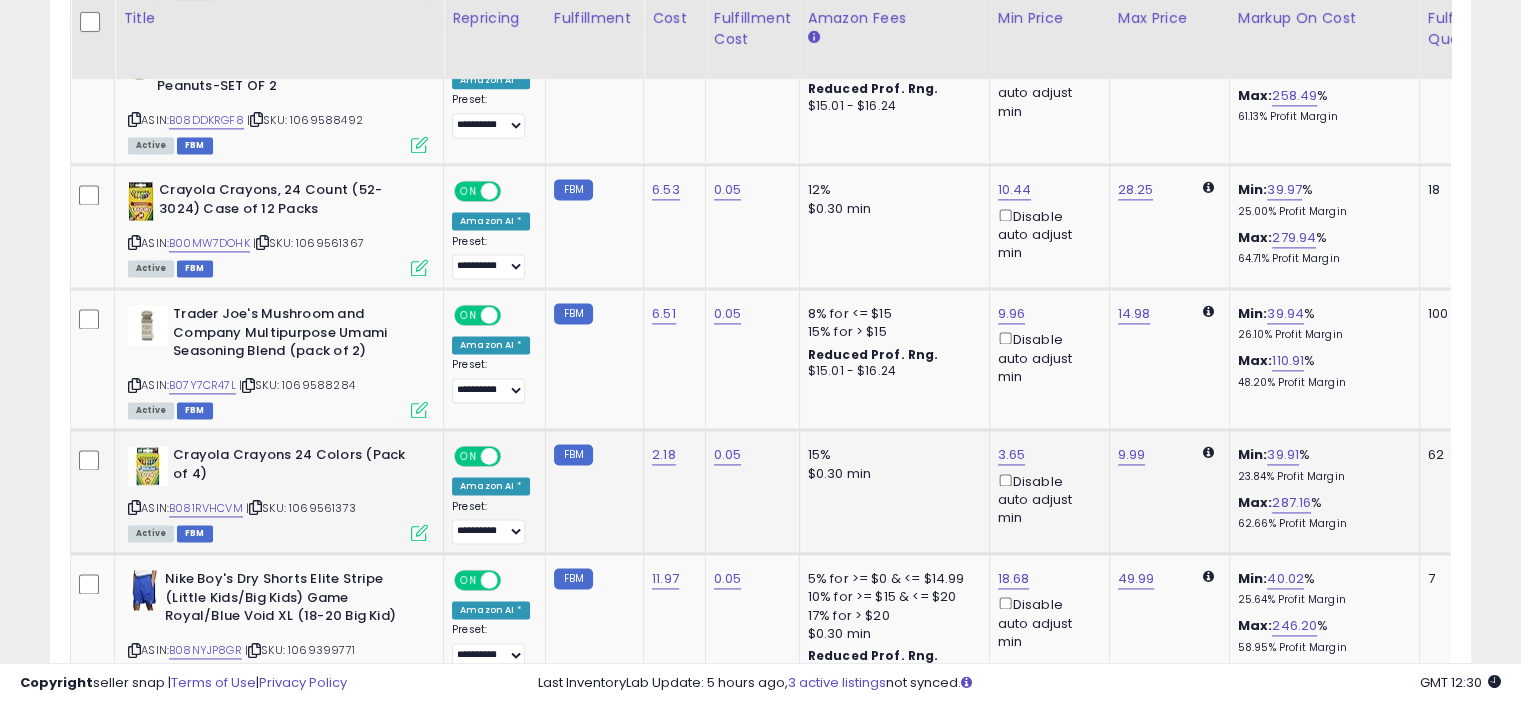 click on "0.05" at bounding box center [749, 455] 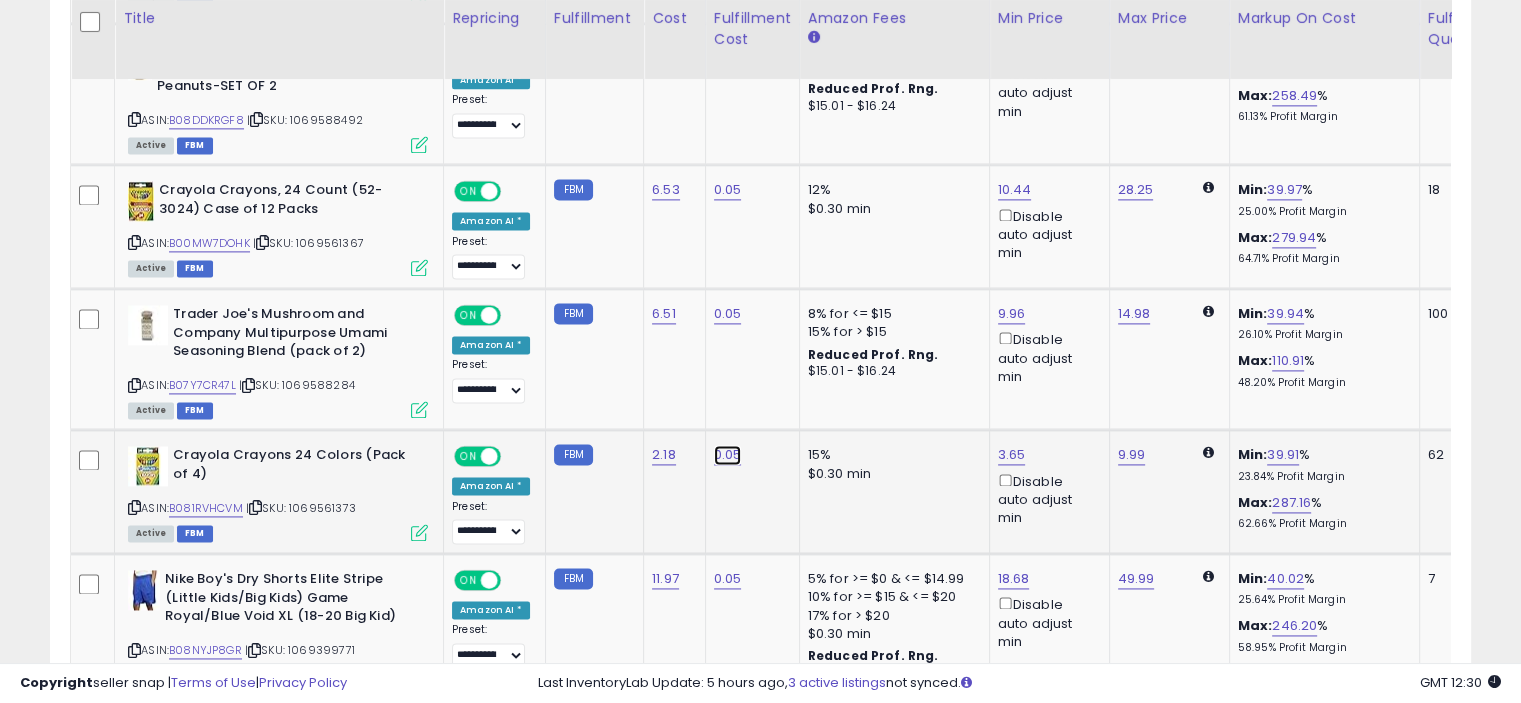 click on "0.05" at bounding box center (728, -2182) 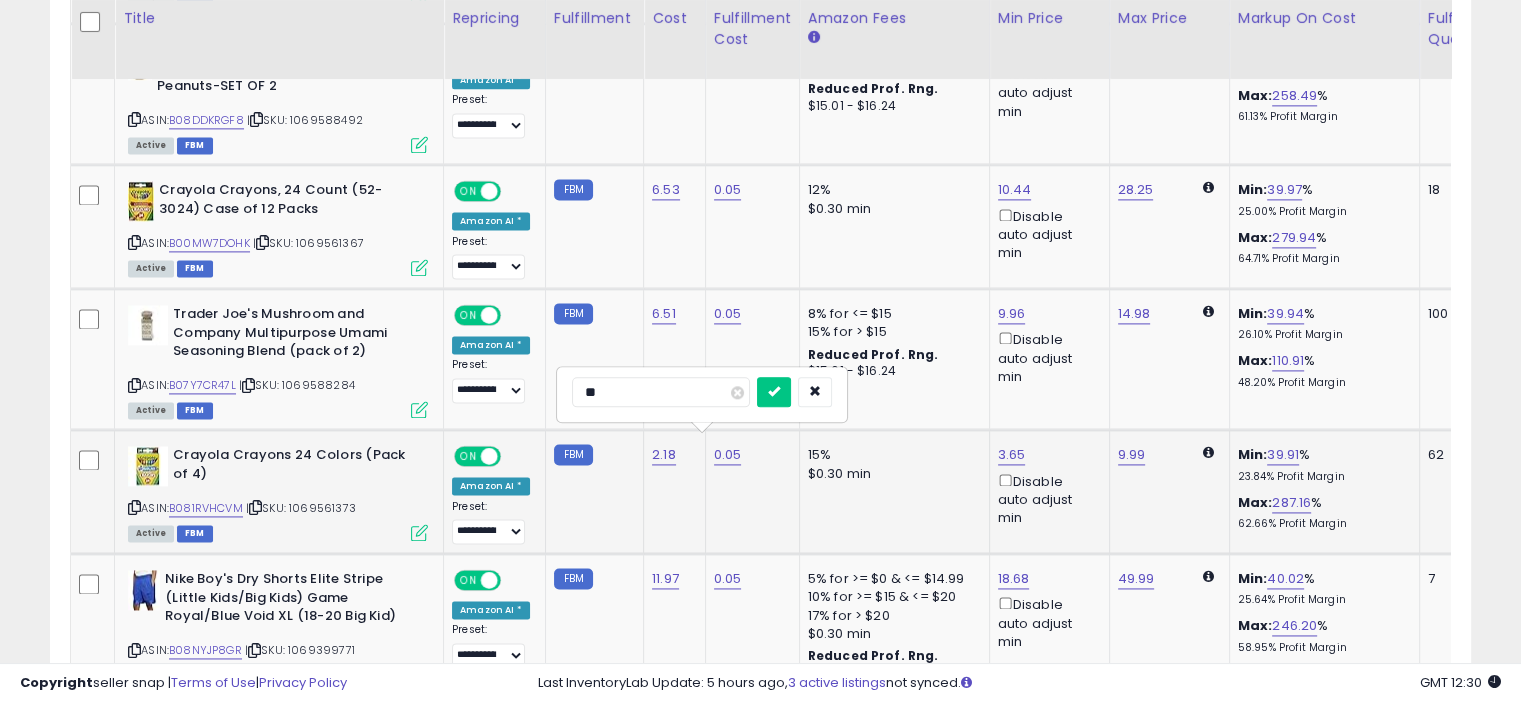 type on "*" 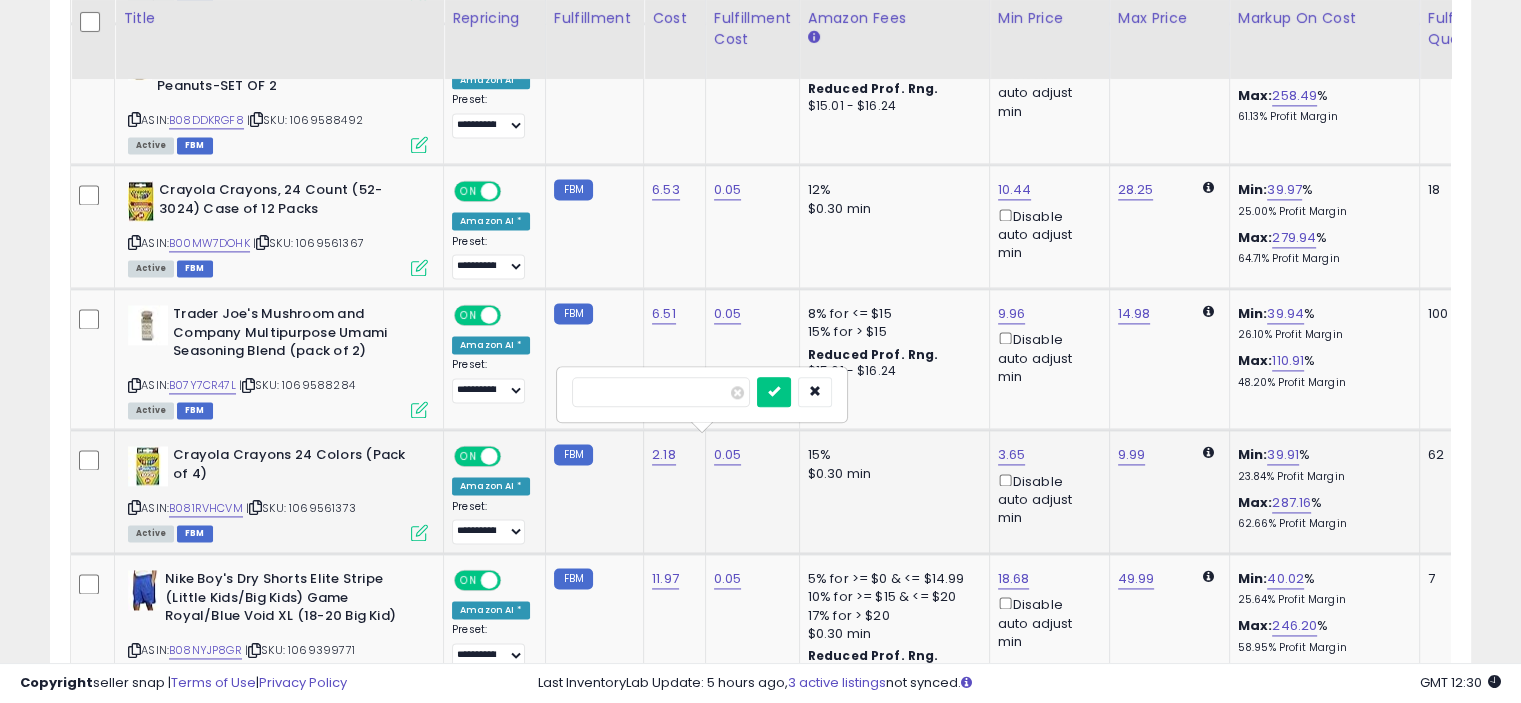 type on "*" 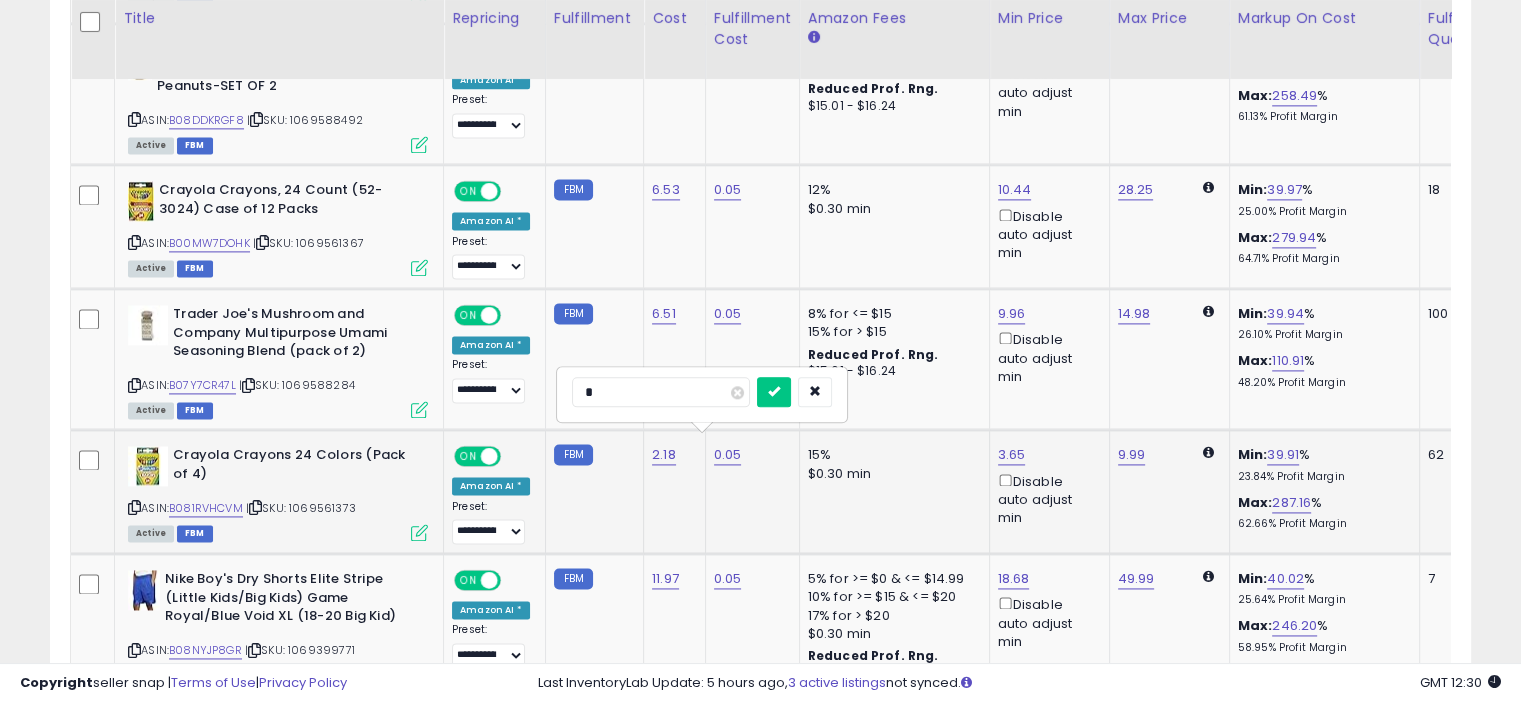 click at bounding box center (774, 392) 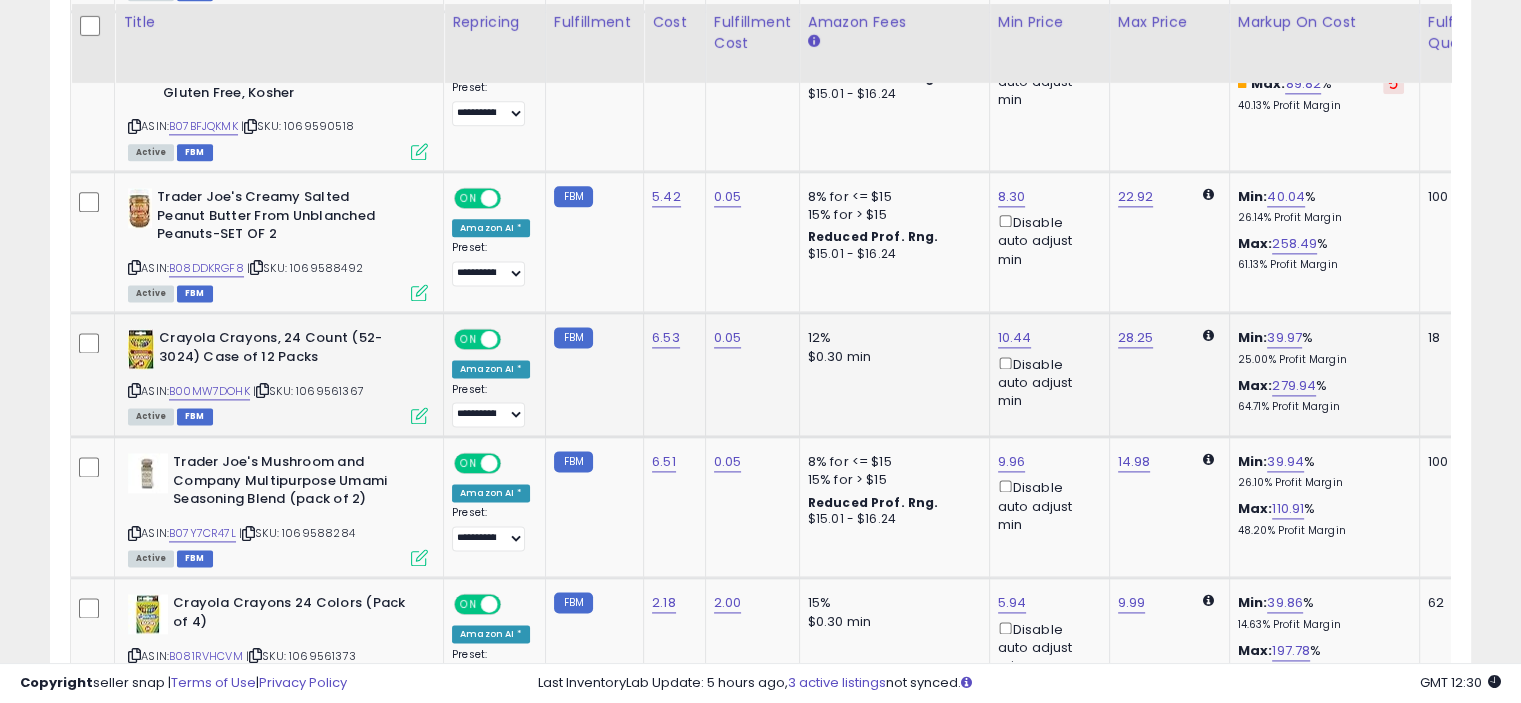 scroll, scrollTop: 2591, scrollLeft: 0, axis: vertical 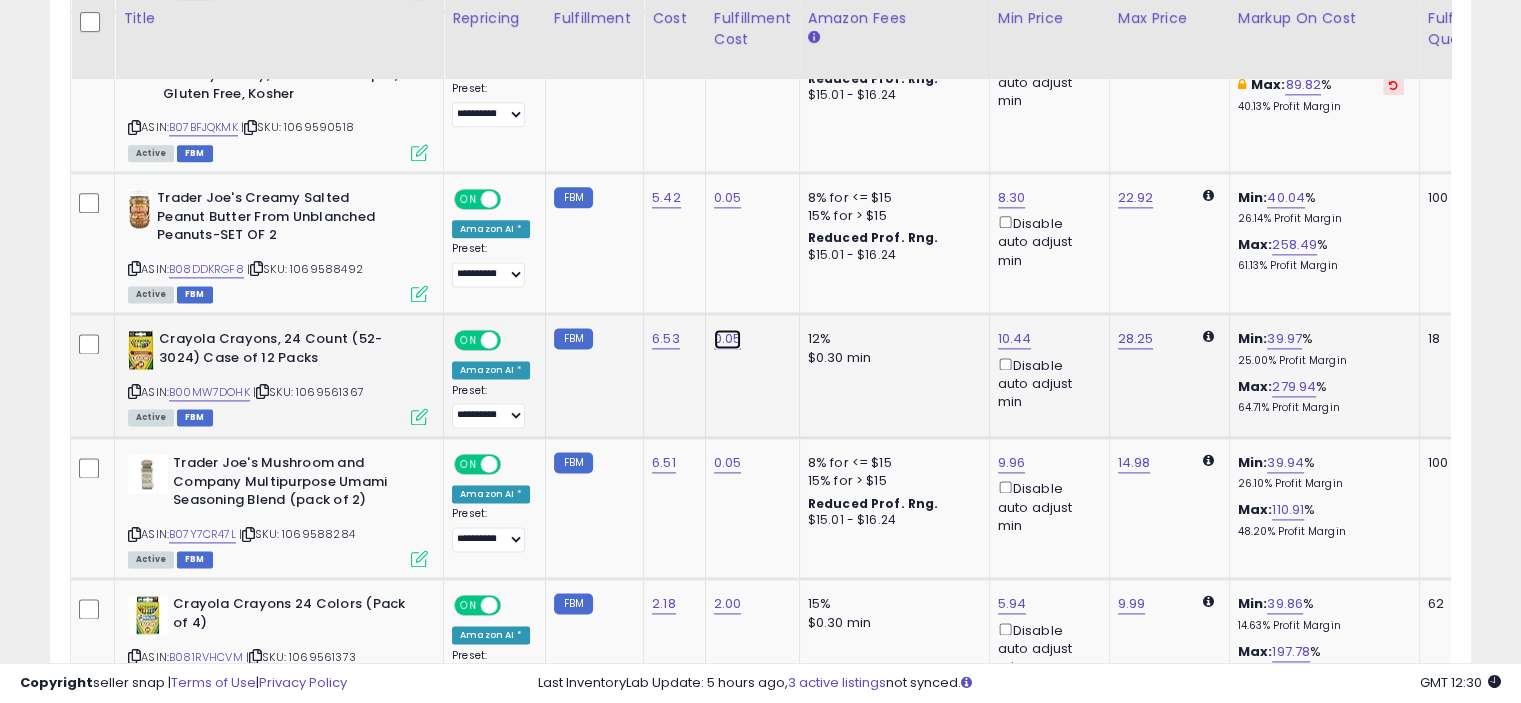 click on "0.05" at bounding box center [728, -2033] 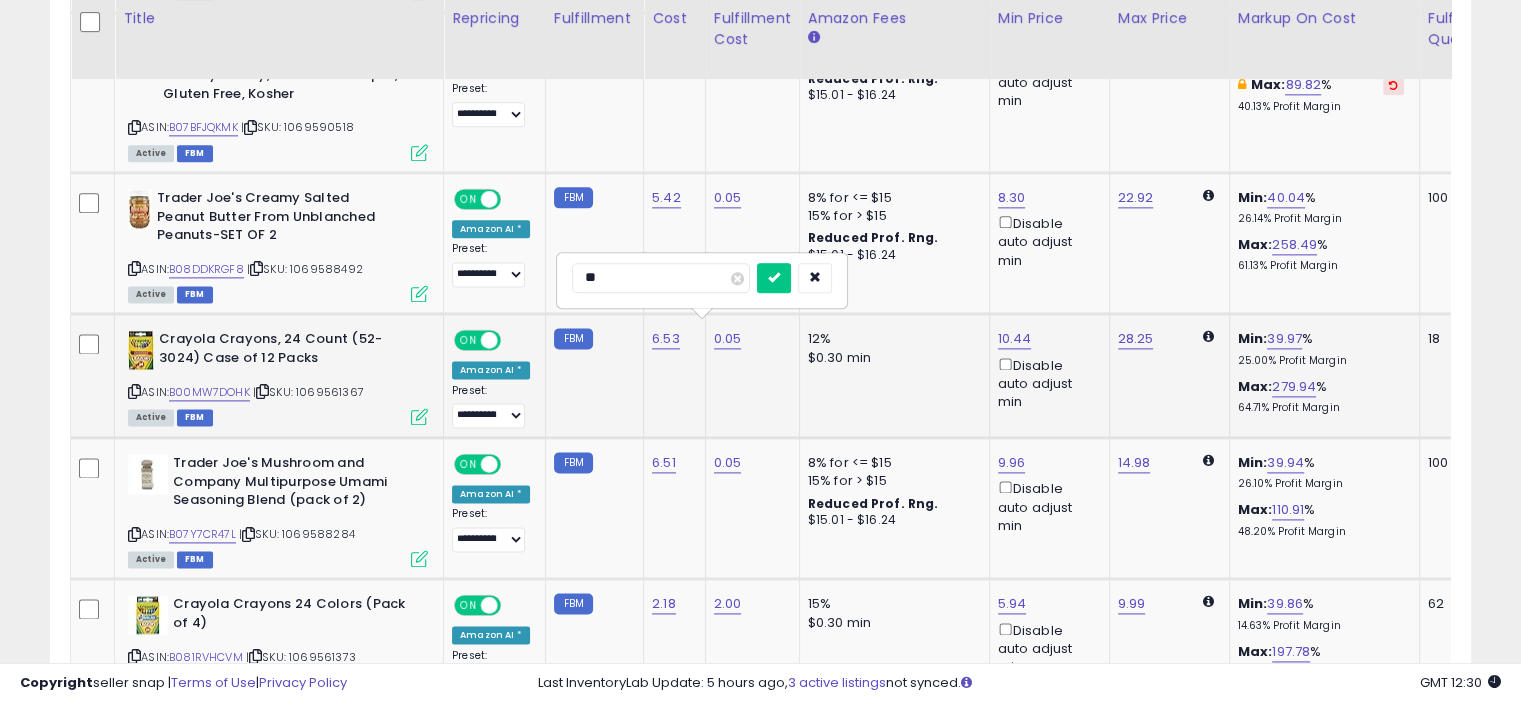 type on "*" 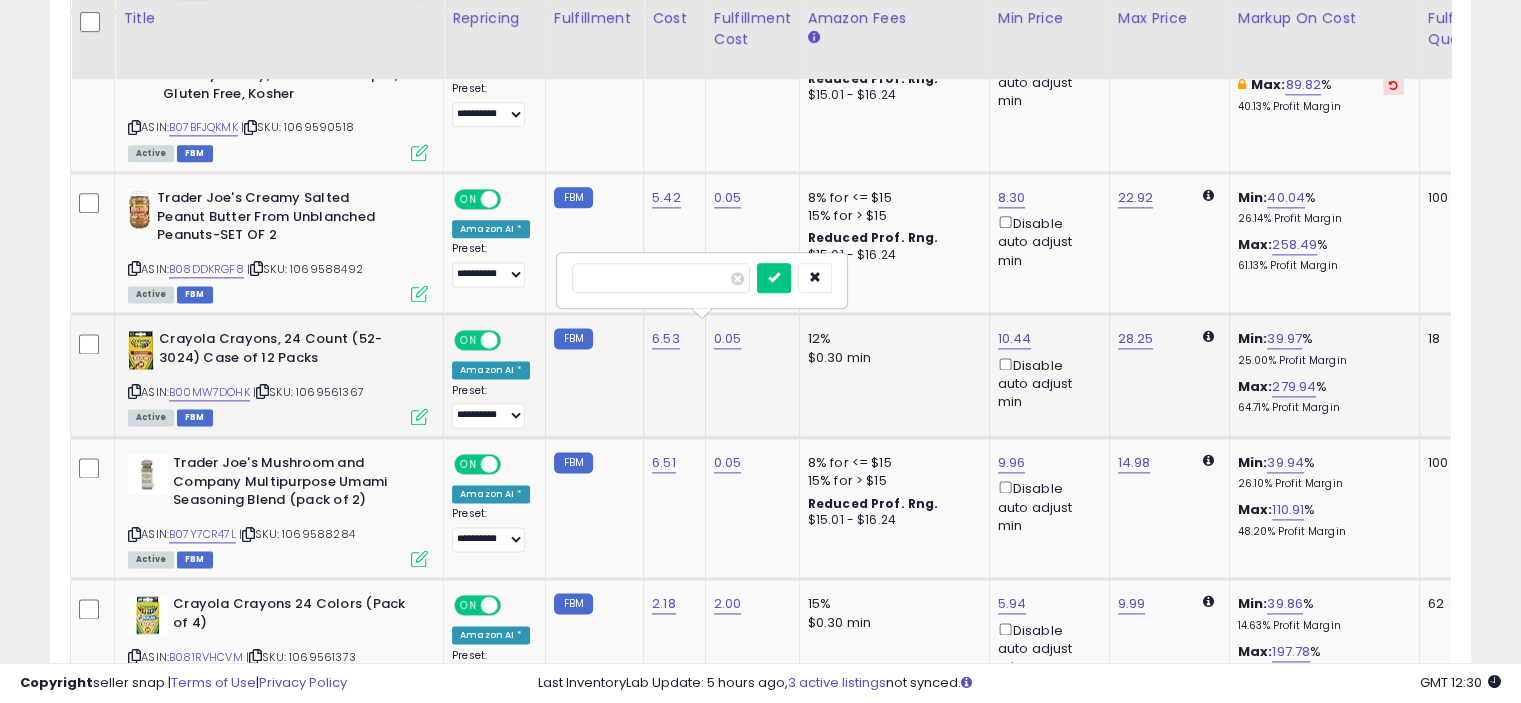 type on "*" 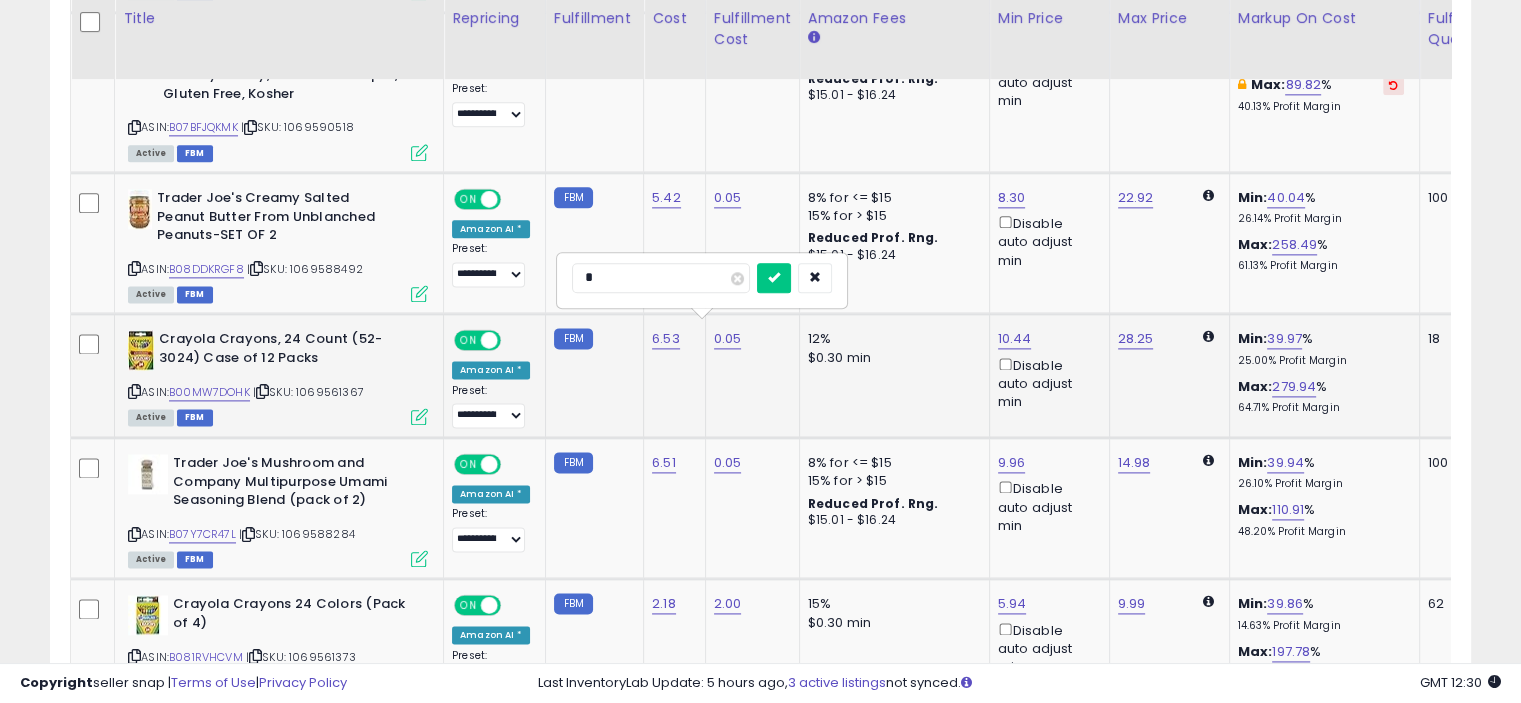 click at bounding box center (774, 278) 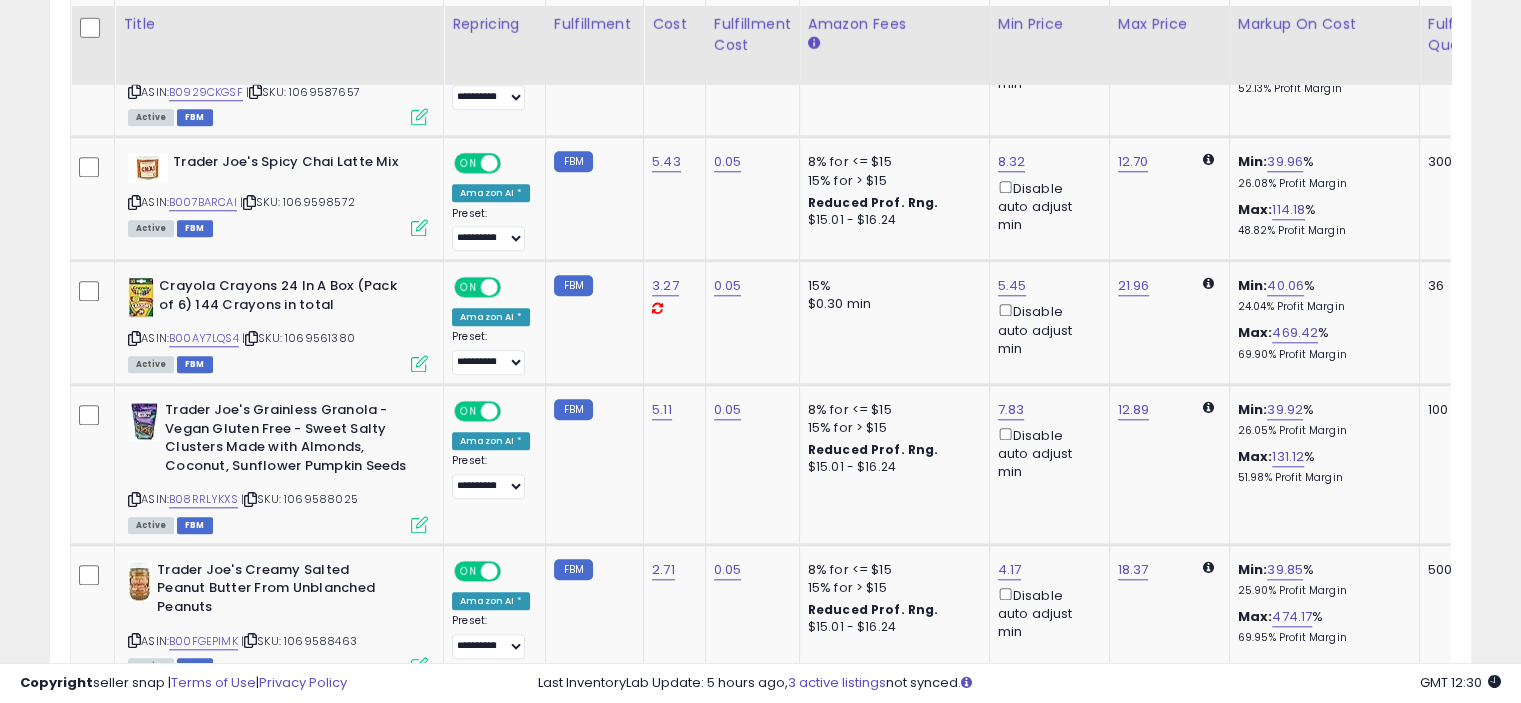 scroll, scrollTop: 1913, scrollLeft: 0, axis: vertical 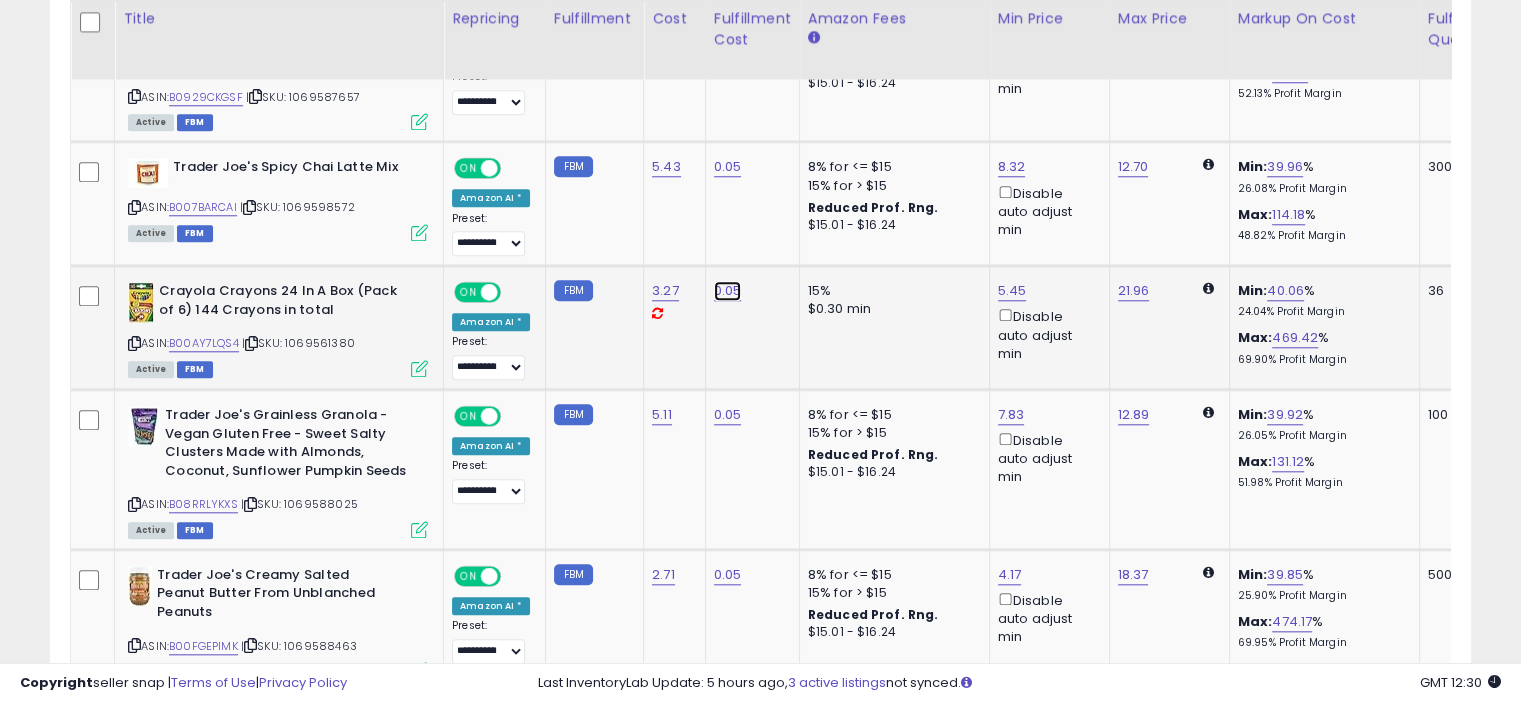 click on "0.05" at bounding box center (728, -1355) 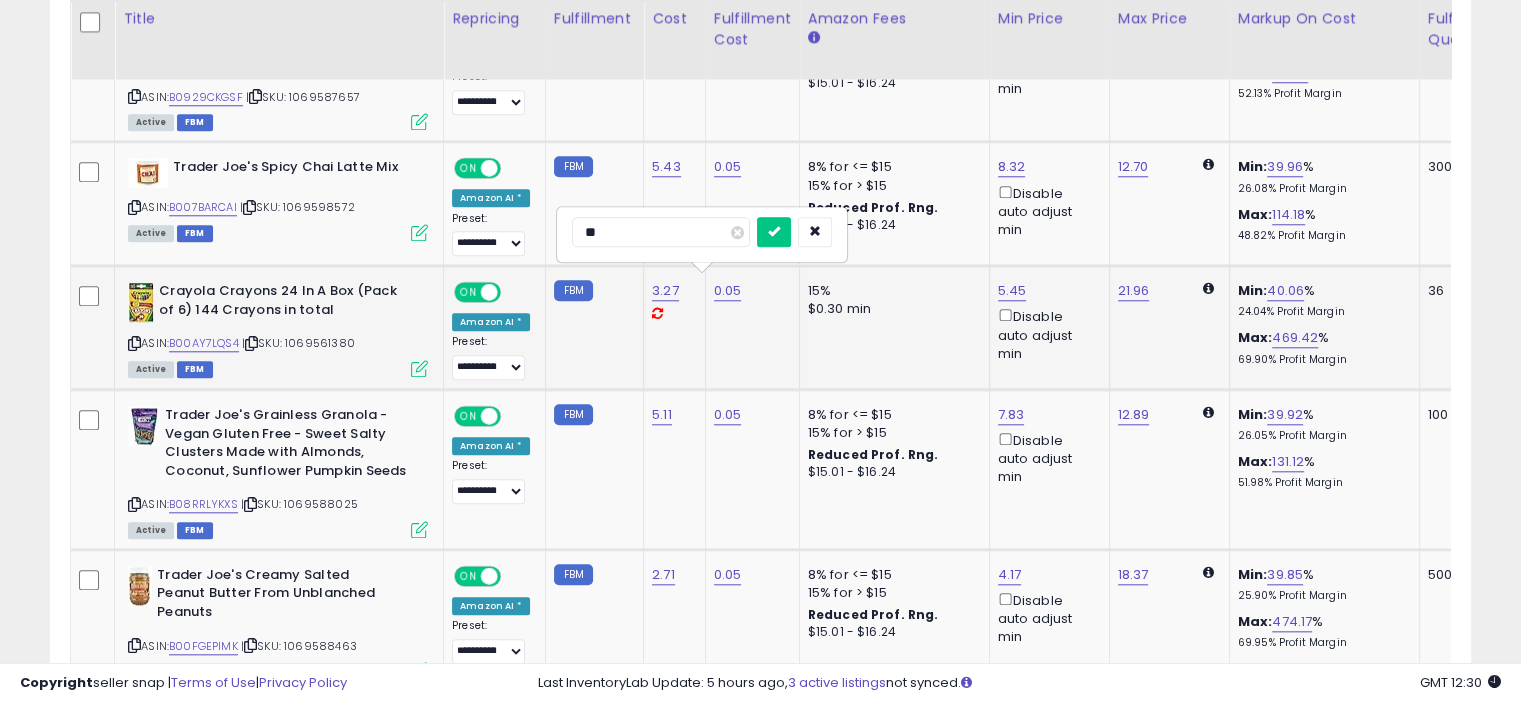 type on "*" 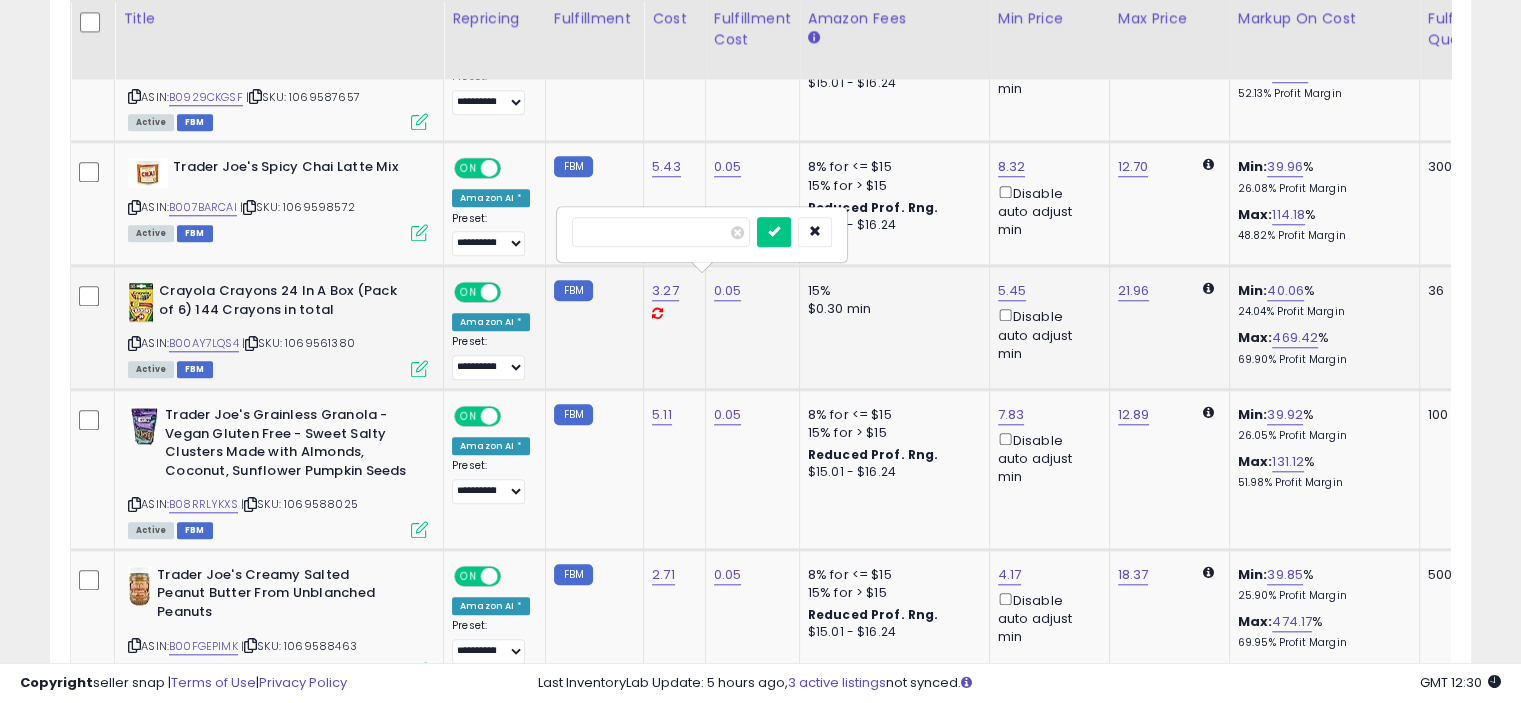 type on "*" 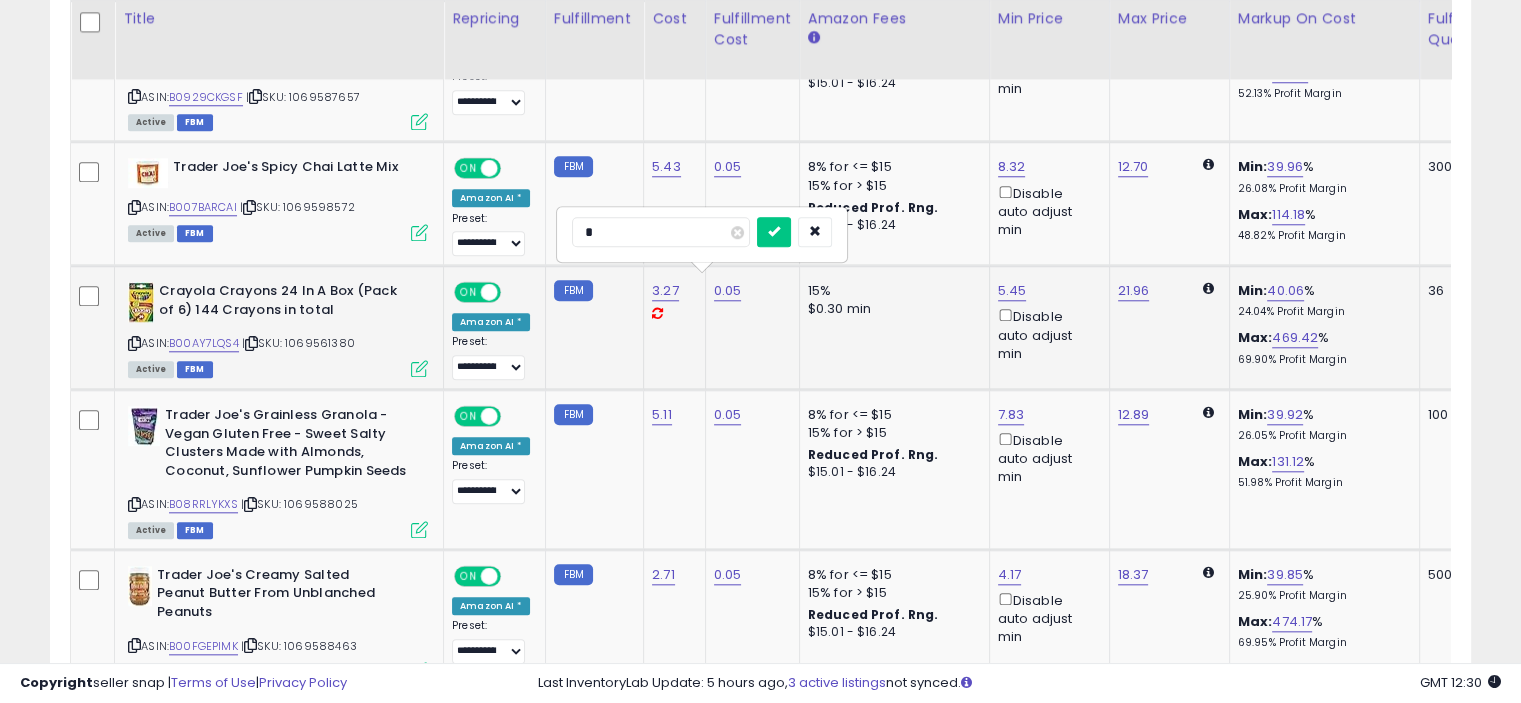 click at bounding box center (774, 232) 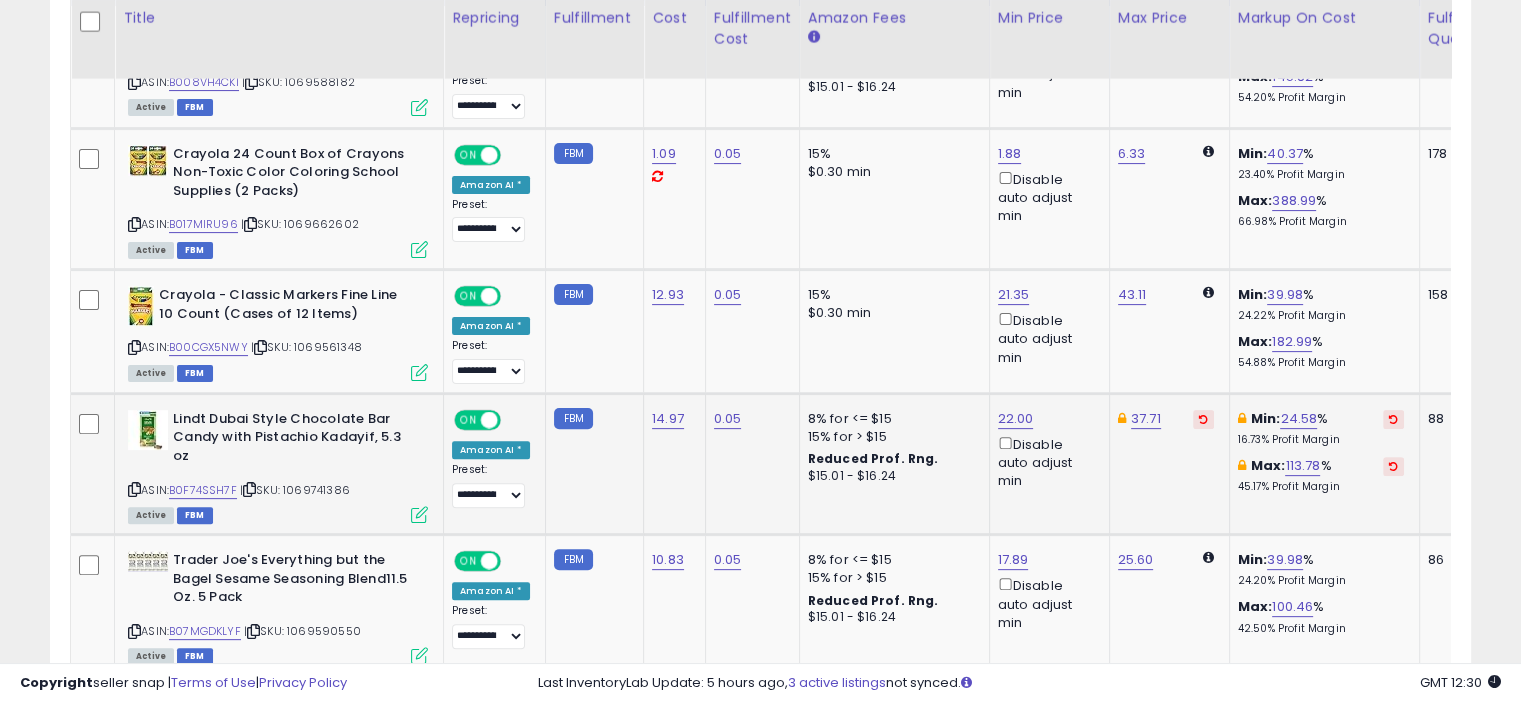 scroll, scrollTop: 468, scrollLeft: 0, axis: vertical 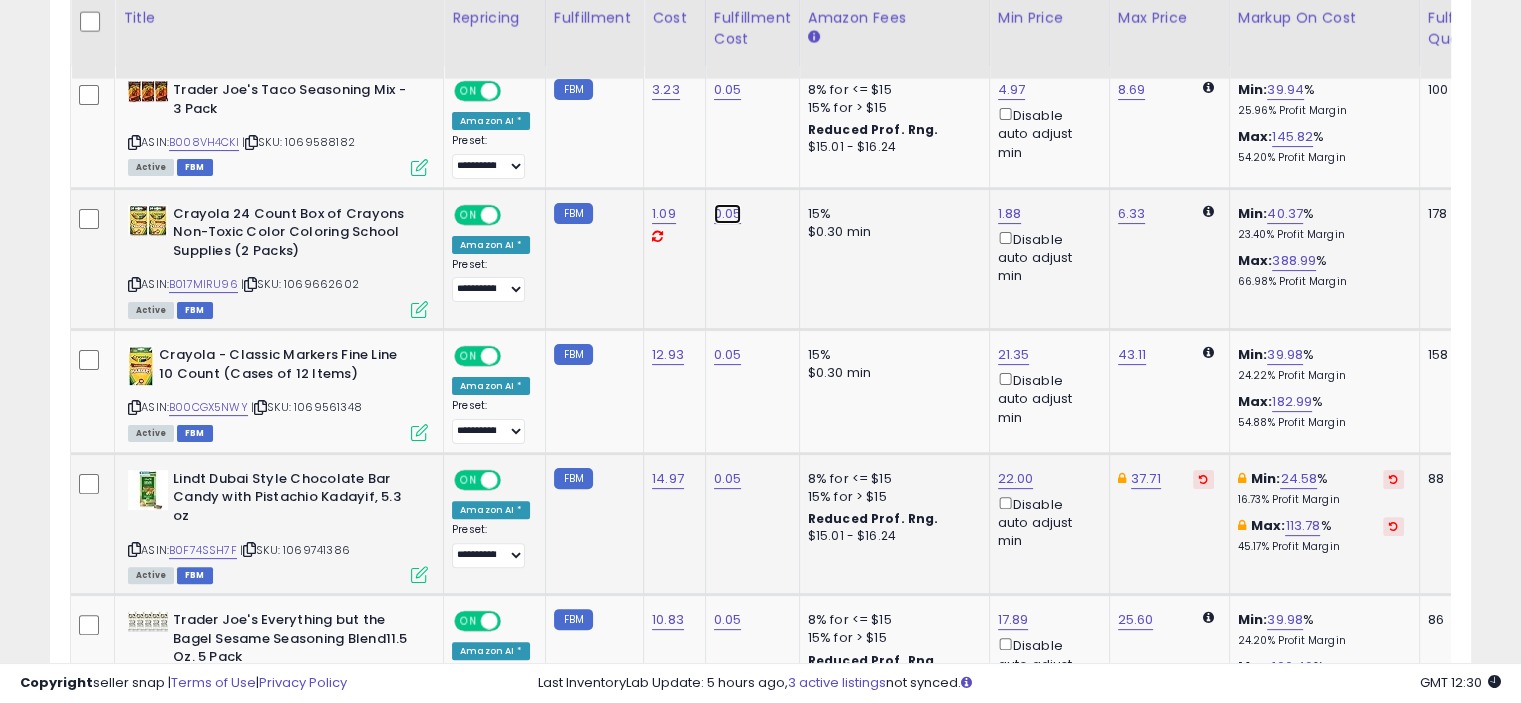 click on "0.05" at bounding box center [728, 90] 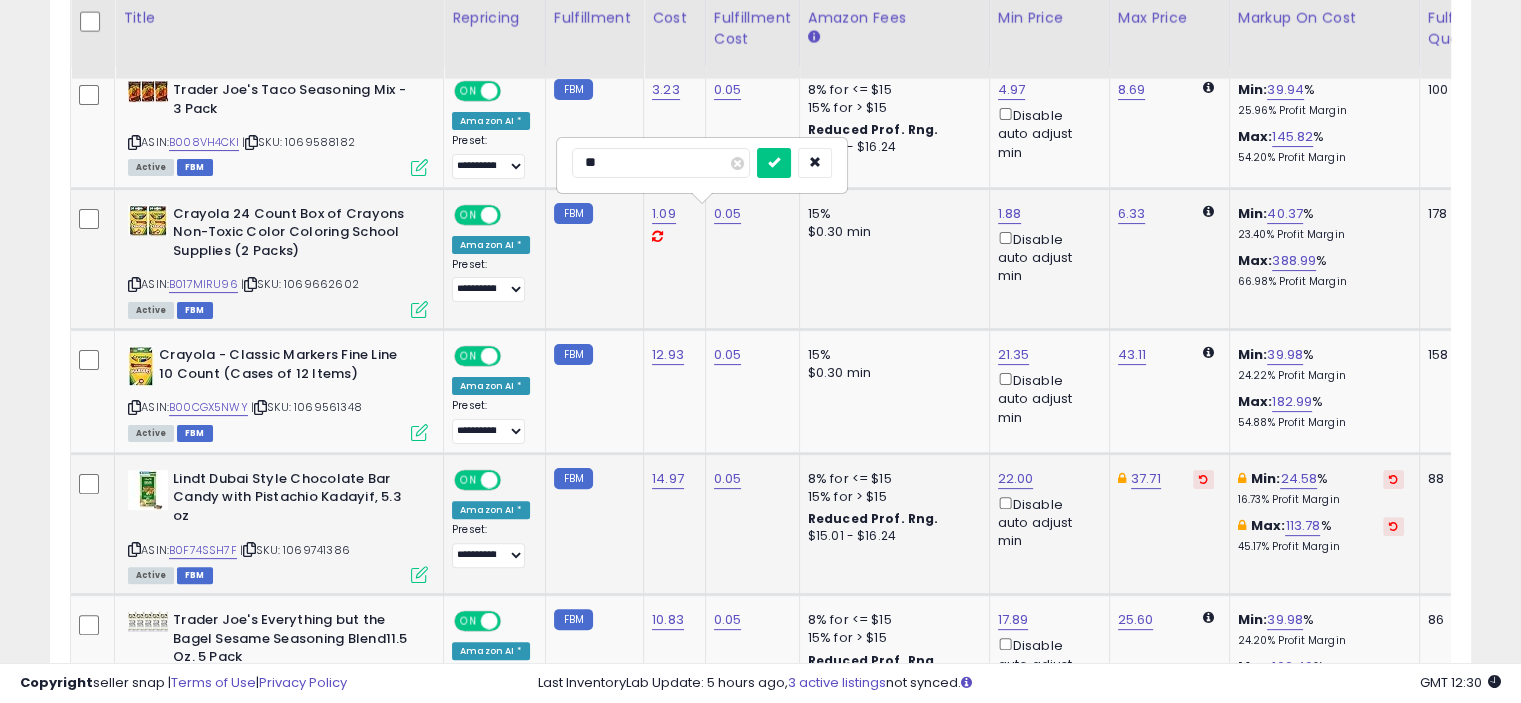 type on "*" 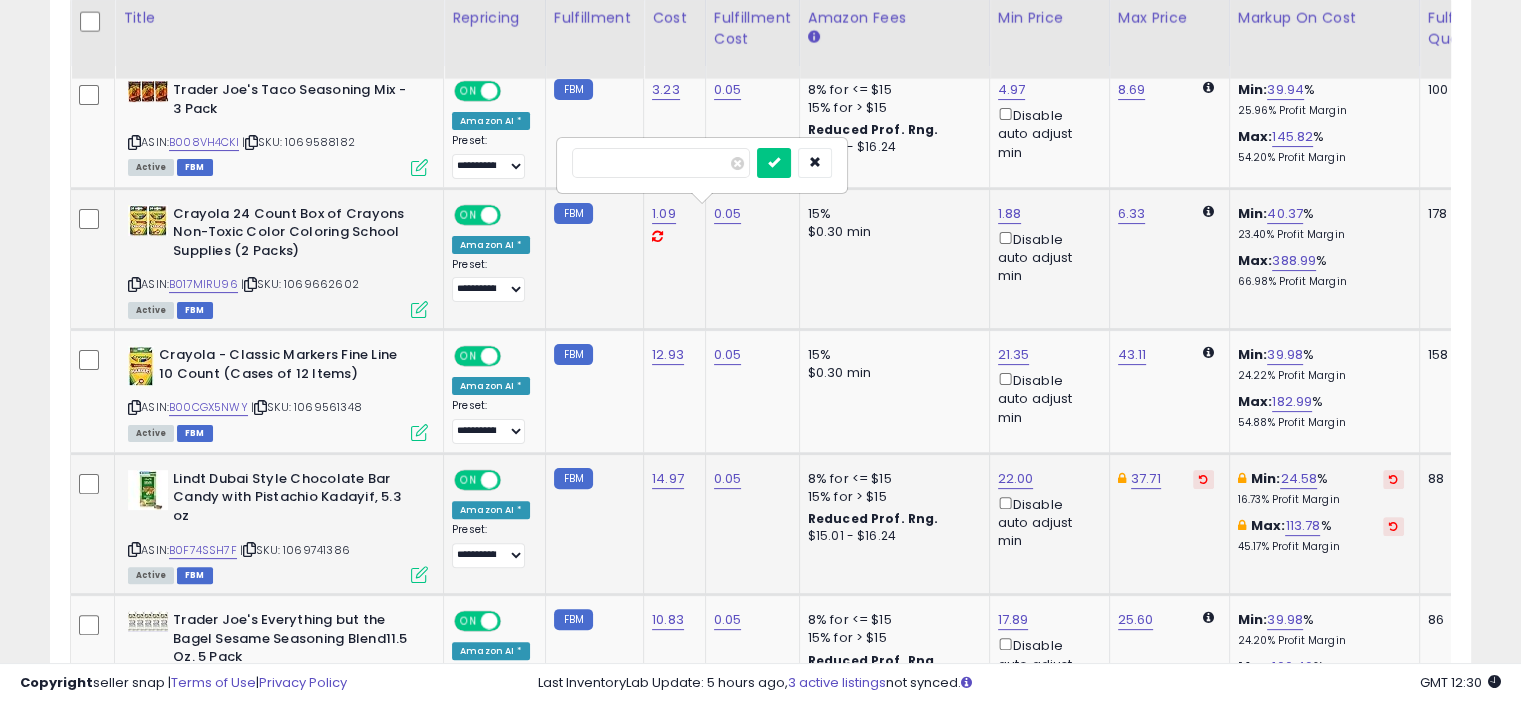 type on "*" 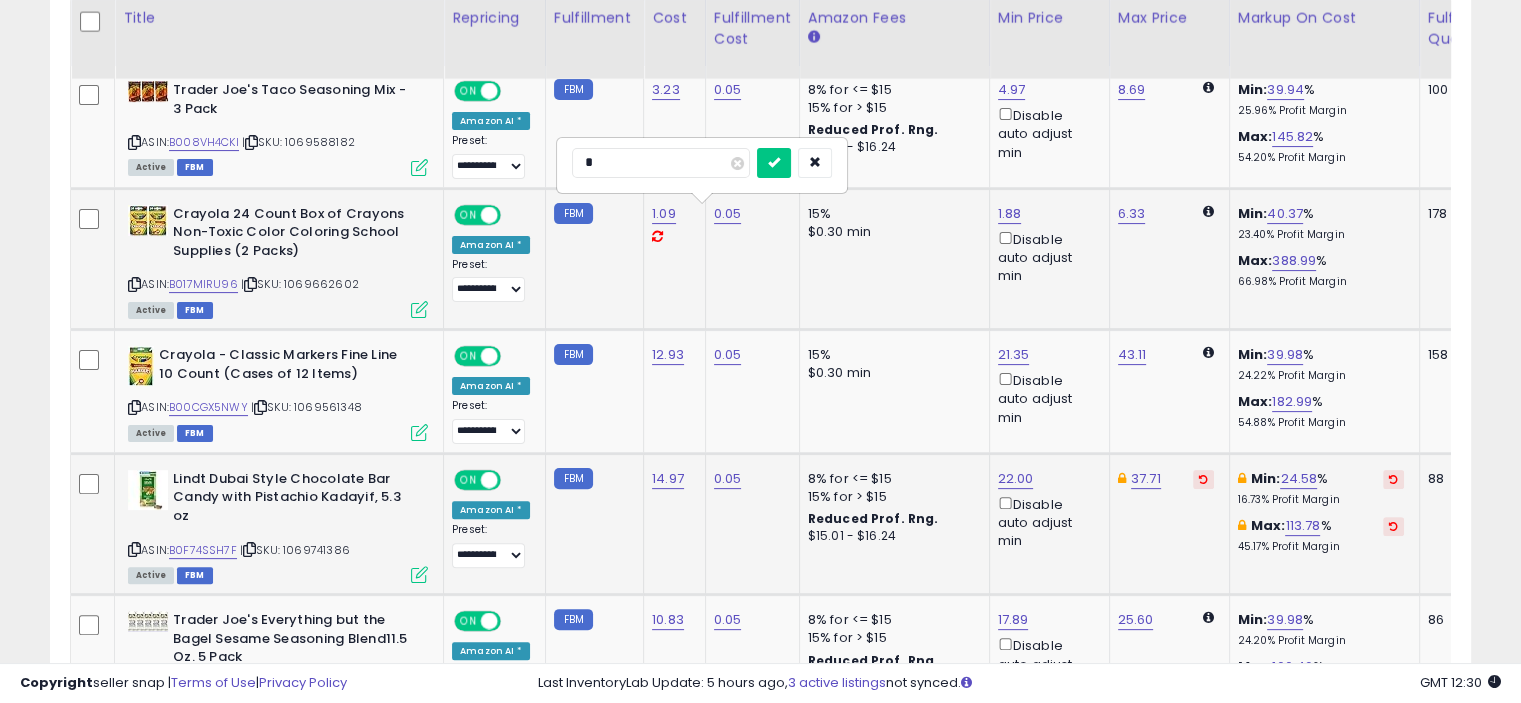 click at bounding box center (774, 163) 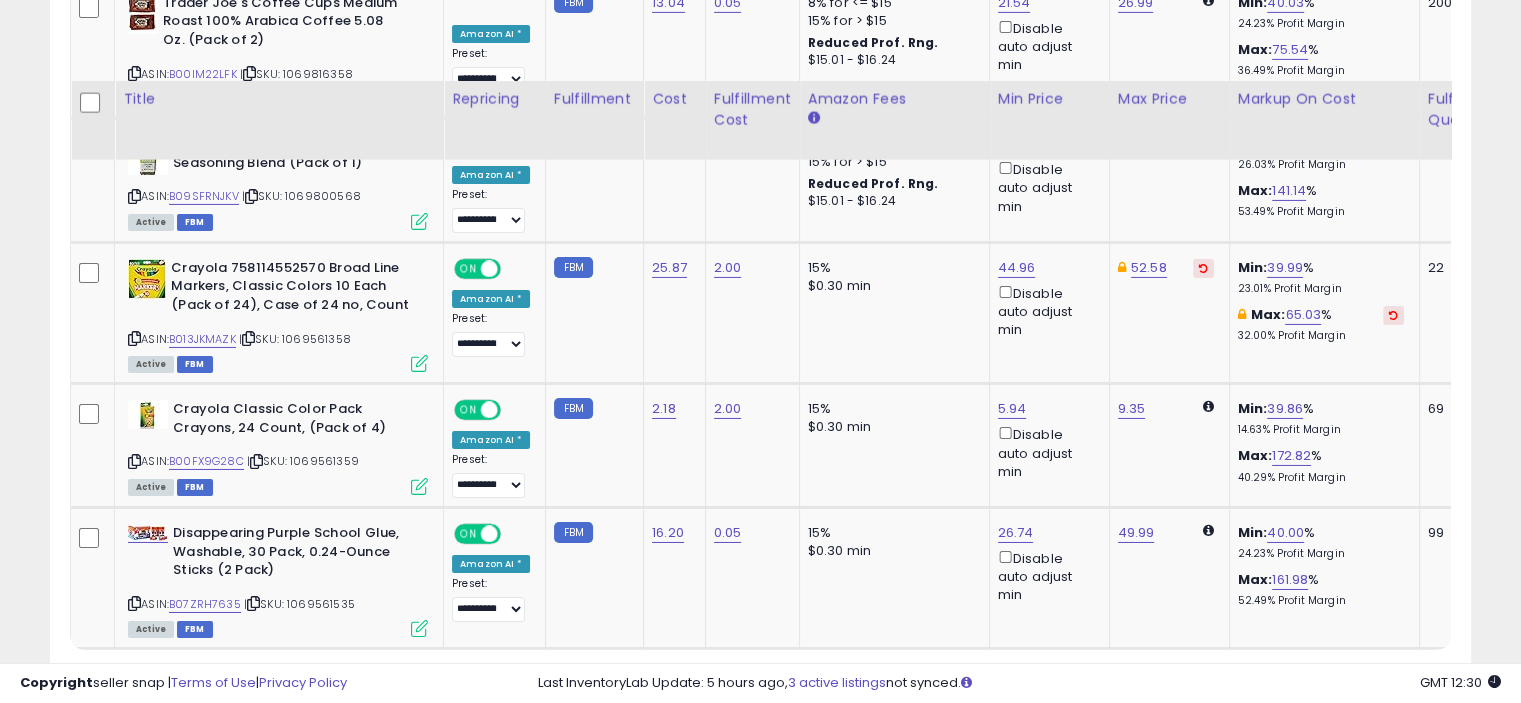 scroll, scrollTop: 6843, scrollLeft: 0, axis: vertical 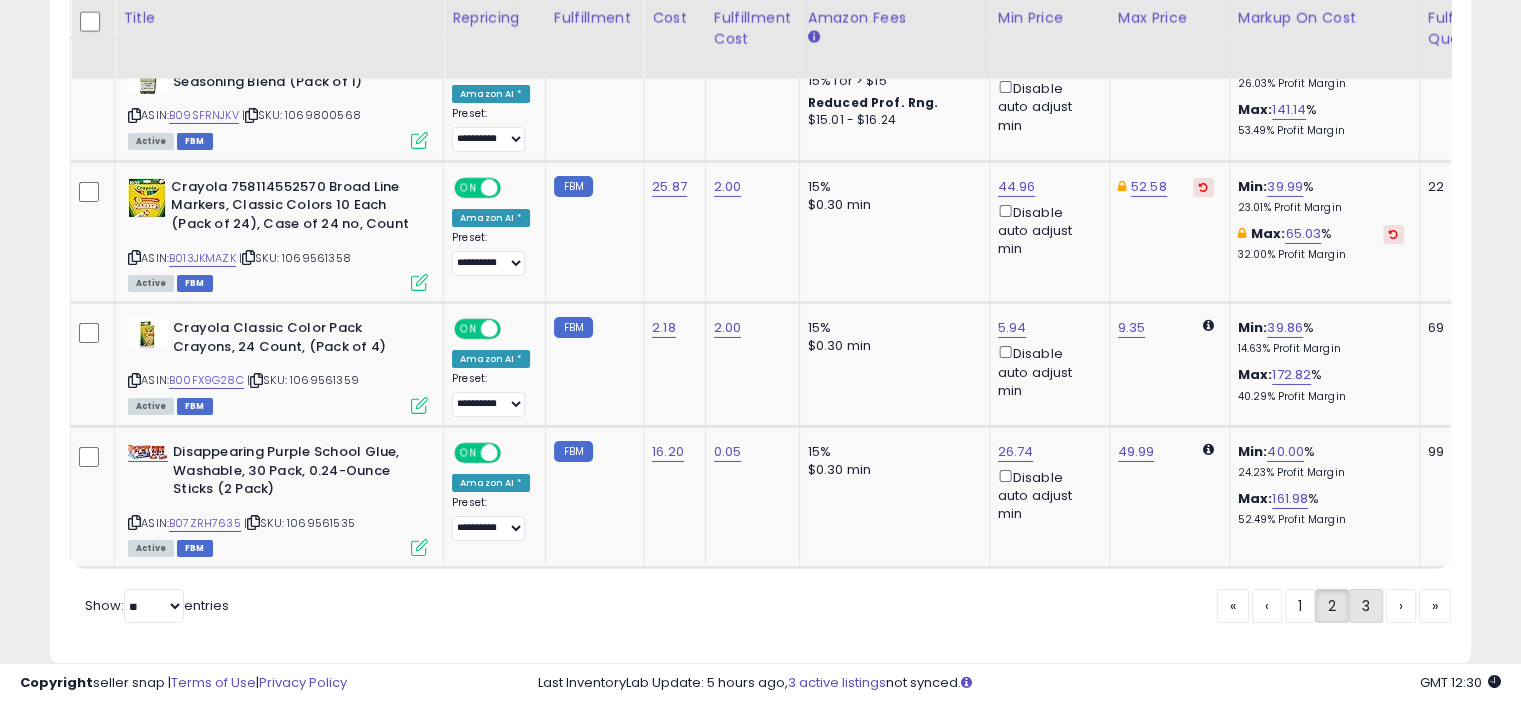 click on "3" 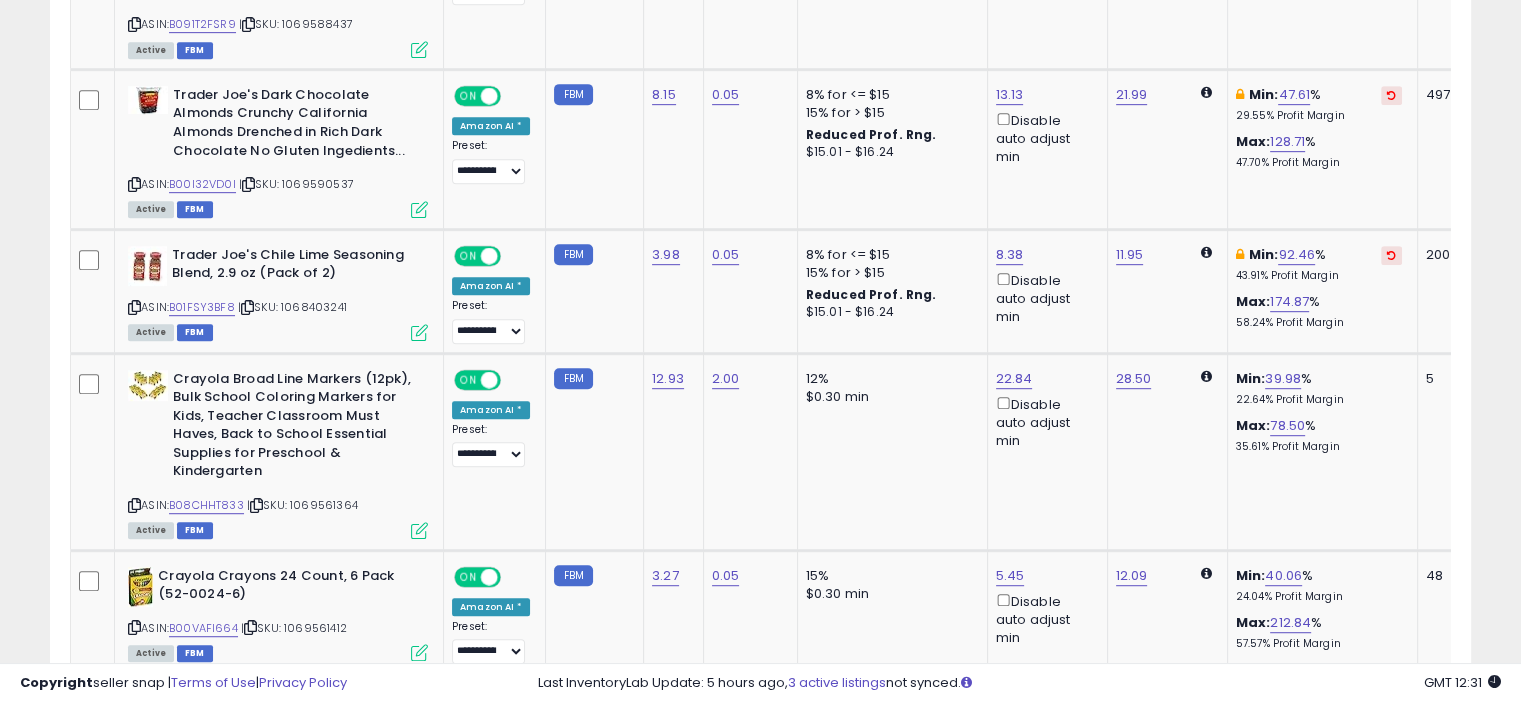 scroll, scrollTop: 0, scrollLeft: 0, axis: both 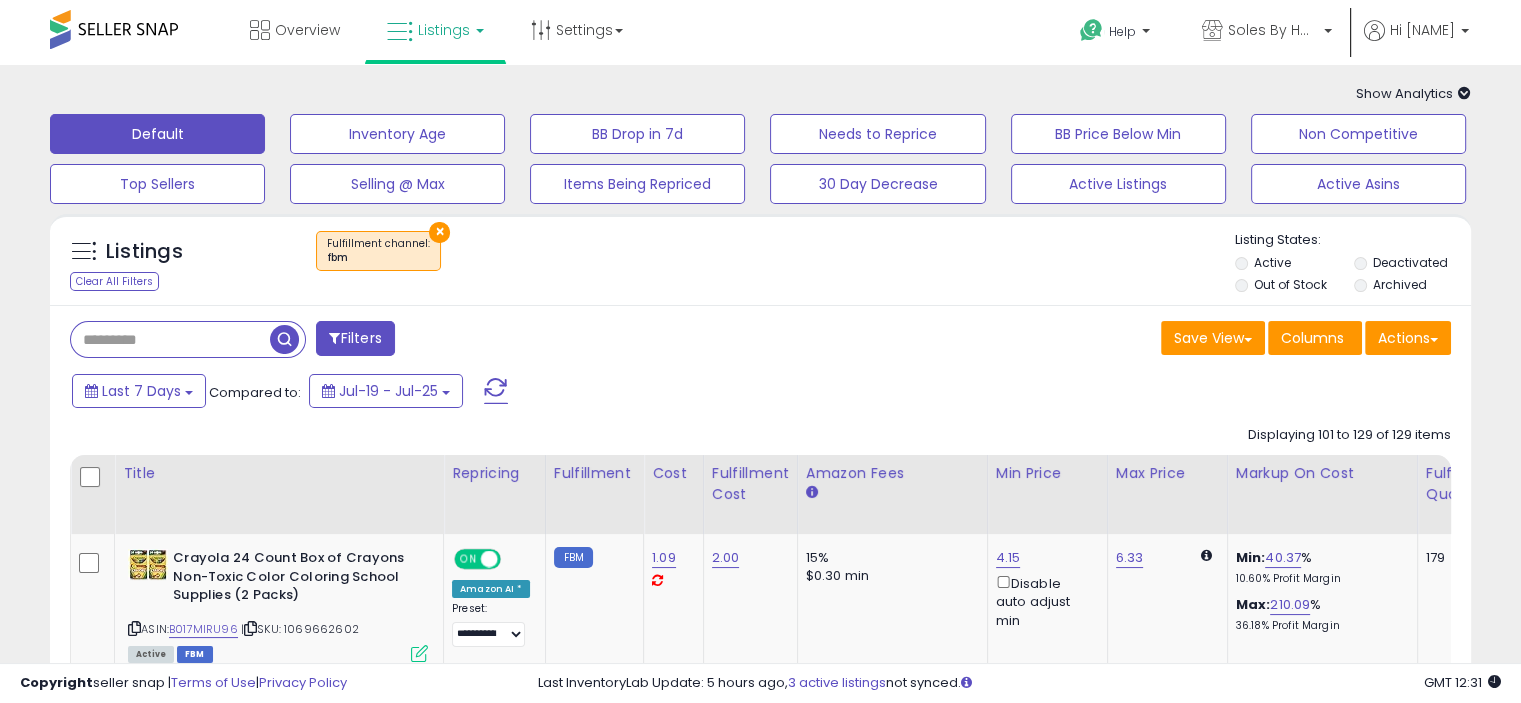 click at bounding box center (170, 339) 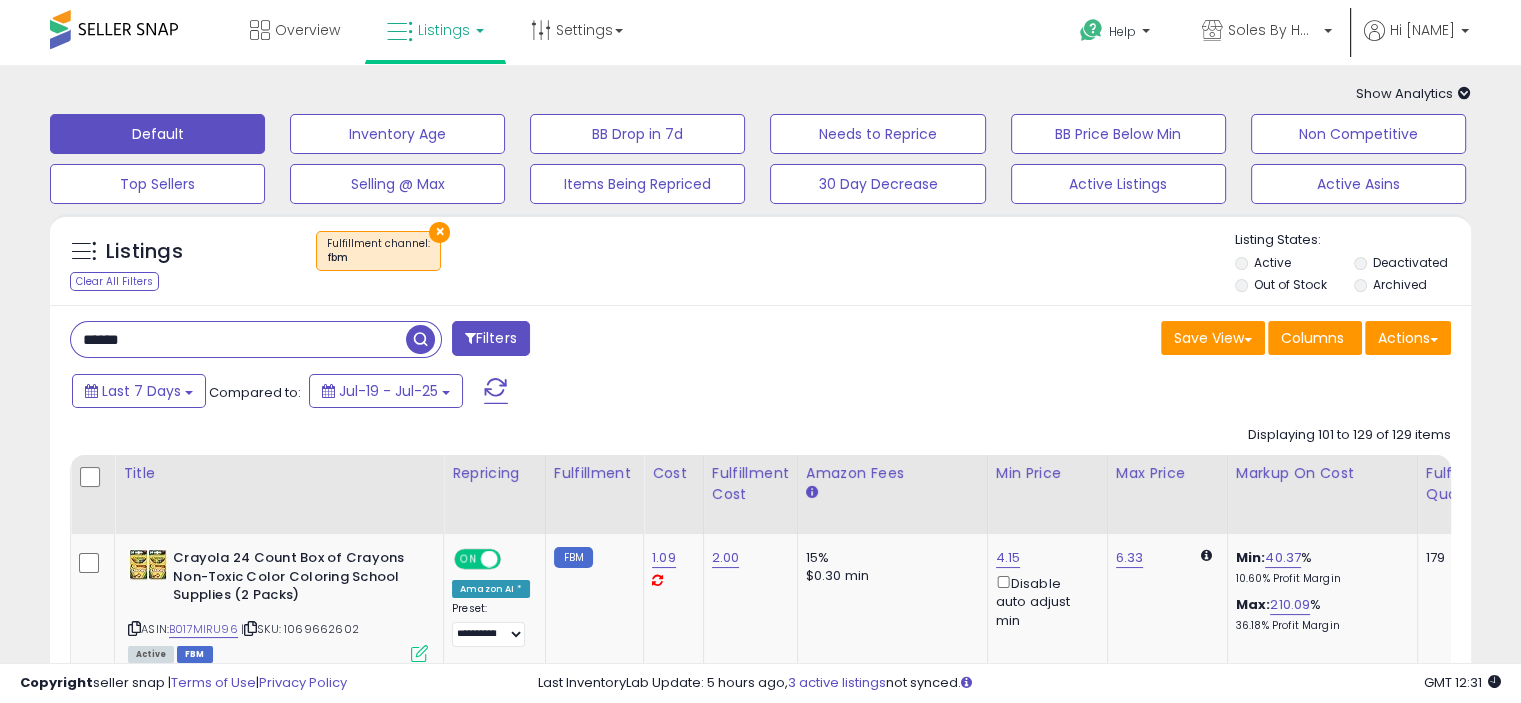 type on "******" 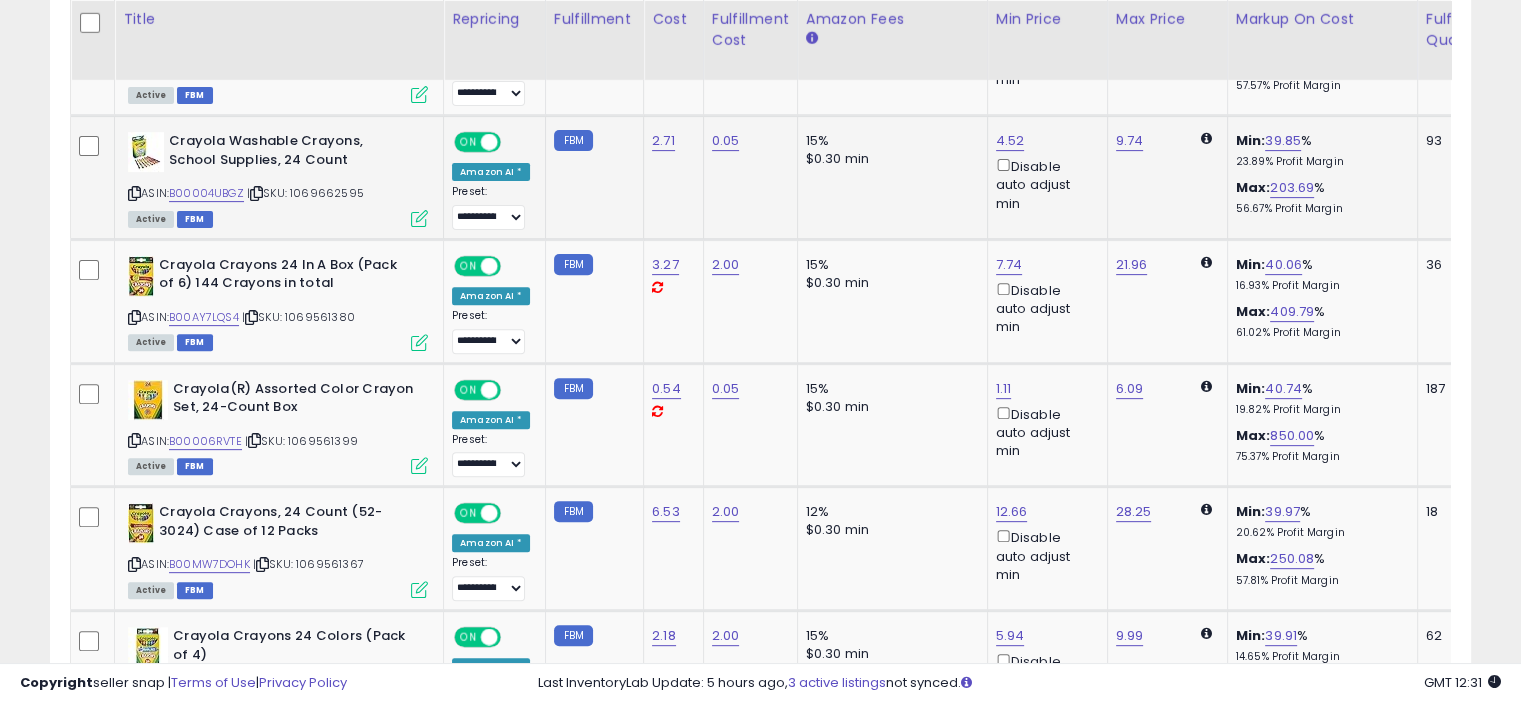 scroll, scrollTop: 684, scrollLeft: 0, axis: vertical 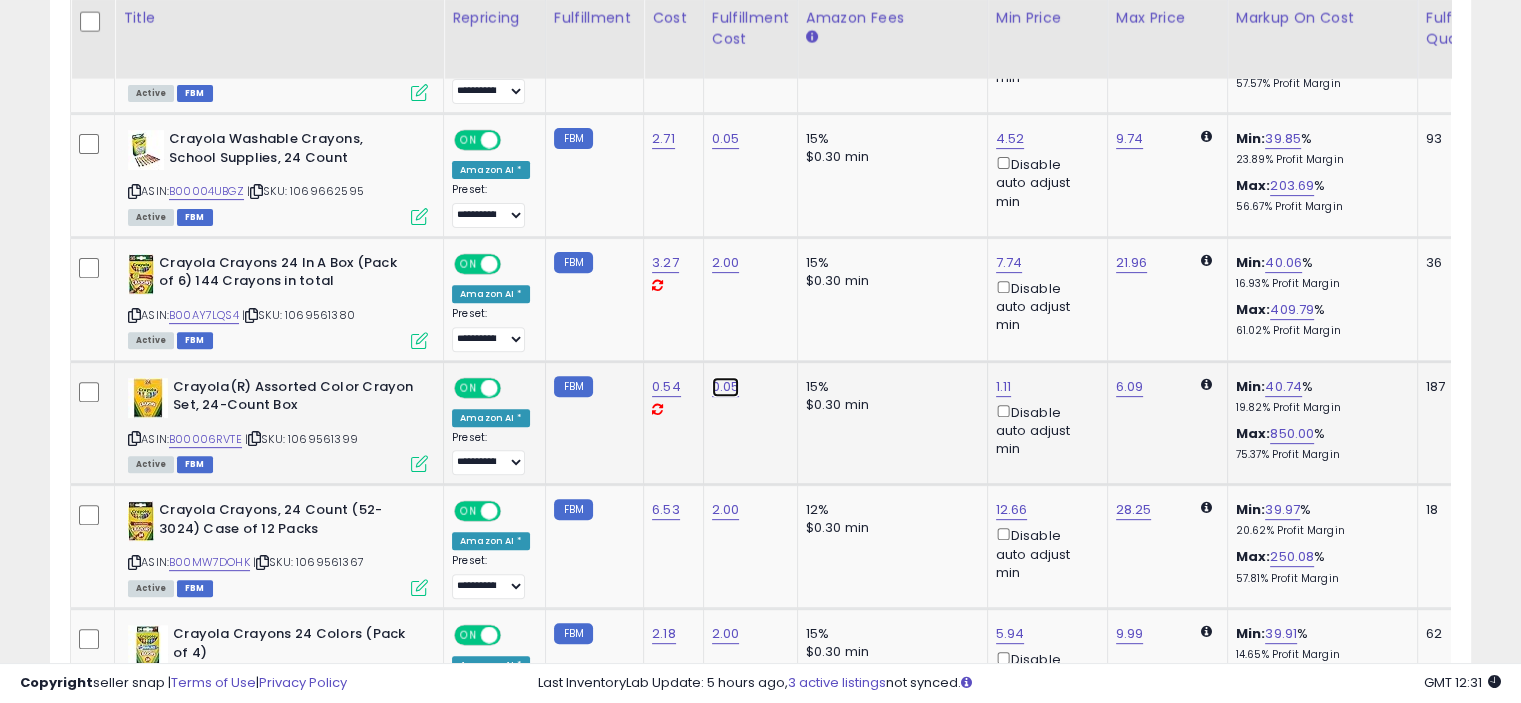 click on "0.05" at bounding box center (726, -126) 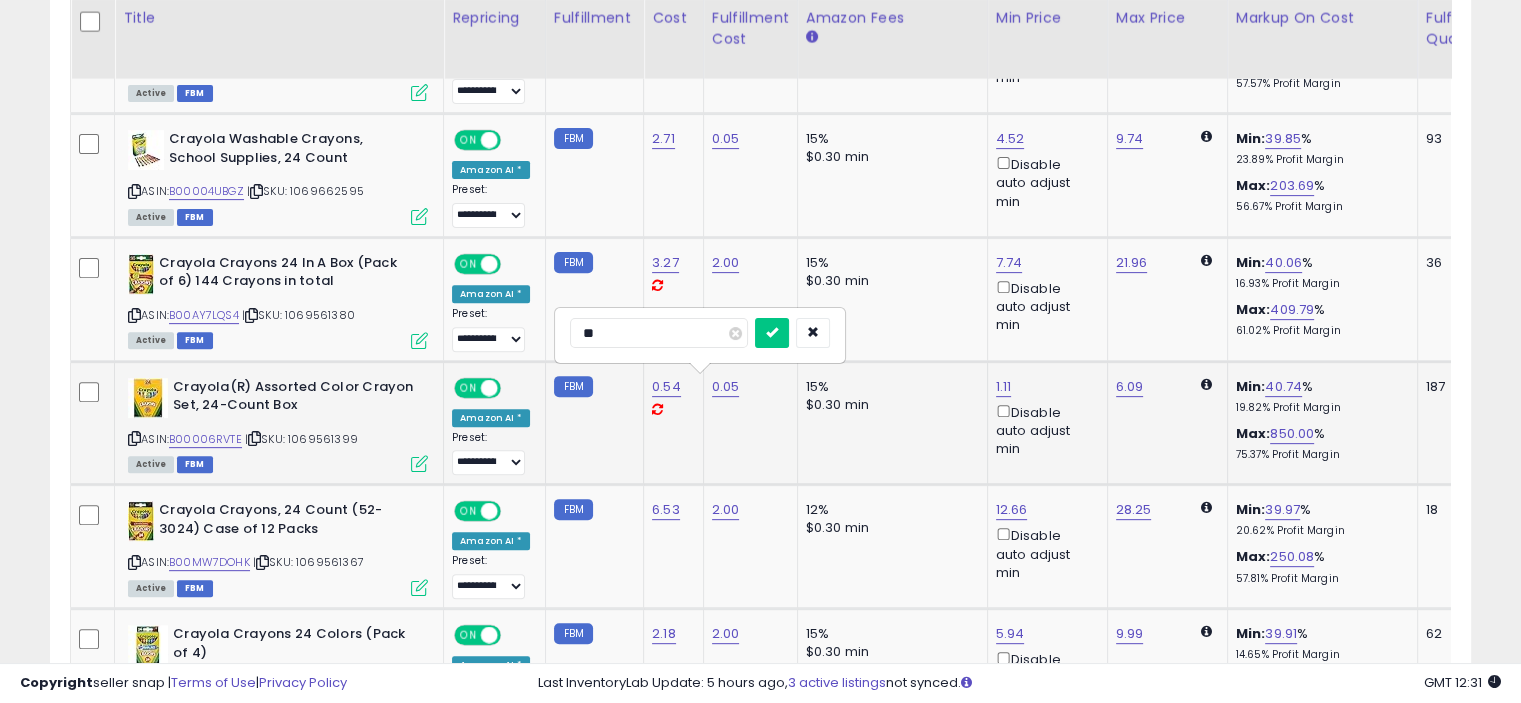 type on "*" 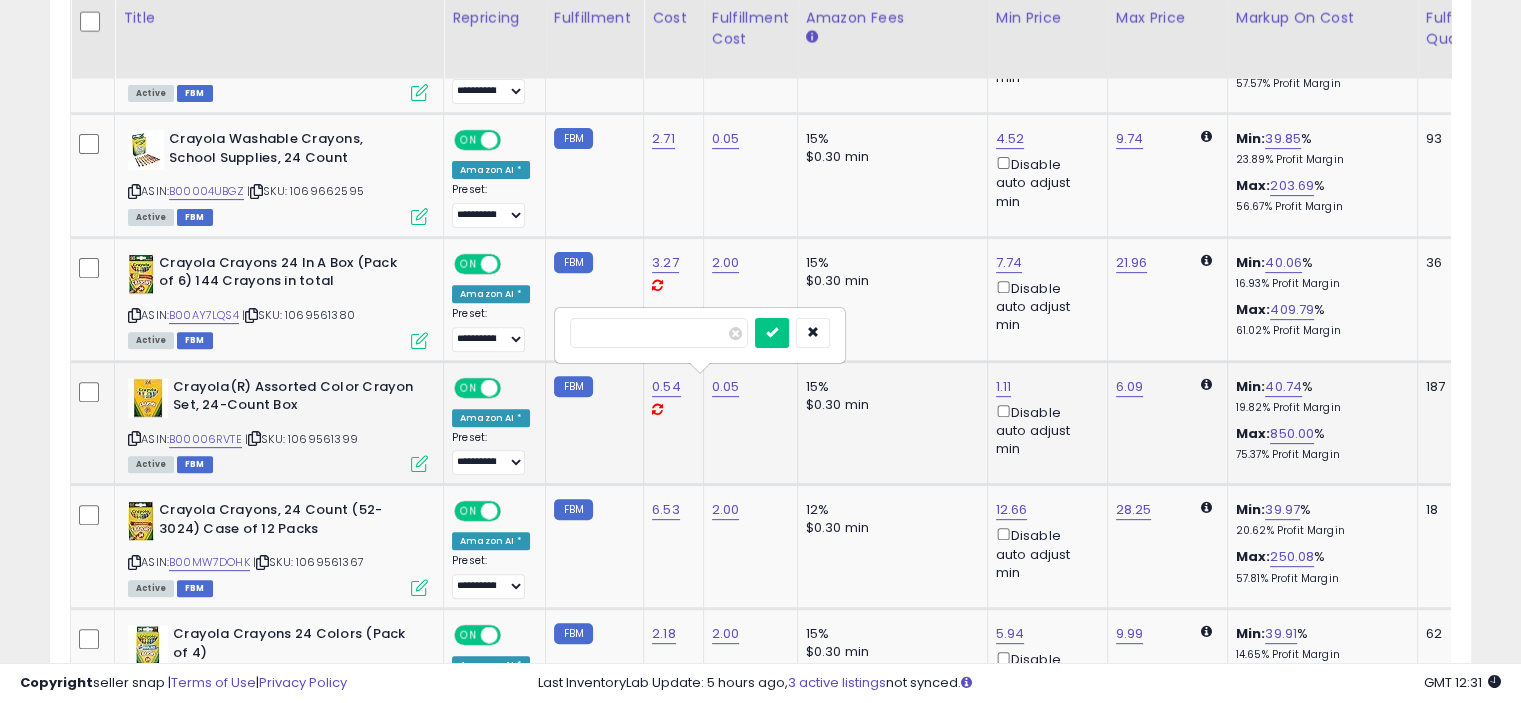 type on "*" 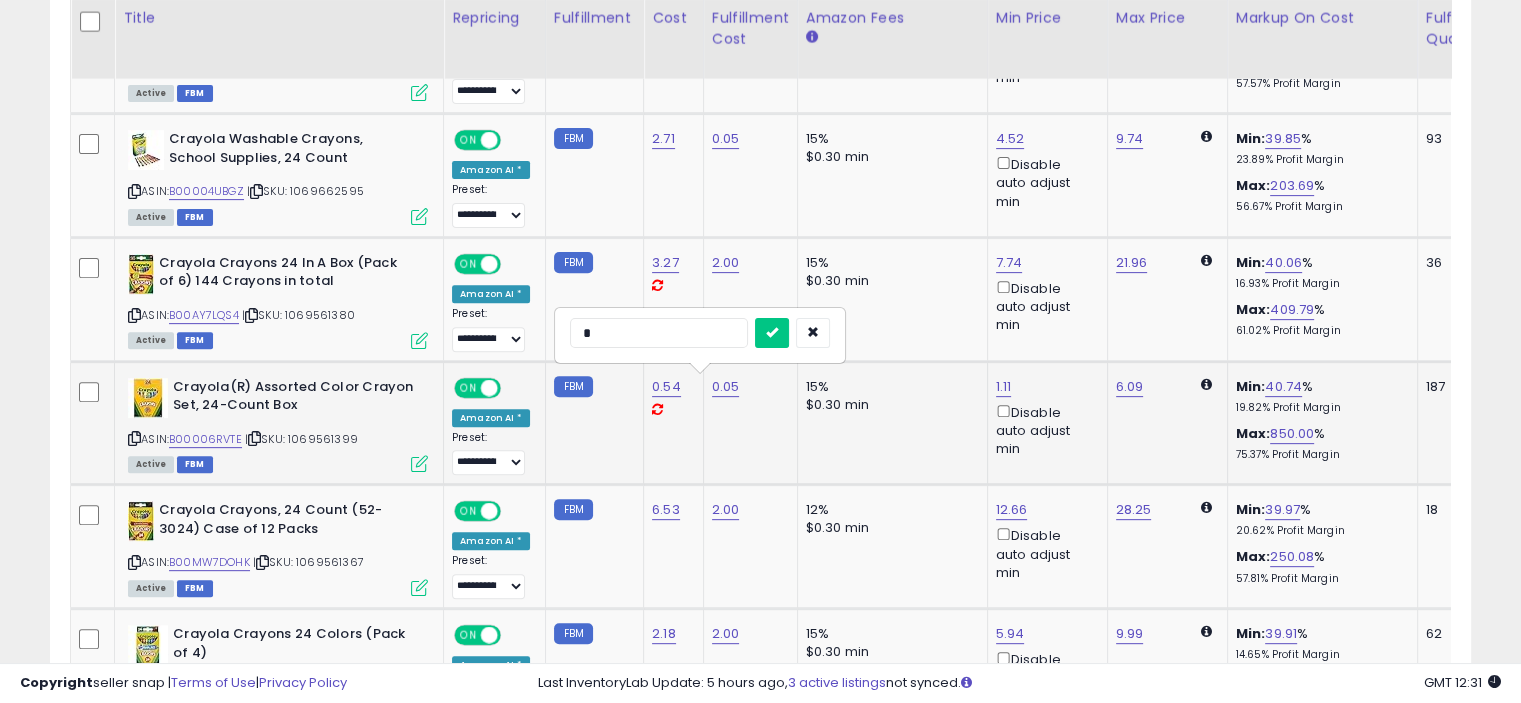 click at bounding box center (772, 333) 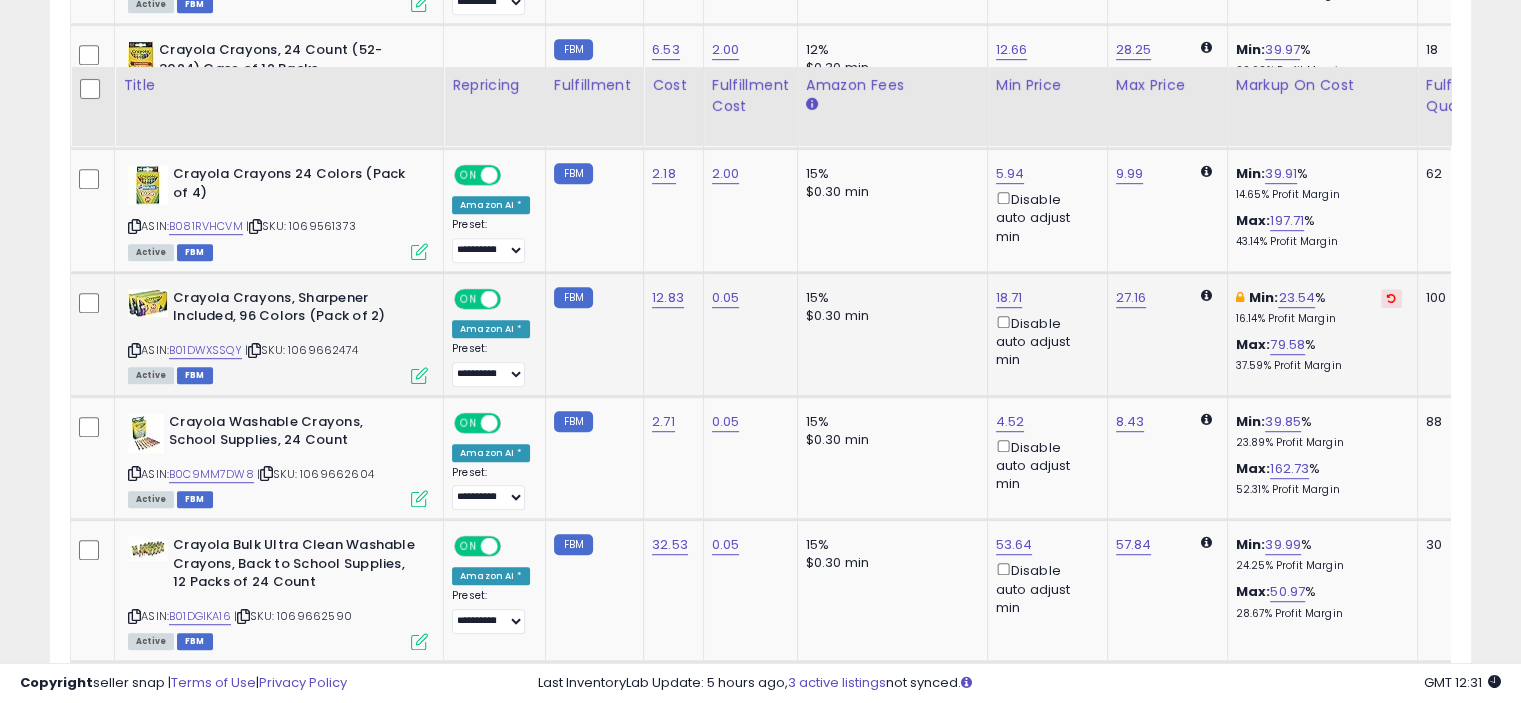 scroll, scrollTop: 1212, scrollLeft: 0, axis: vertical 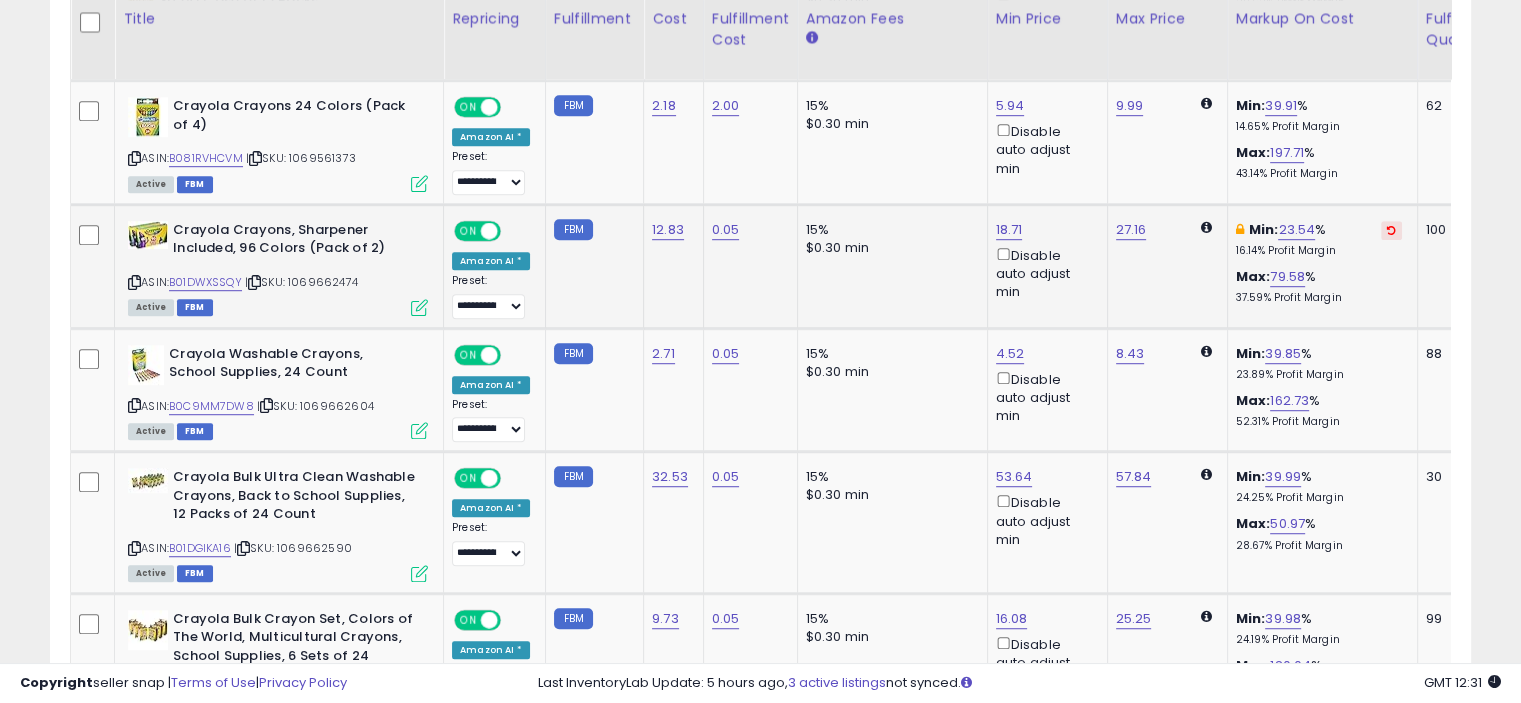 click at bounding box center (1391, 230) 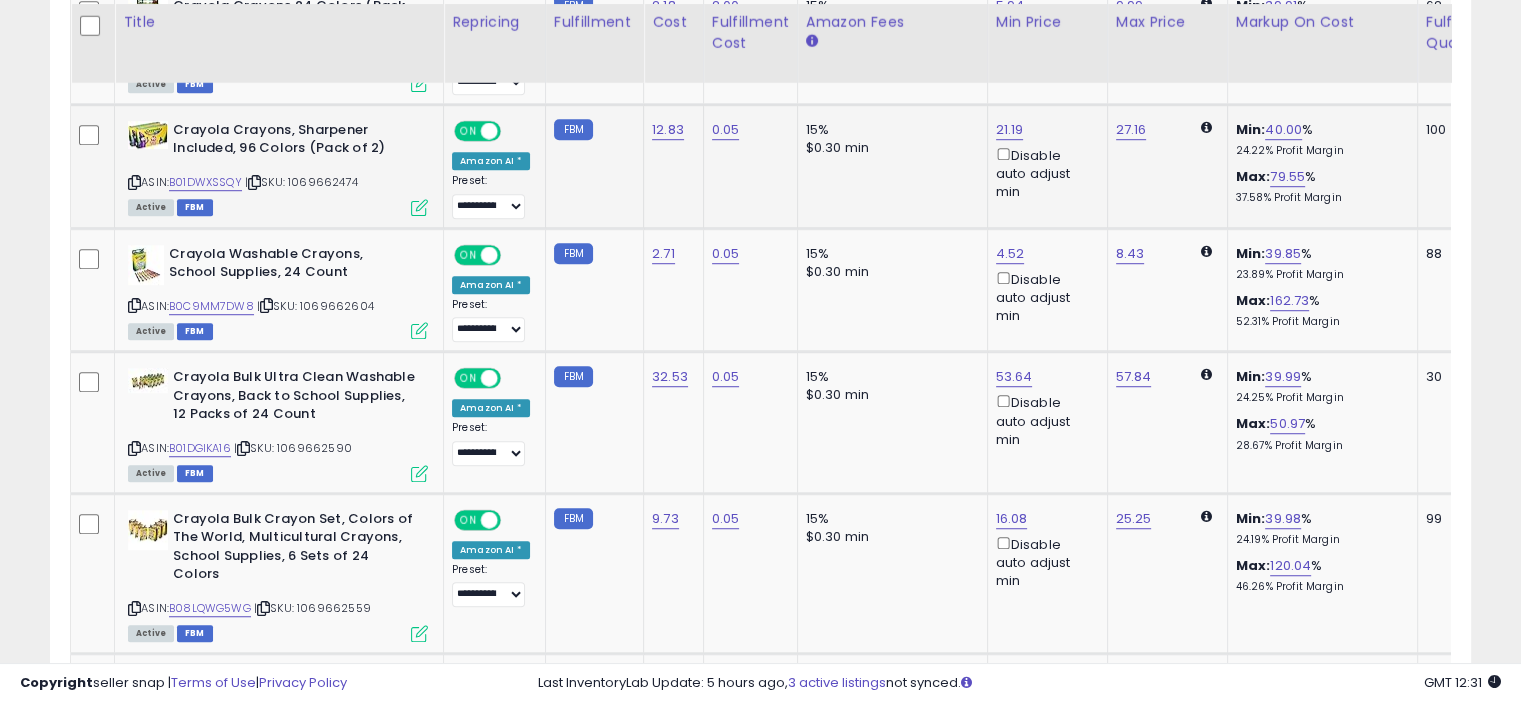 scroll, scrollTop: 1332, scrollLeft: 0, axis: vertical 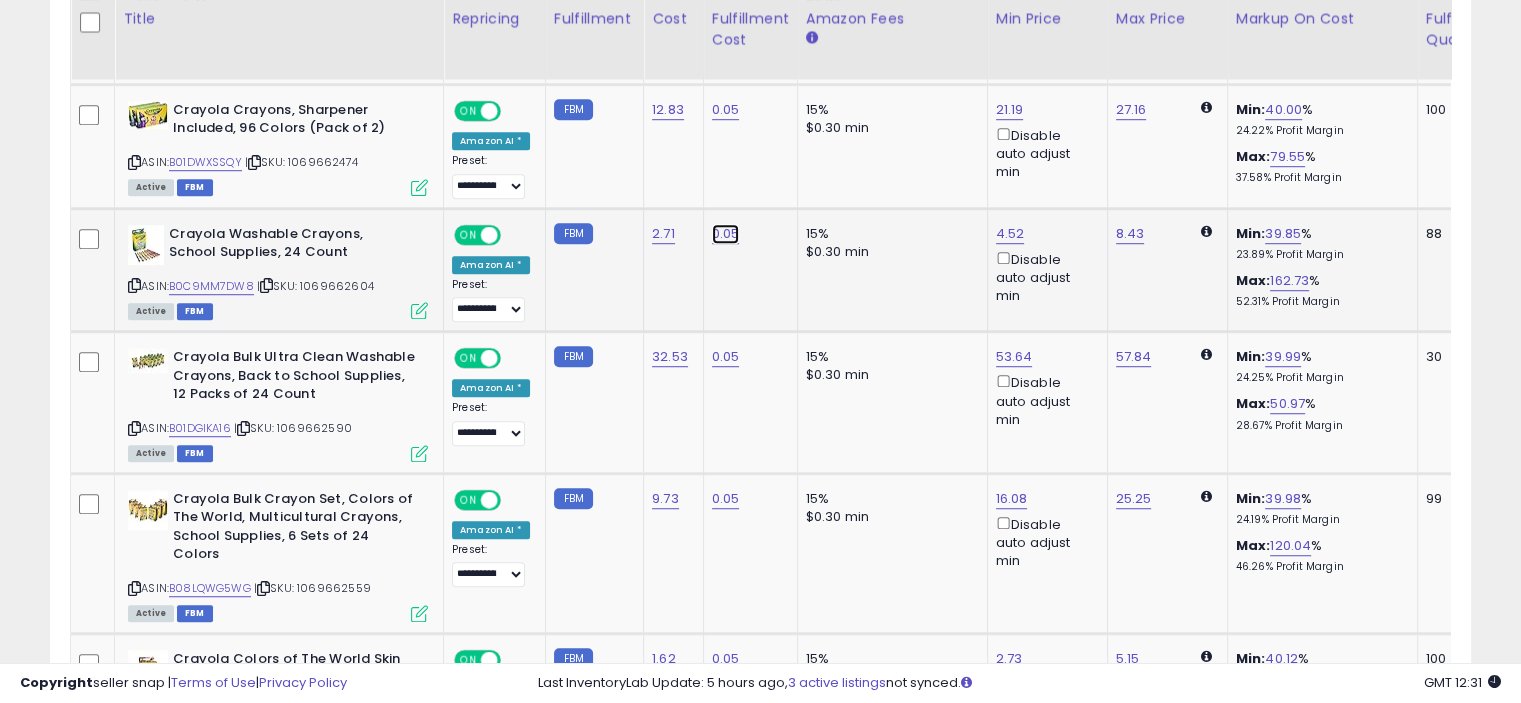 click on "0.05" at bounding box center [726, -774] 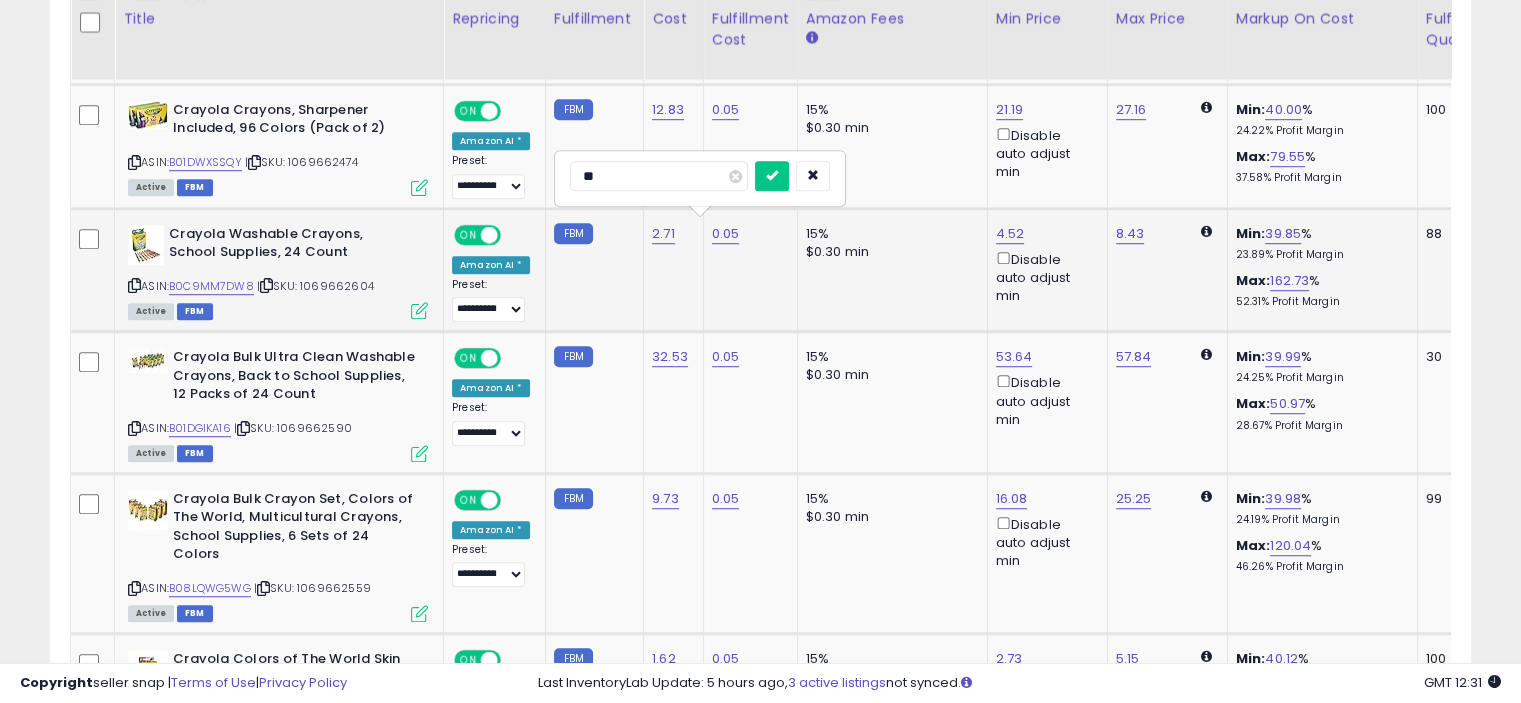 type on "*" 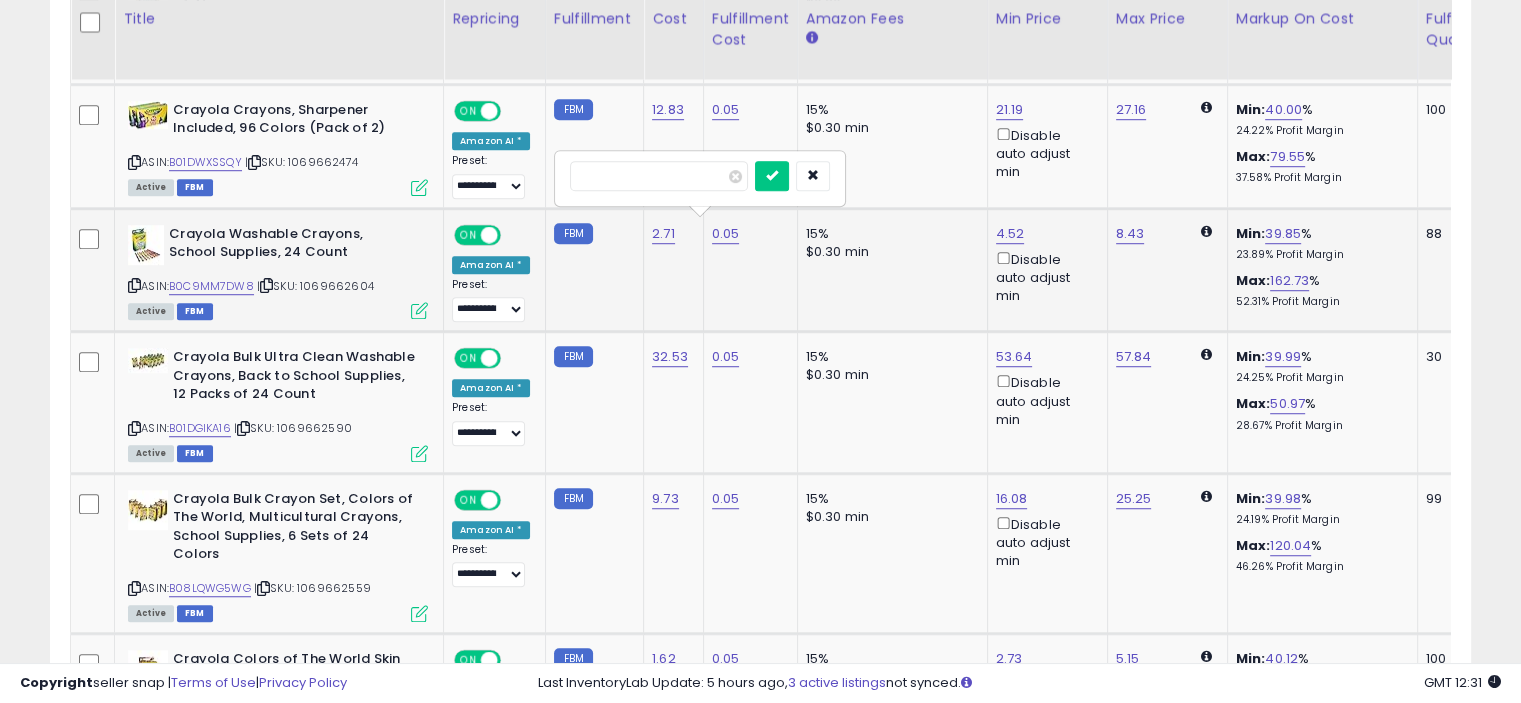 type on "*" 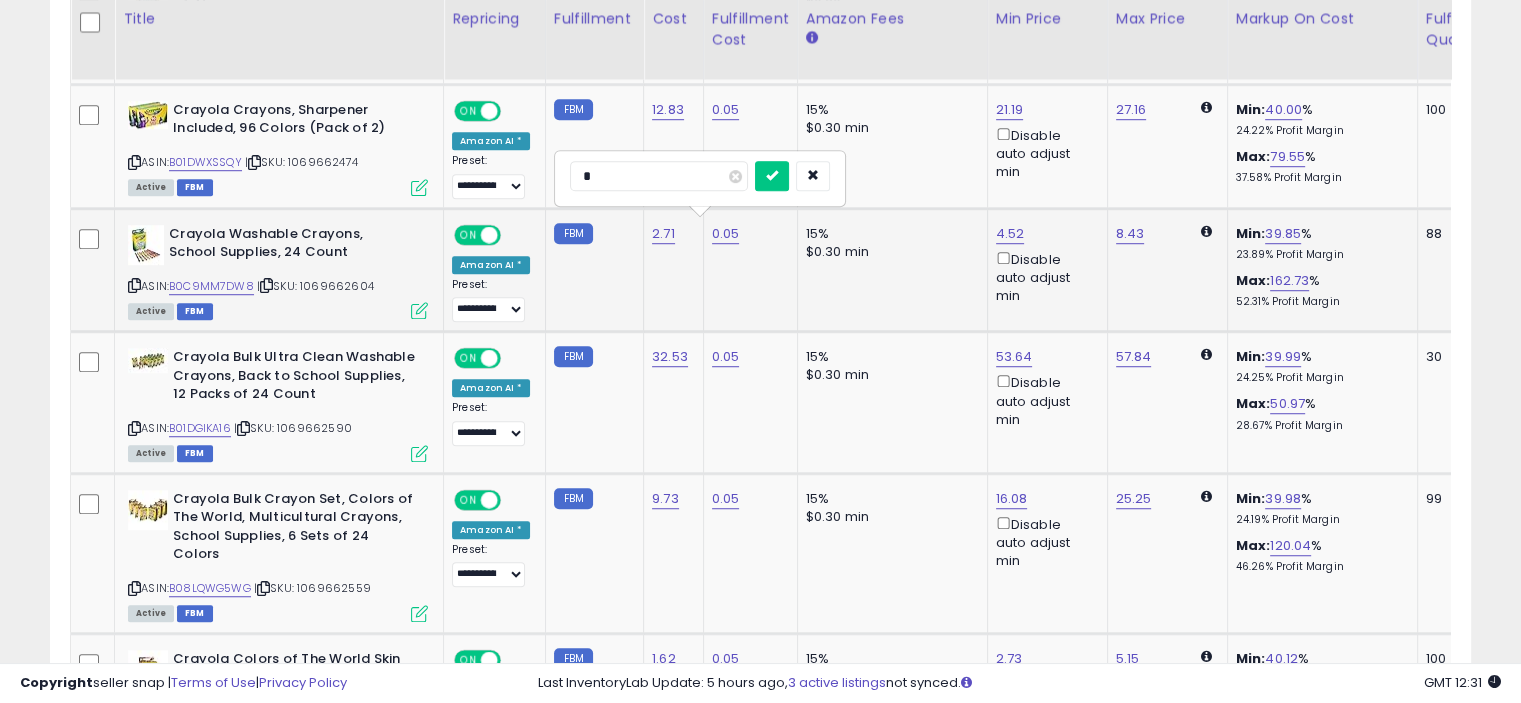click at bounding box center (772, 176) 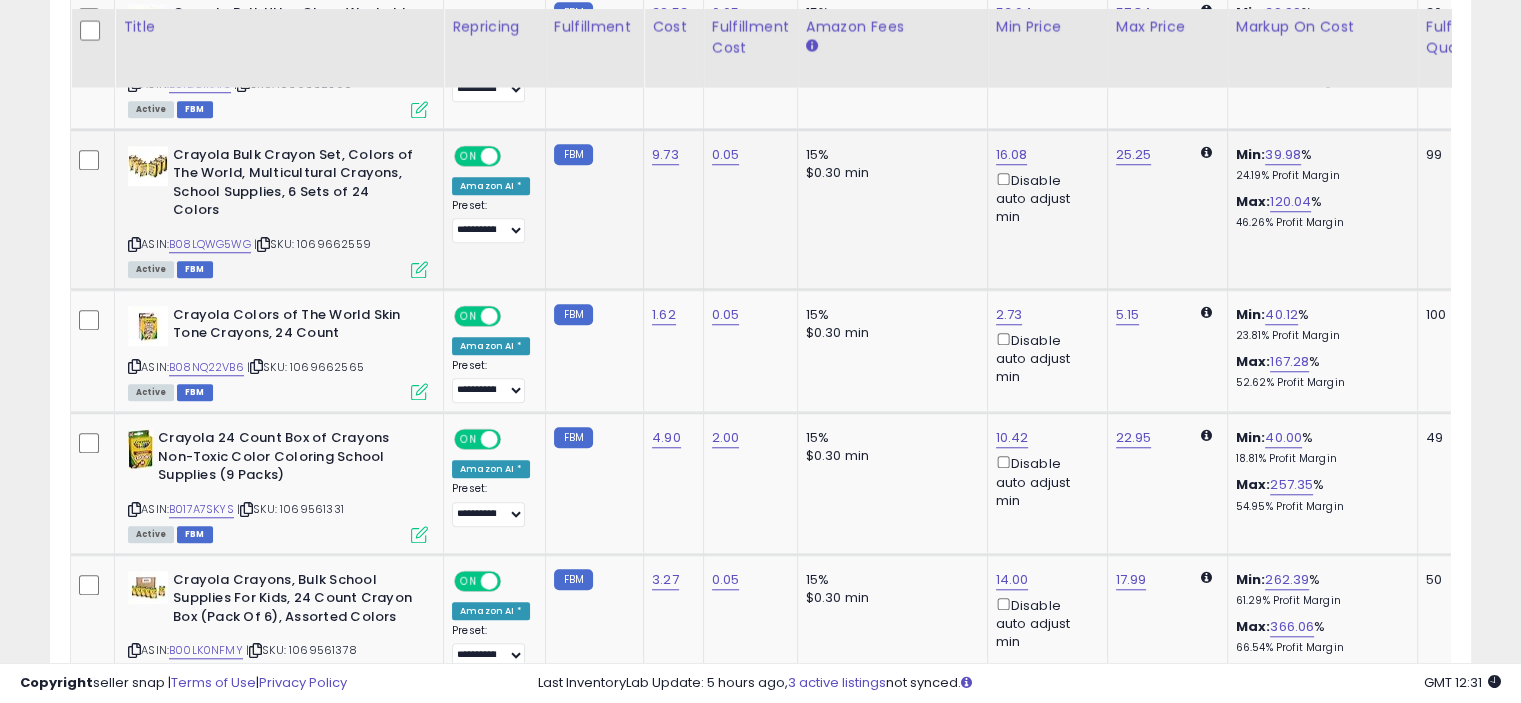 scroll, scrollTop: 1684, scrollLeft: 0, axis: vertical 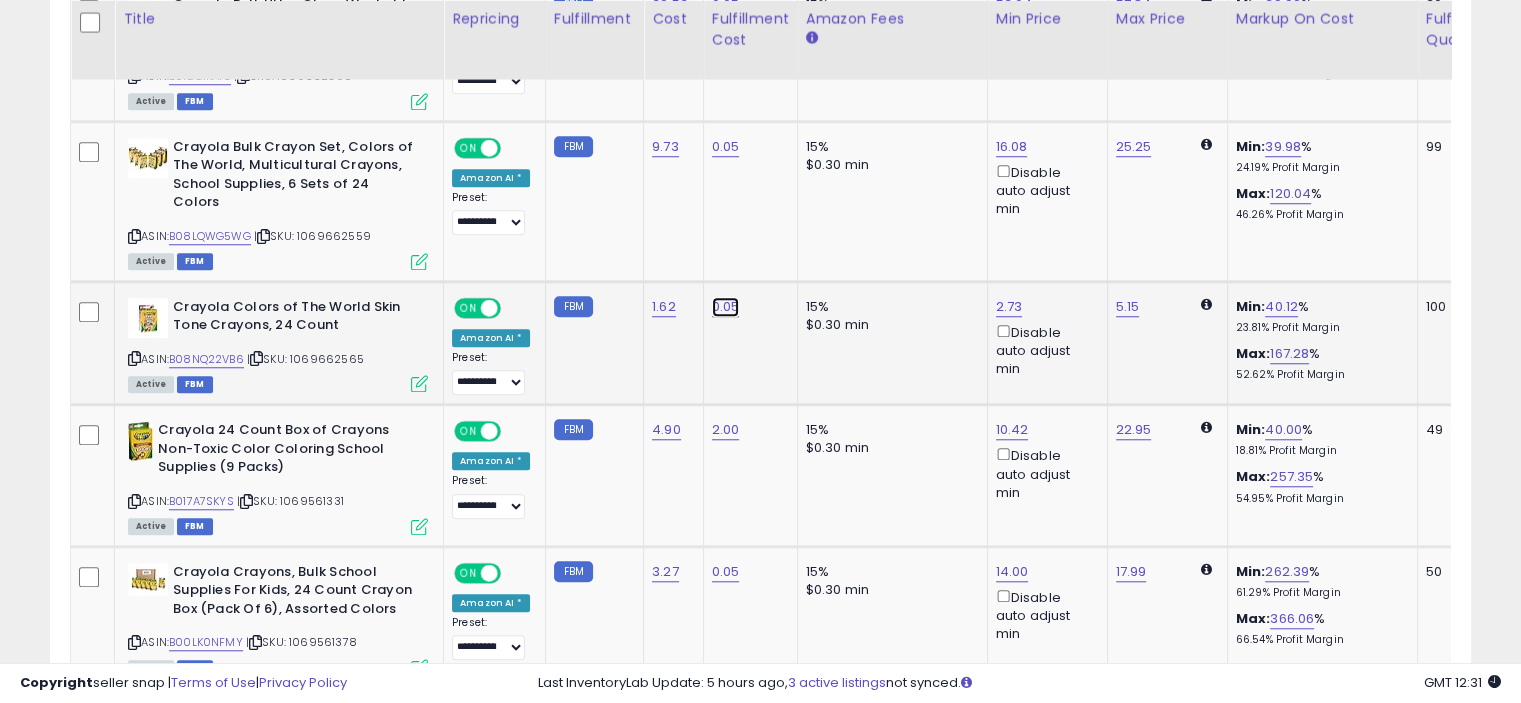 click on "0.05" at bounding box center [726, -1126] 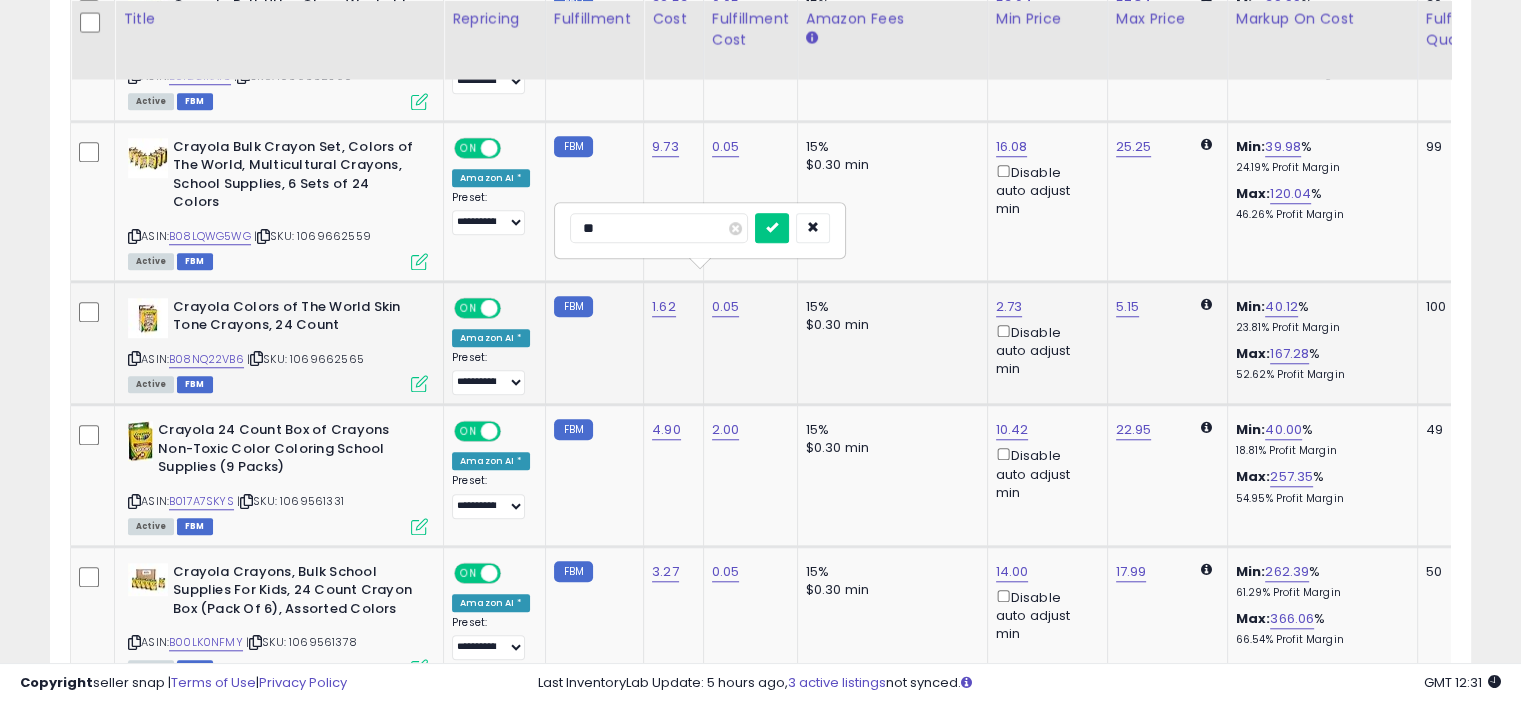 type on "*" 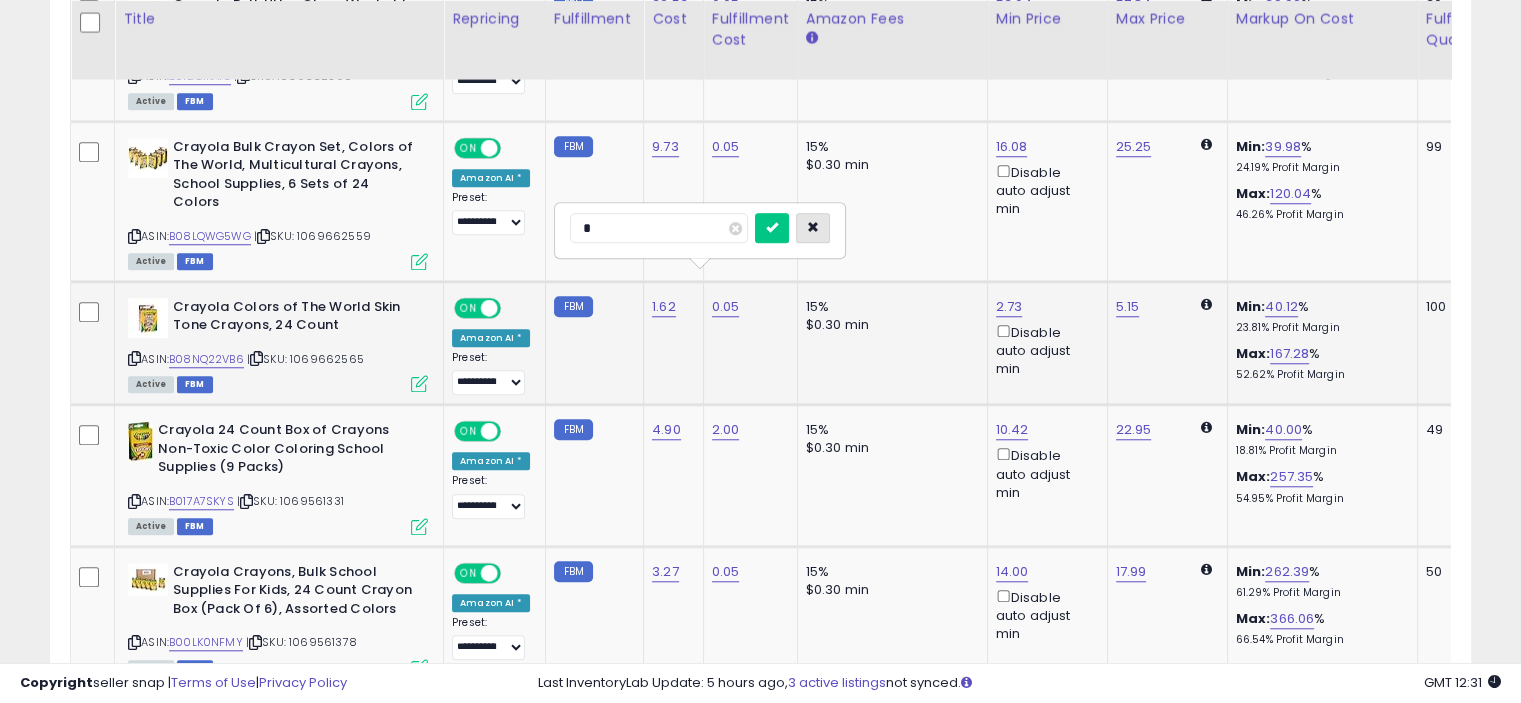 type on "*" 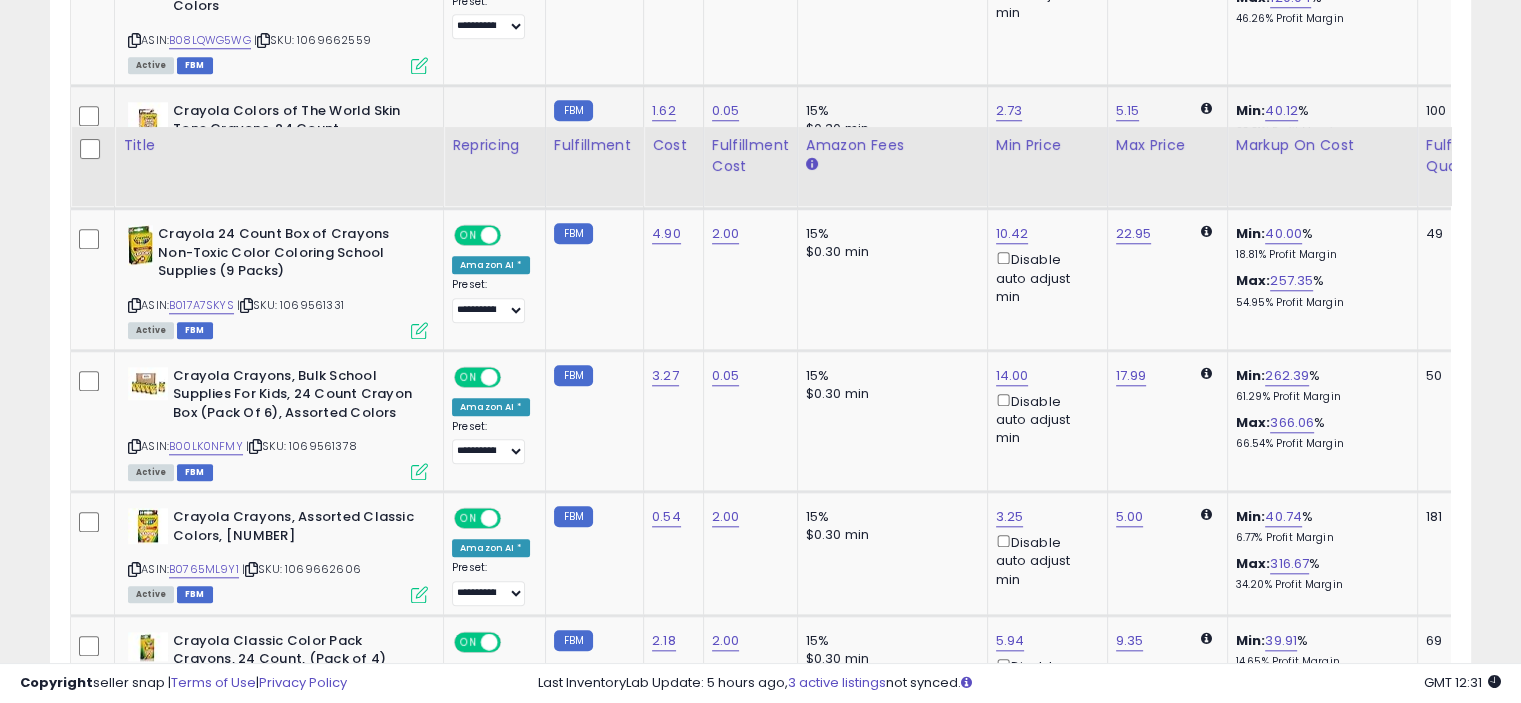 scroll, scrollTop: 2008, scrollLeft: 0, axis: vertical 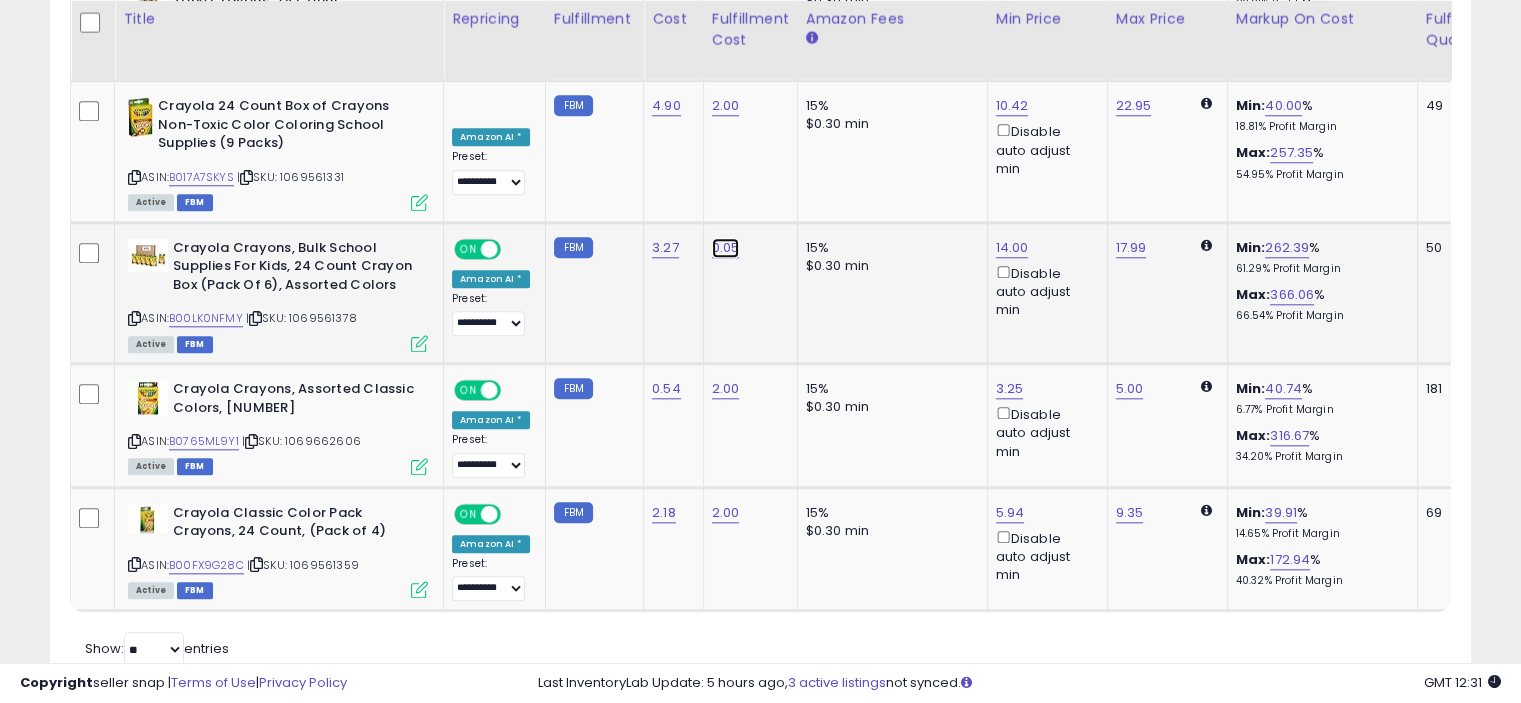 click on "0.05" at bounding box center (726, -1450) 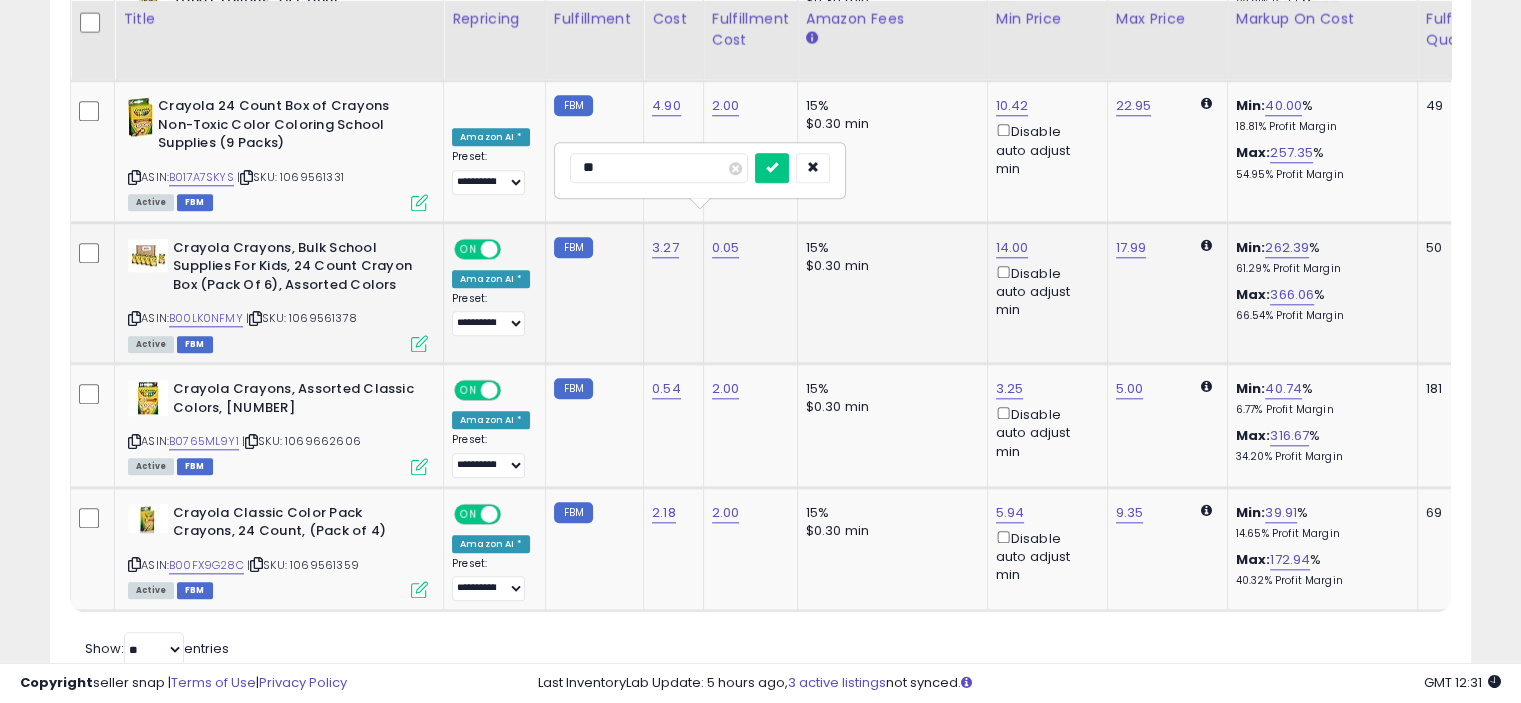 type on "*" 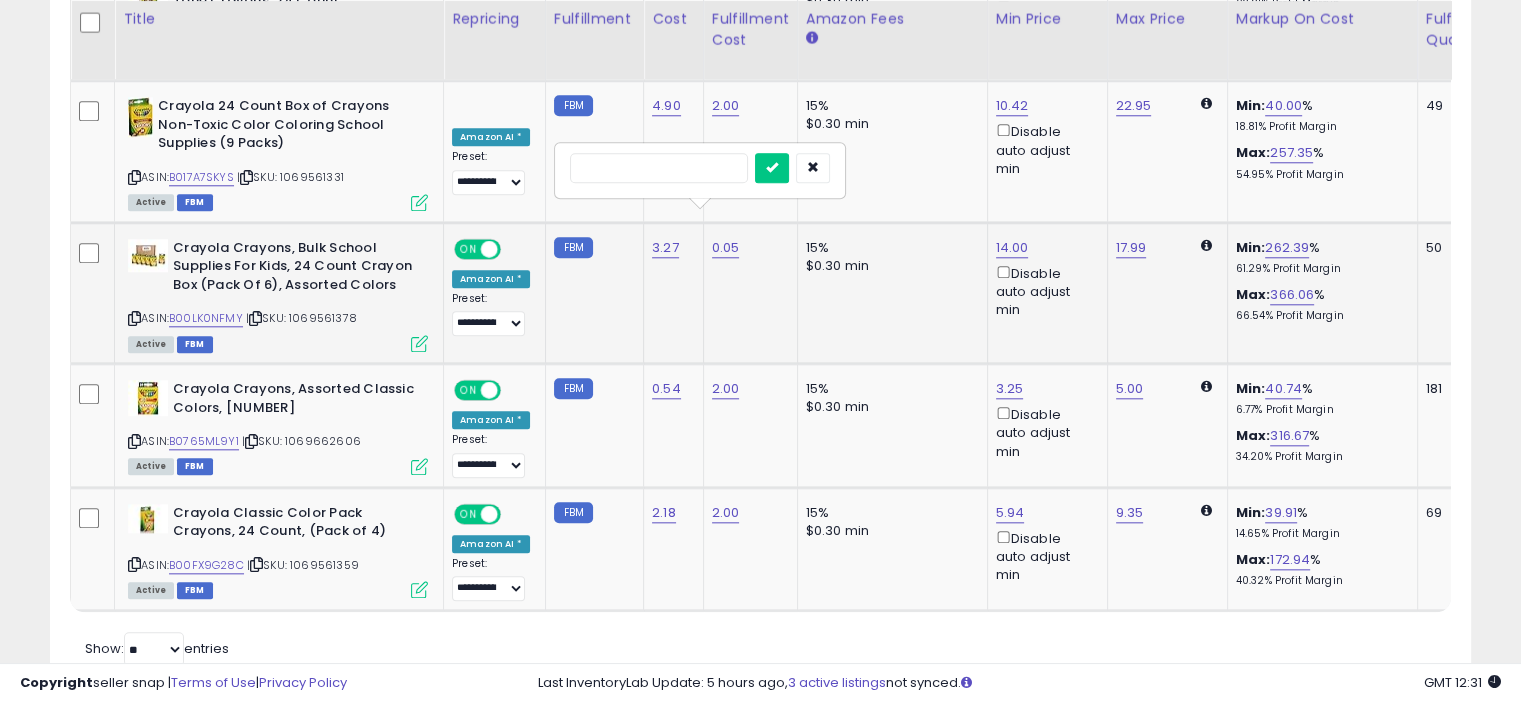 type on "*" 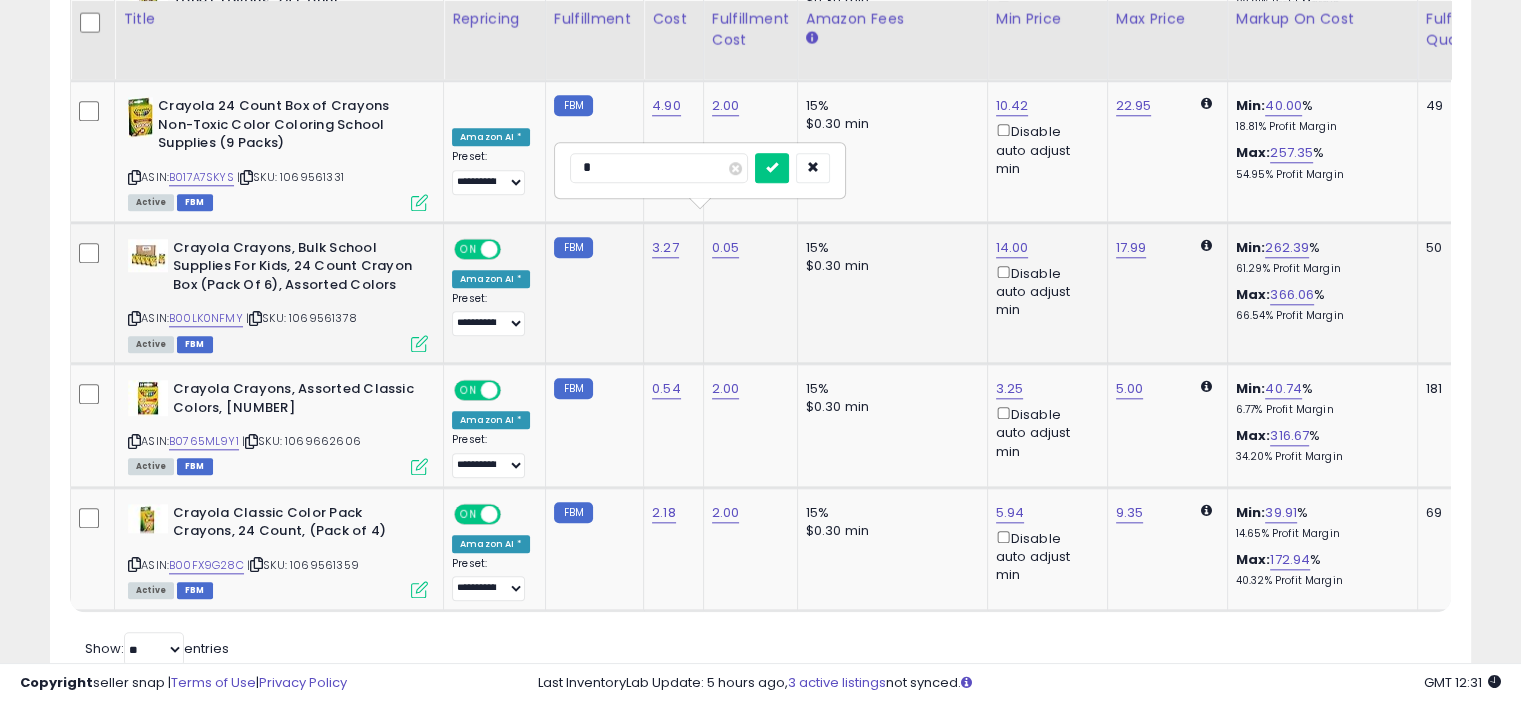click at bounding box center (772, 168) 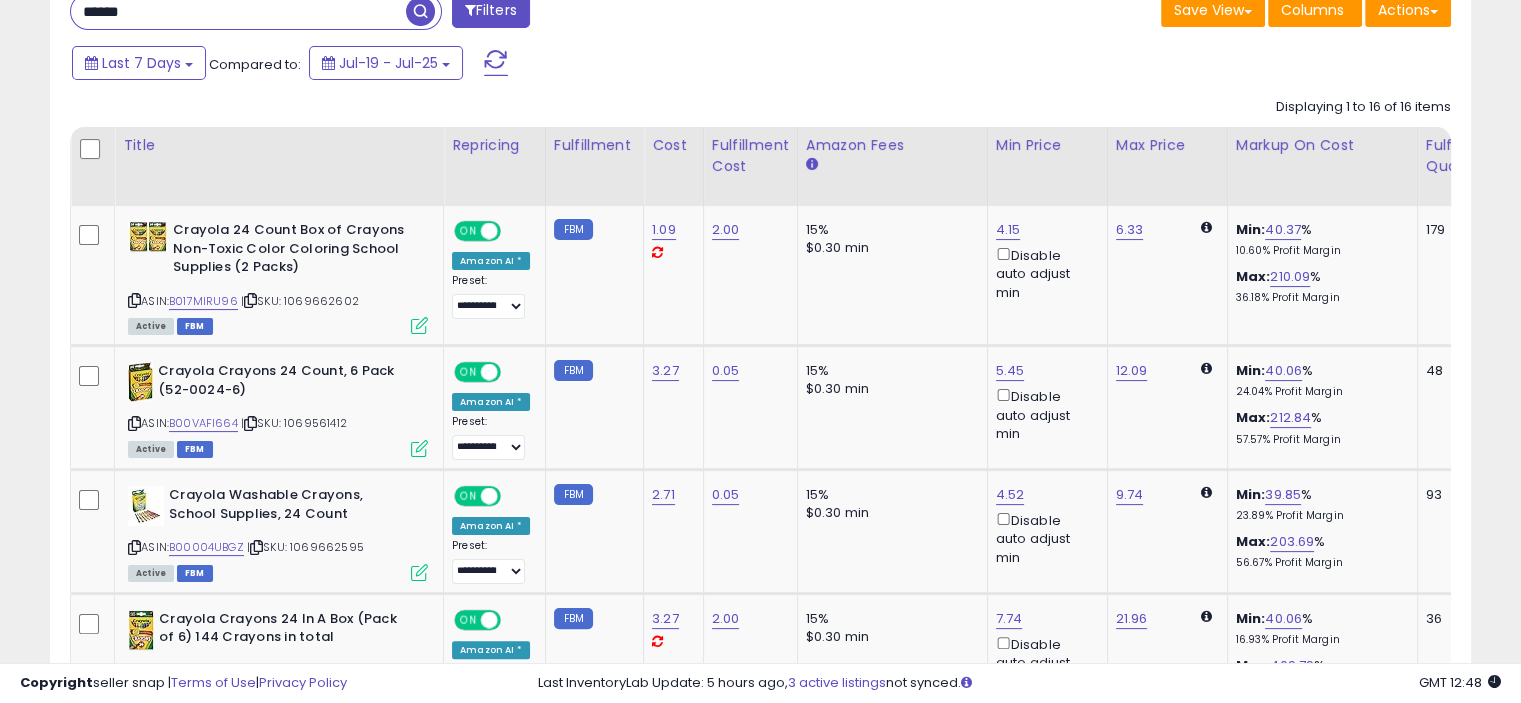 scroll, scrollTop: 216, scrollLeft: 0, axis: vertical 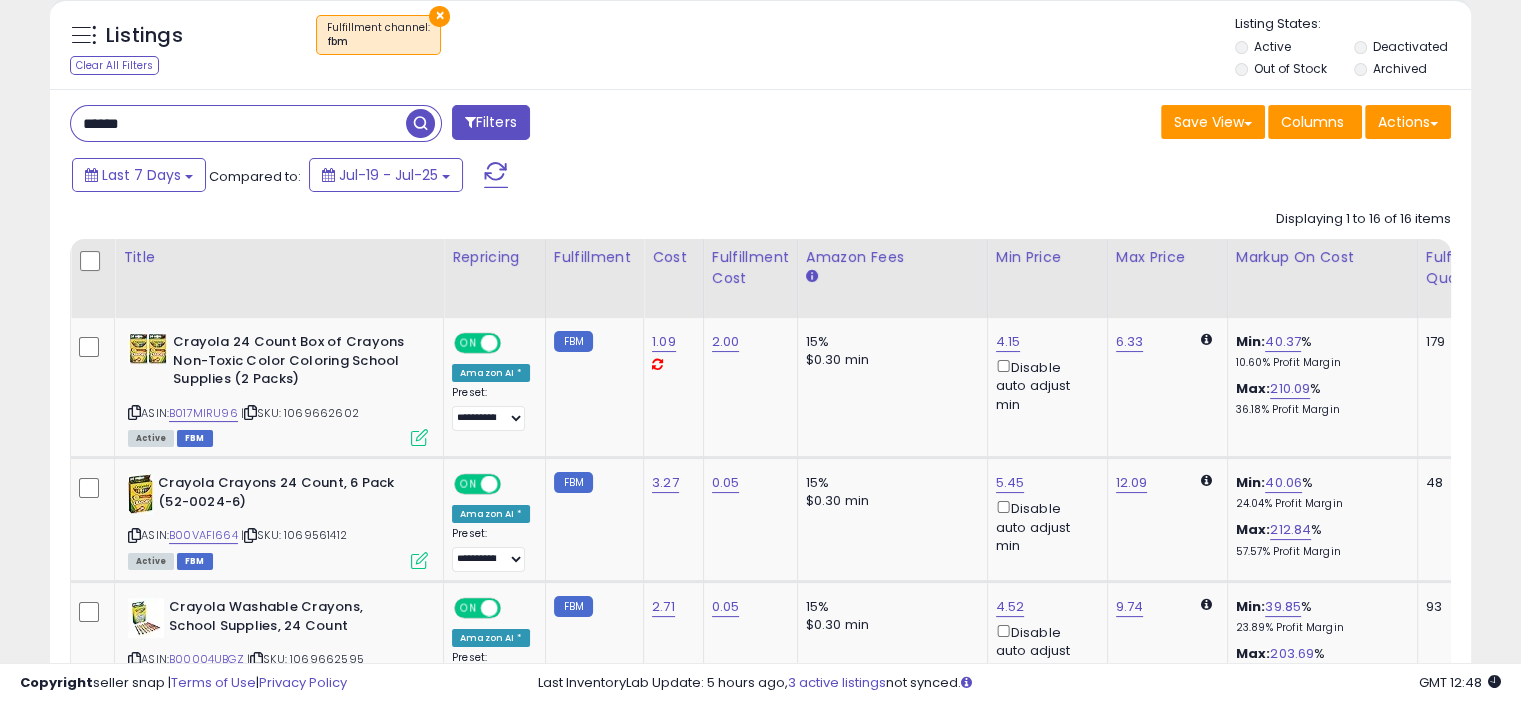 click on "******" at bounding box center (238, 123) 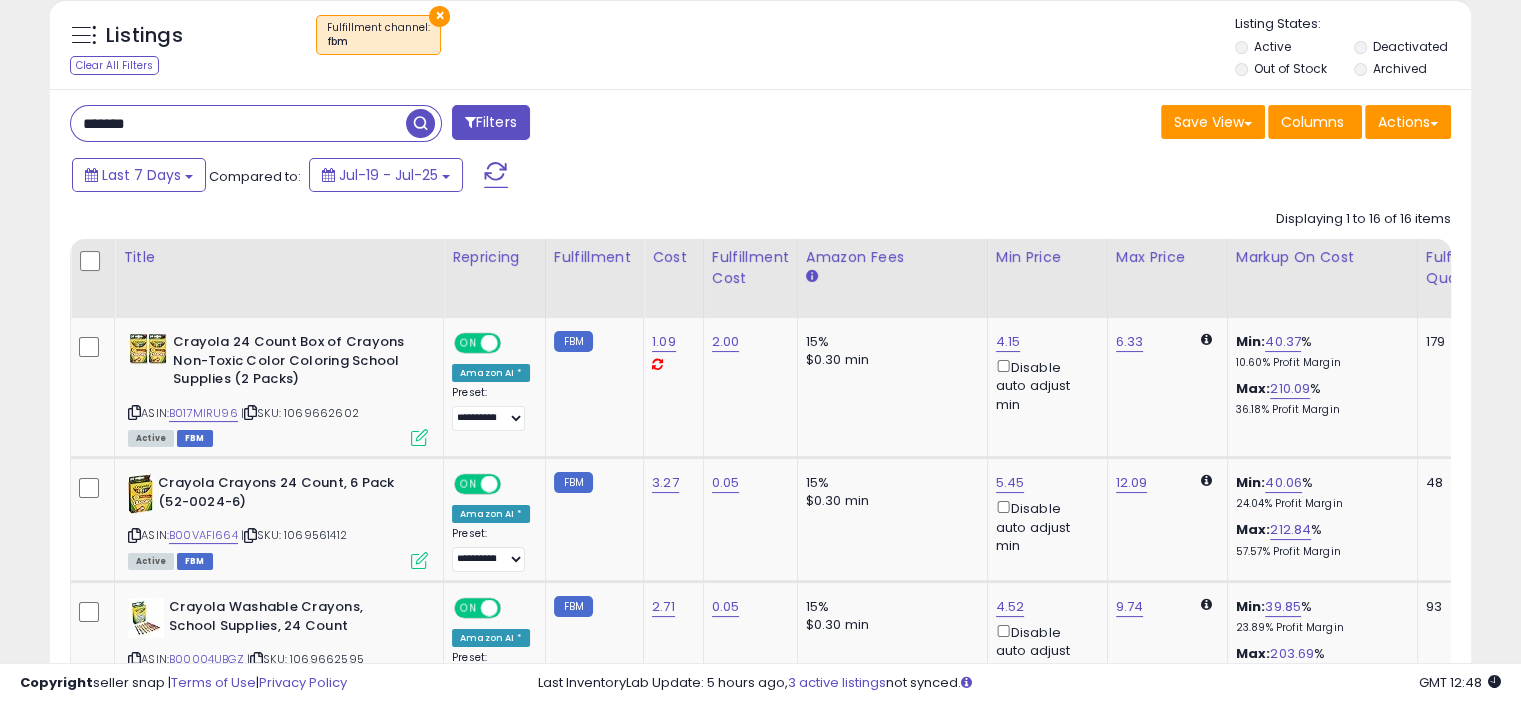 type on "*******" 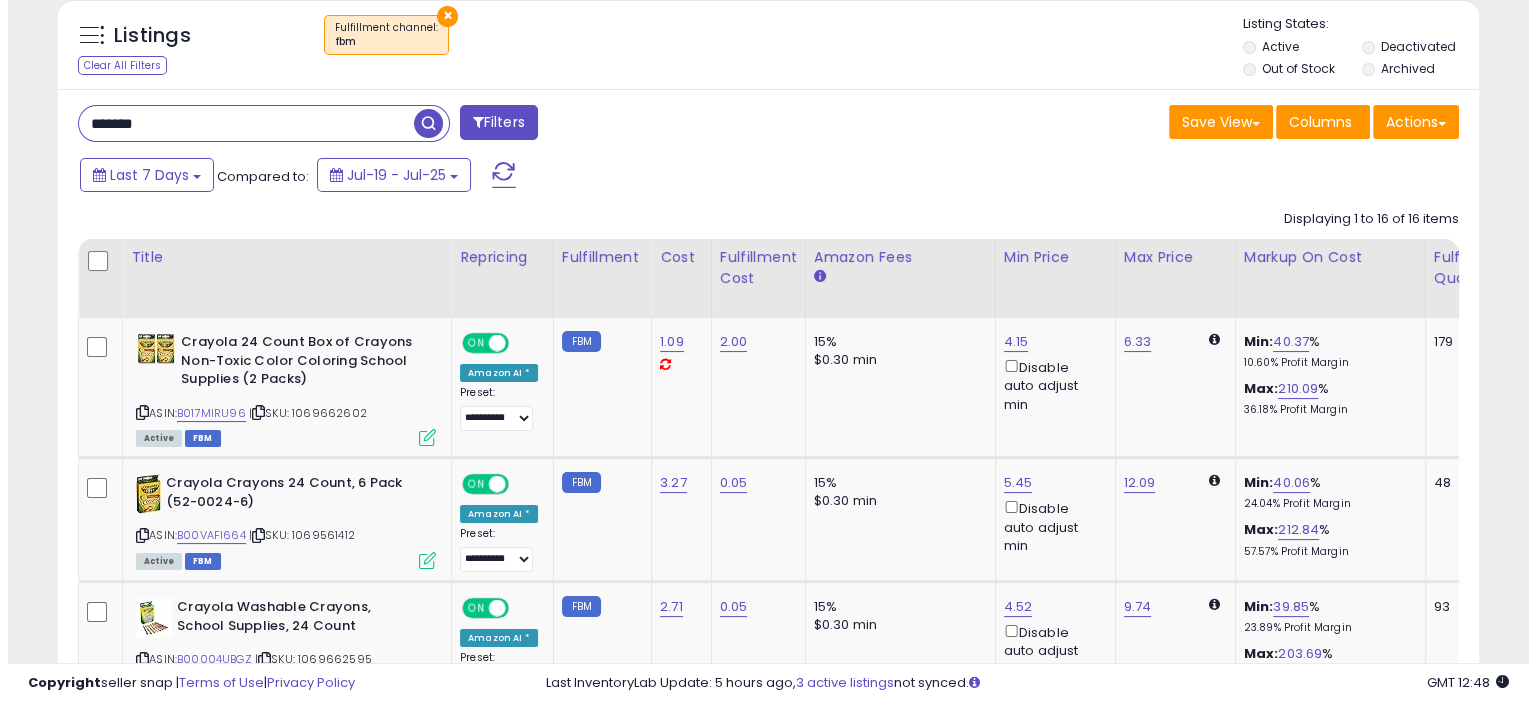 scroll, scrollTop: 192, scrollLeft: 0, axis: vertical 